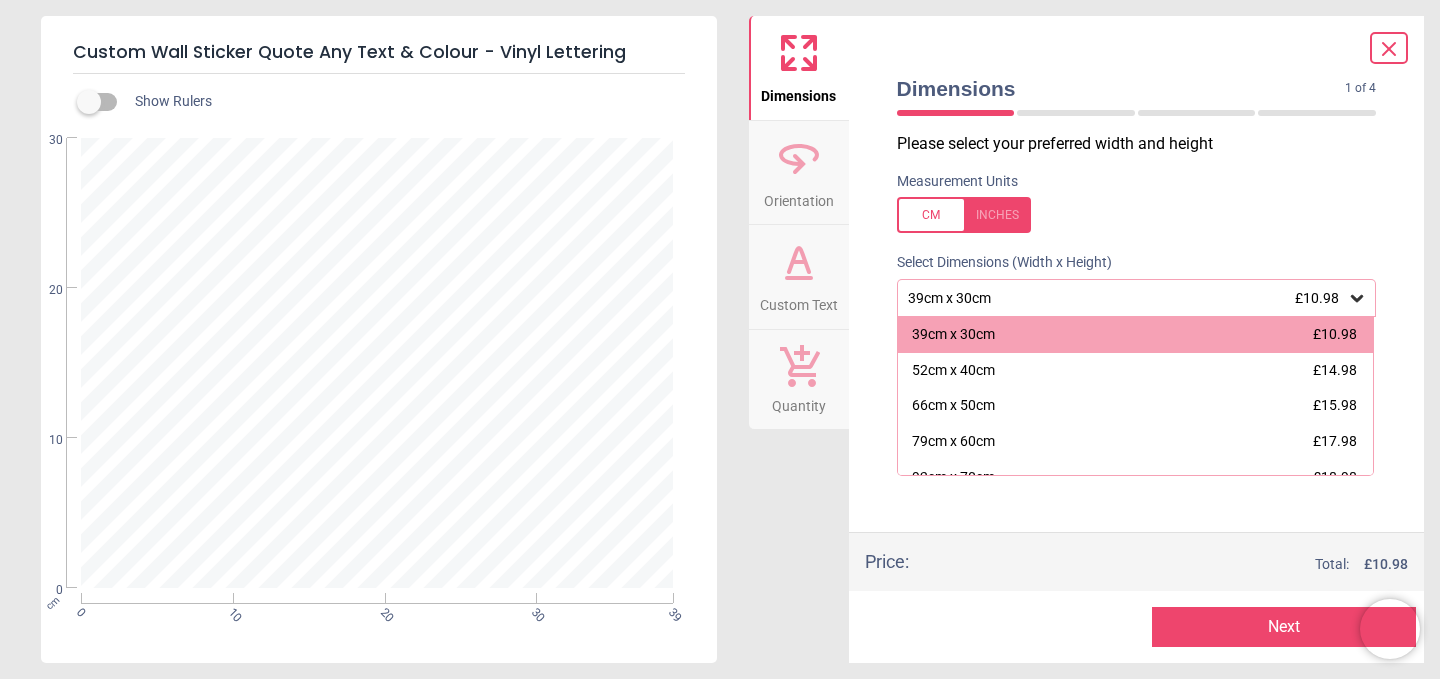scroll, scrollTop: 0, scrollLeft: 0, axis: both 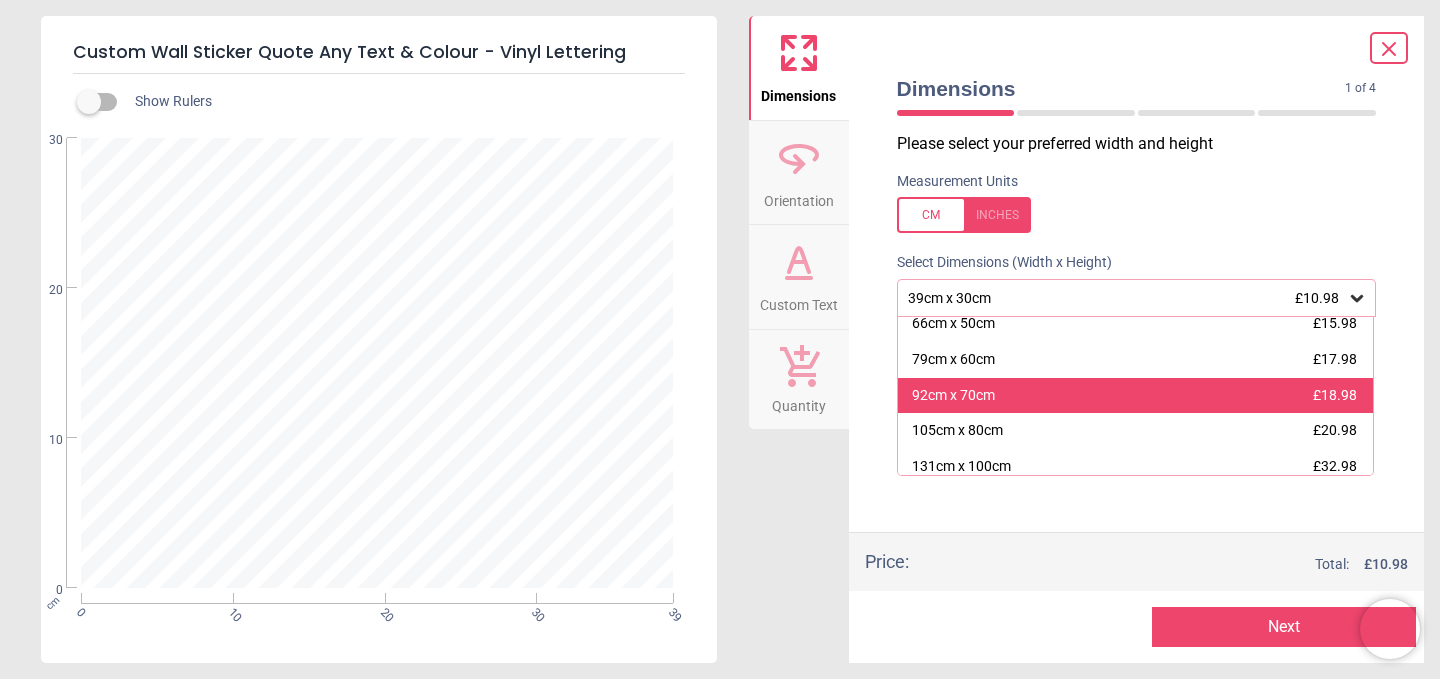 click on "92cm  x  70cm" at bounding box center [953, 396] 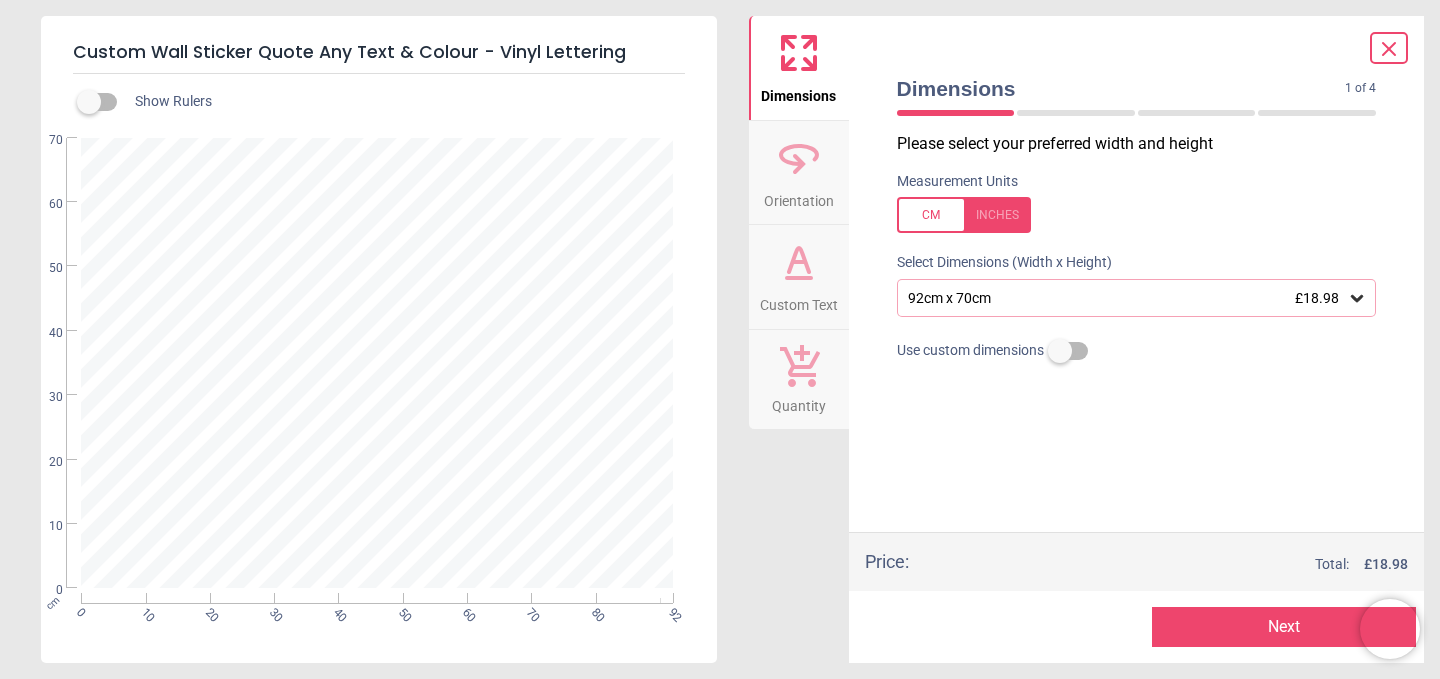 click on "Orientation" at bounding box center (799, 197) 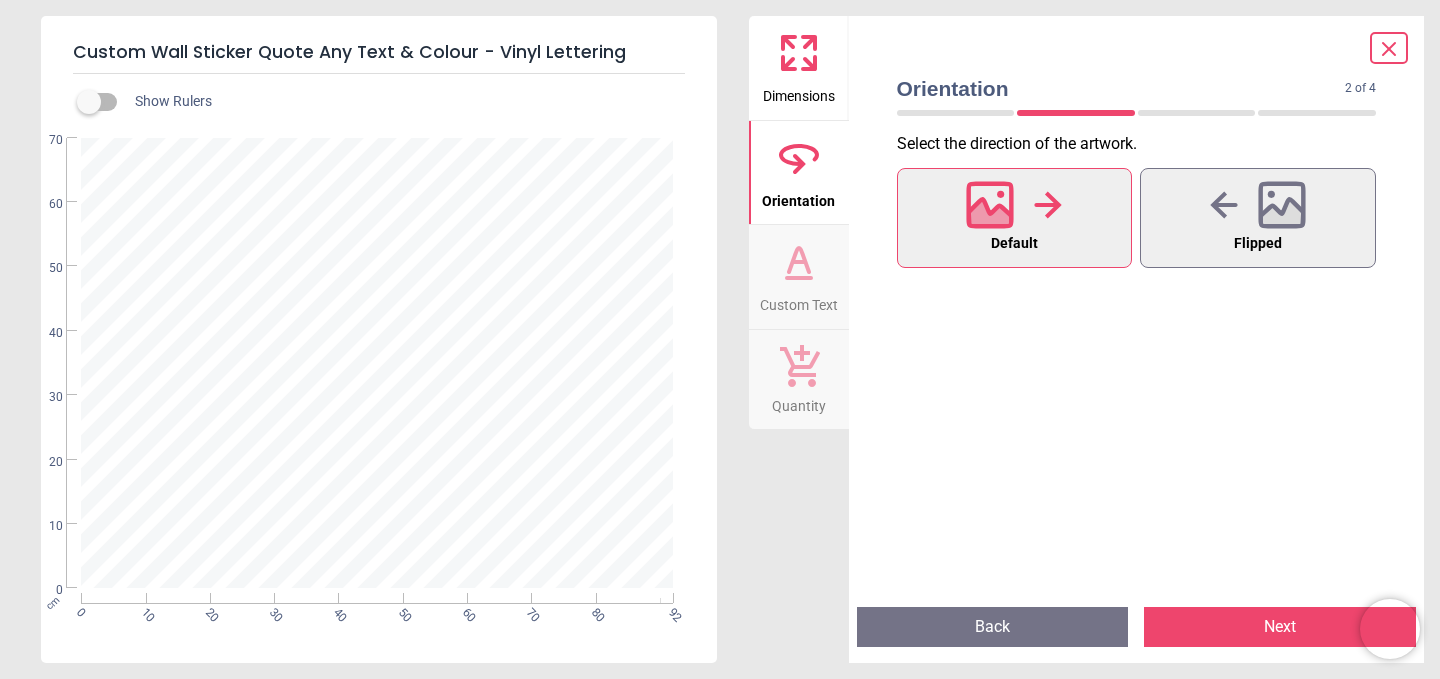 click on "Custom Text" at bounding box center [799, 301] 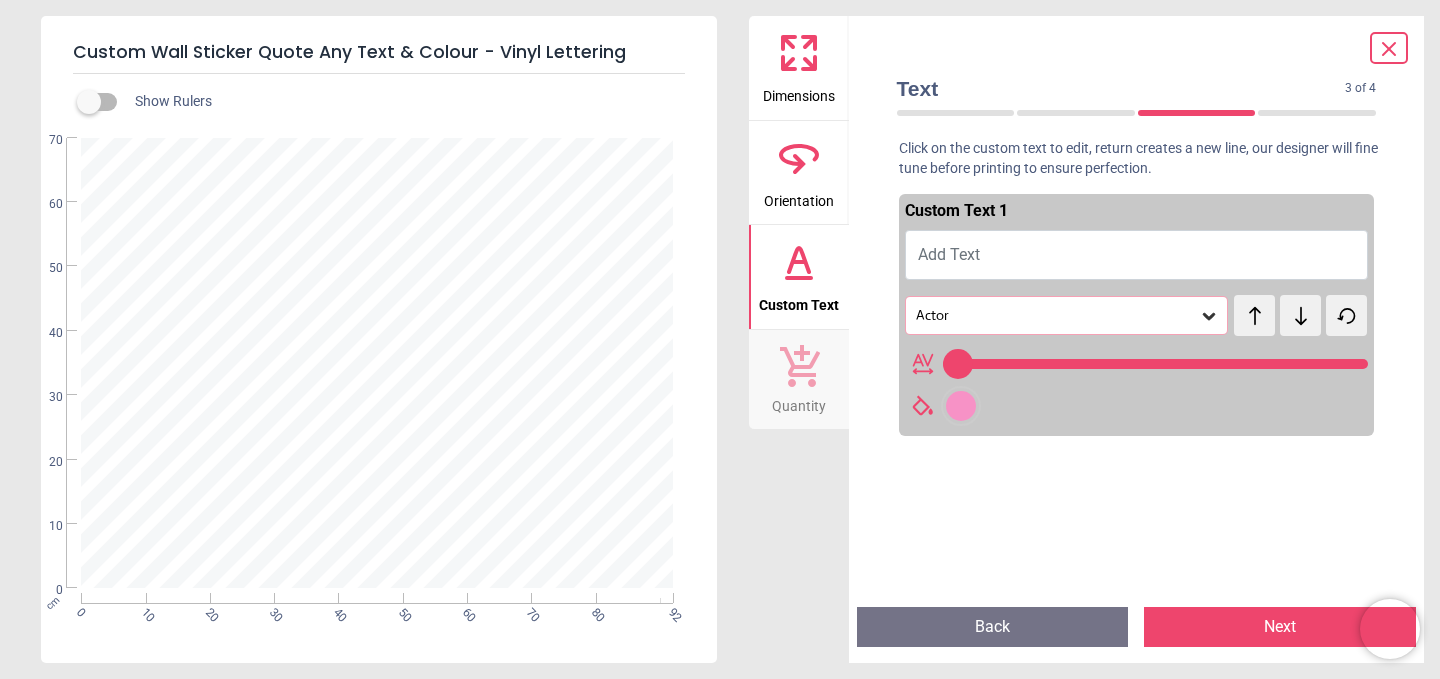 type on "**" 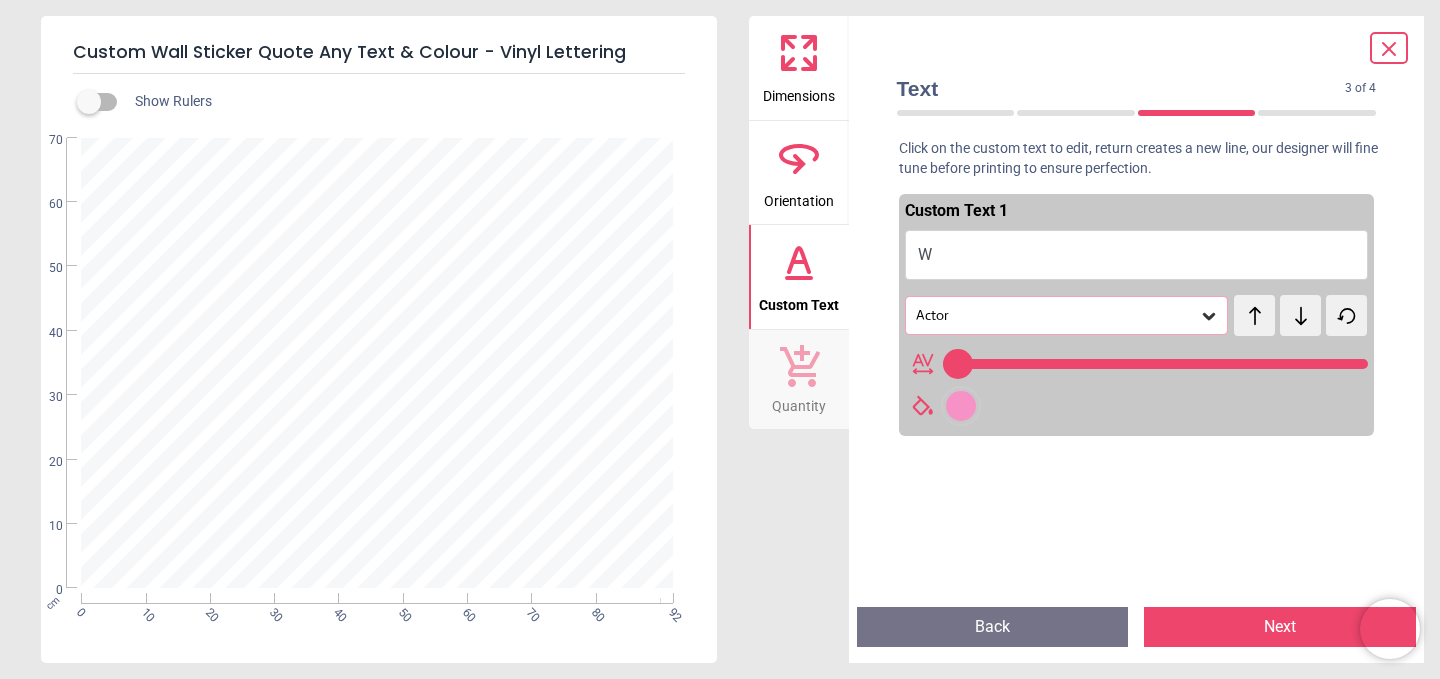 type on "**" 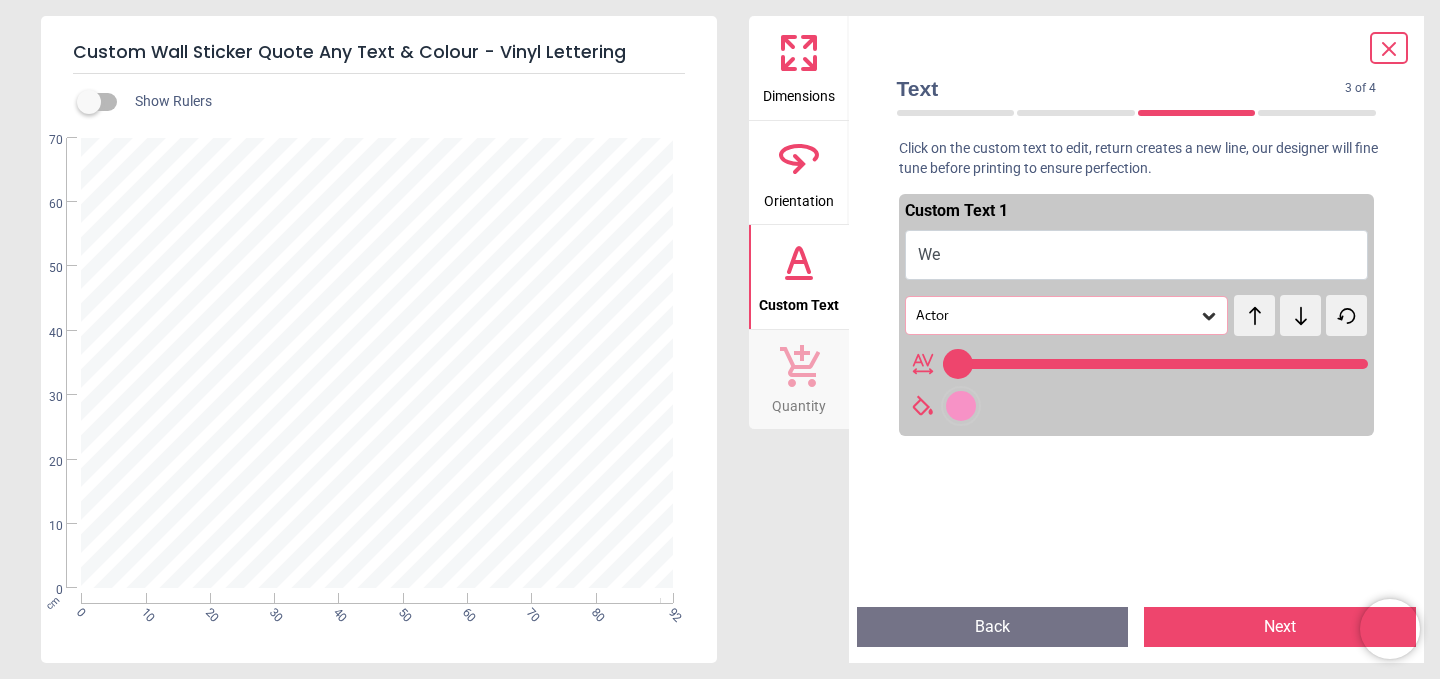type on "***" 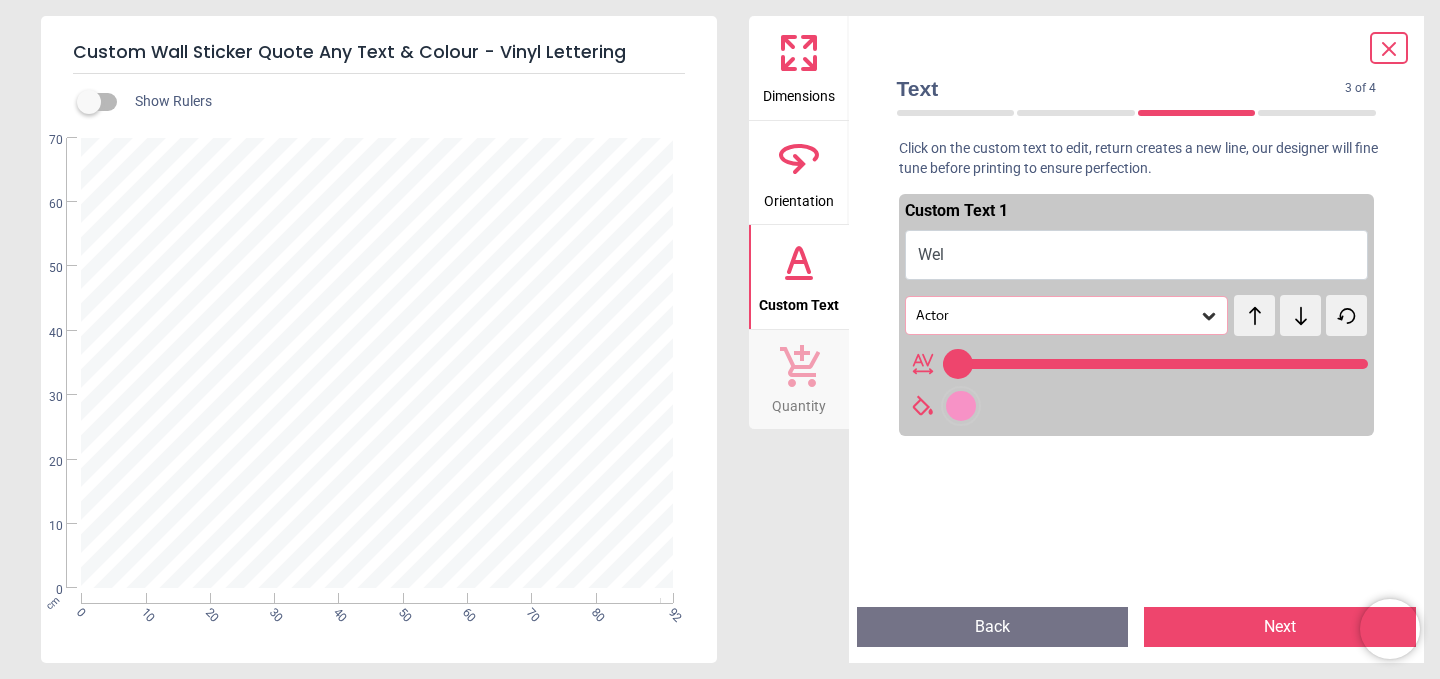 type on "****" 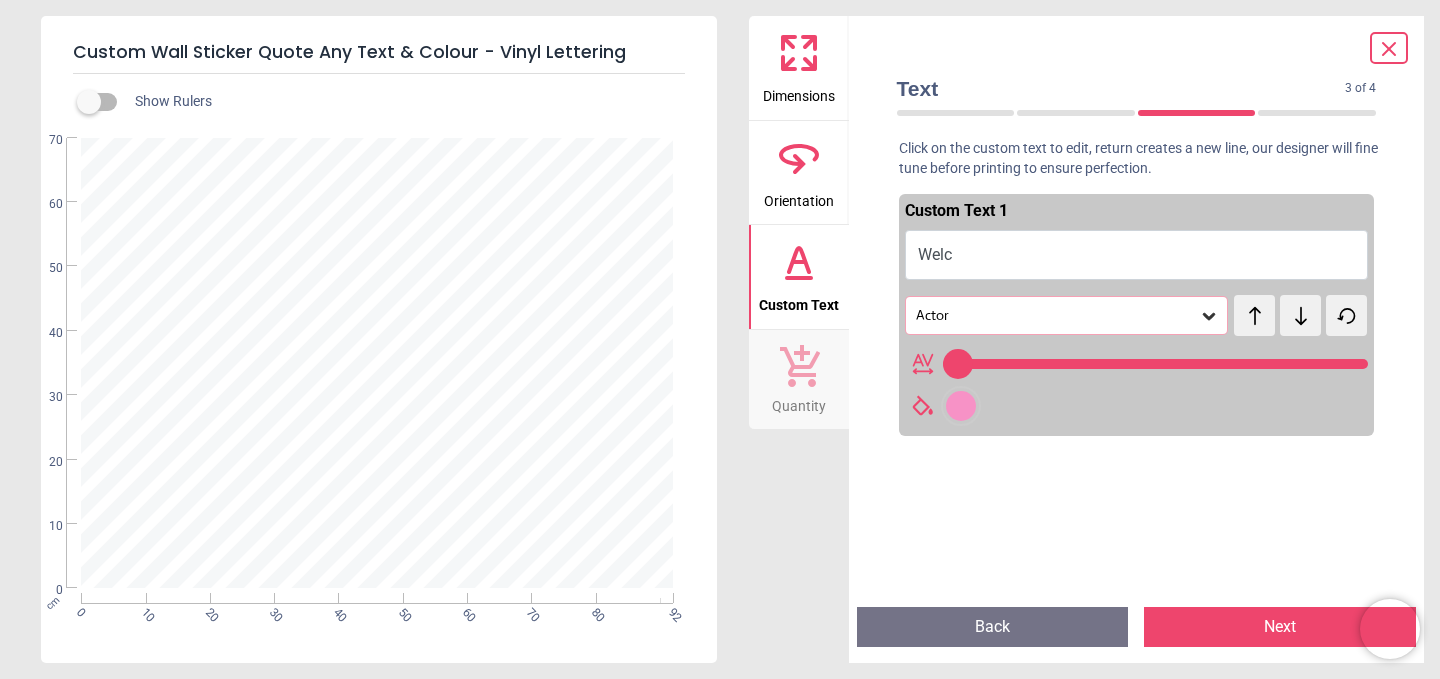 type on "*****" 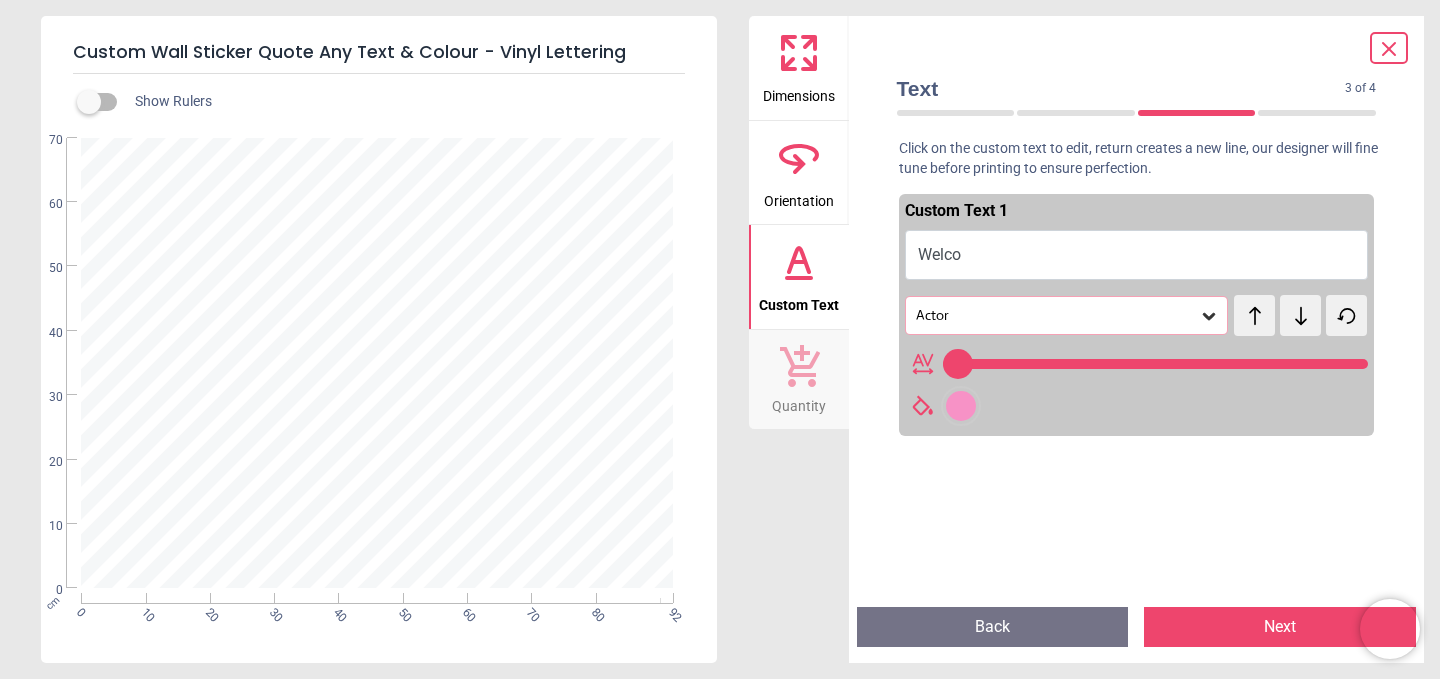 type on "******" 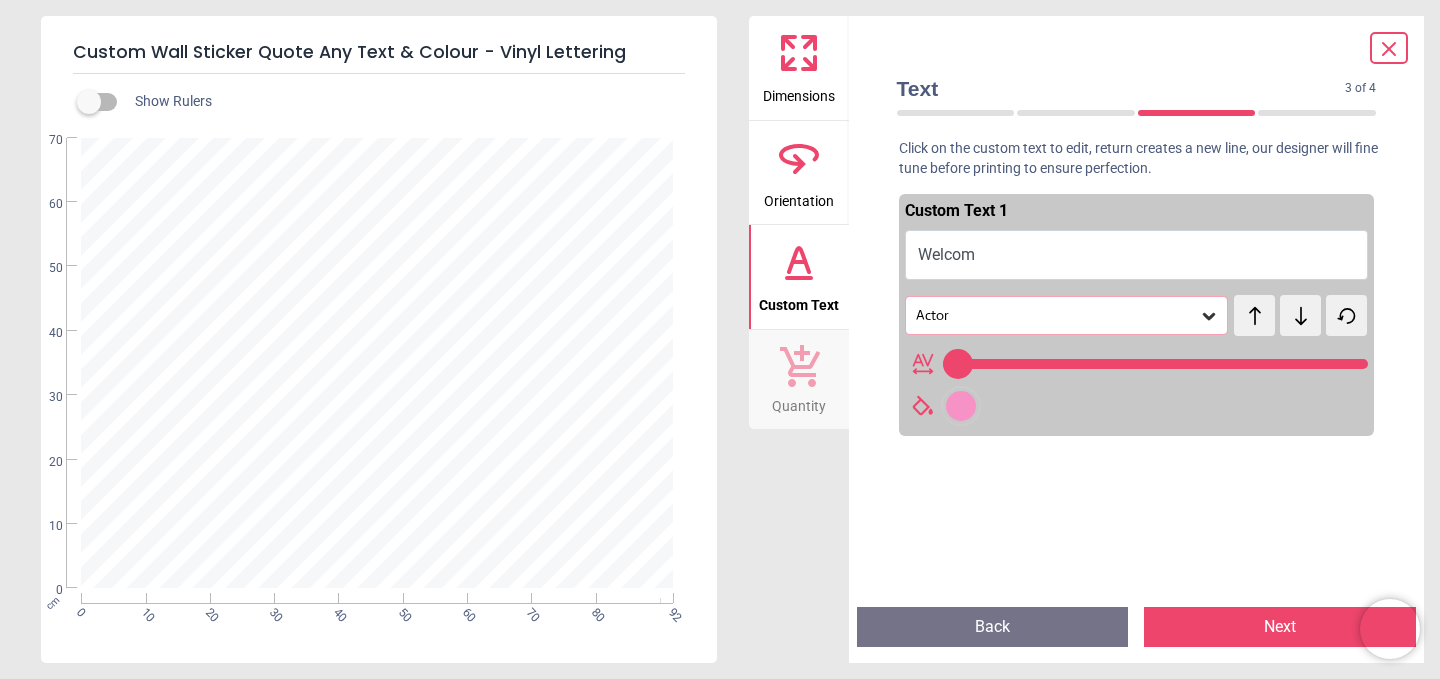 type on "*******" 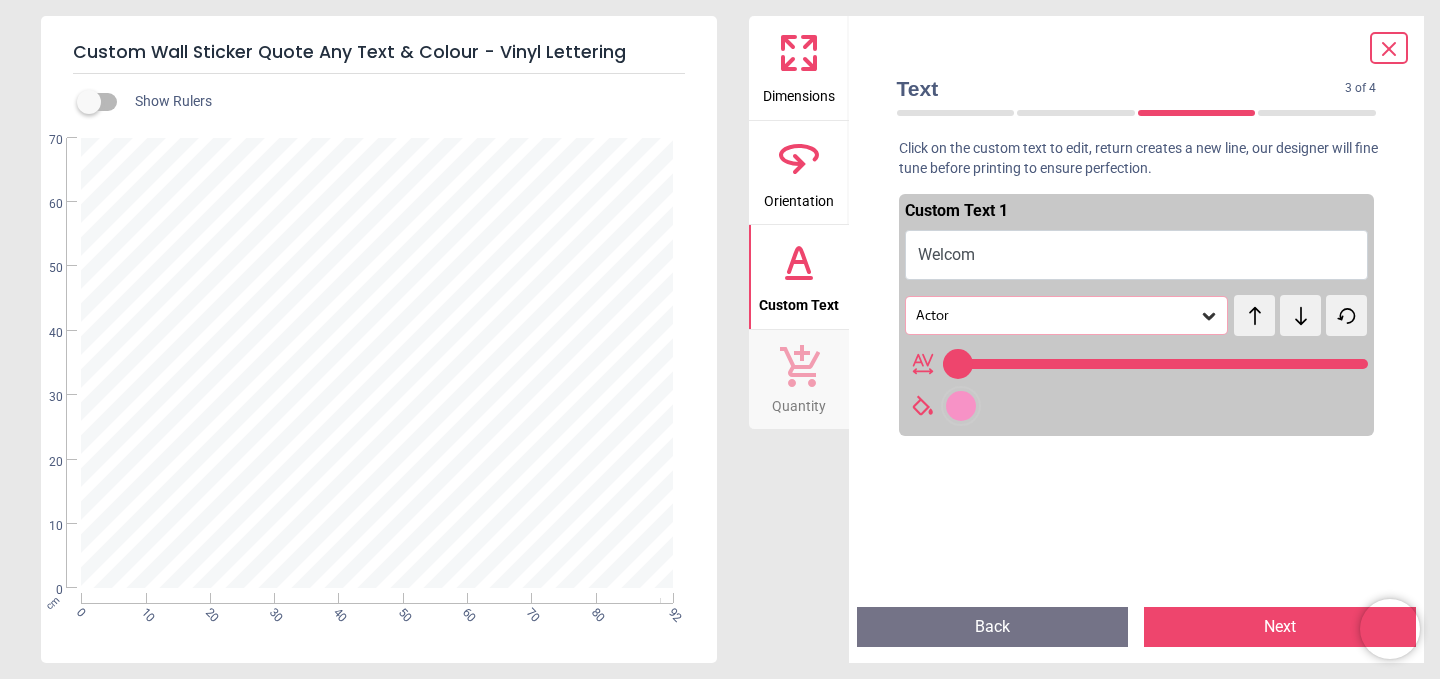 type on "***" 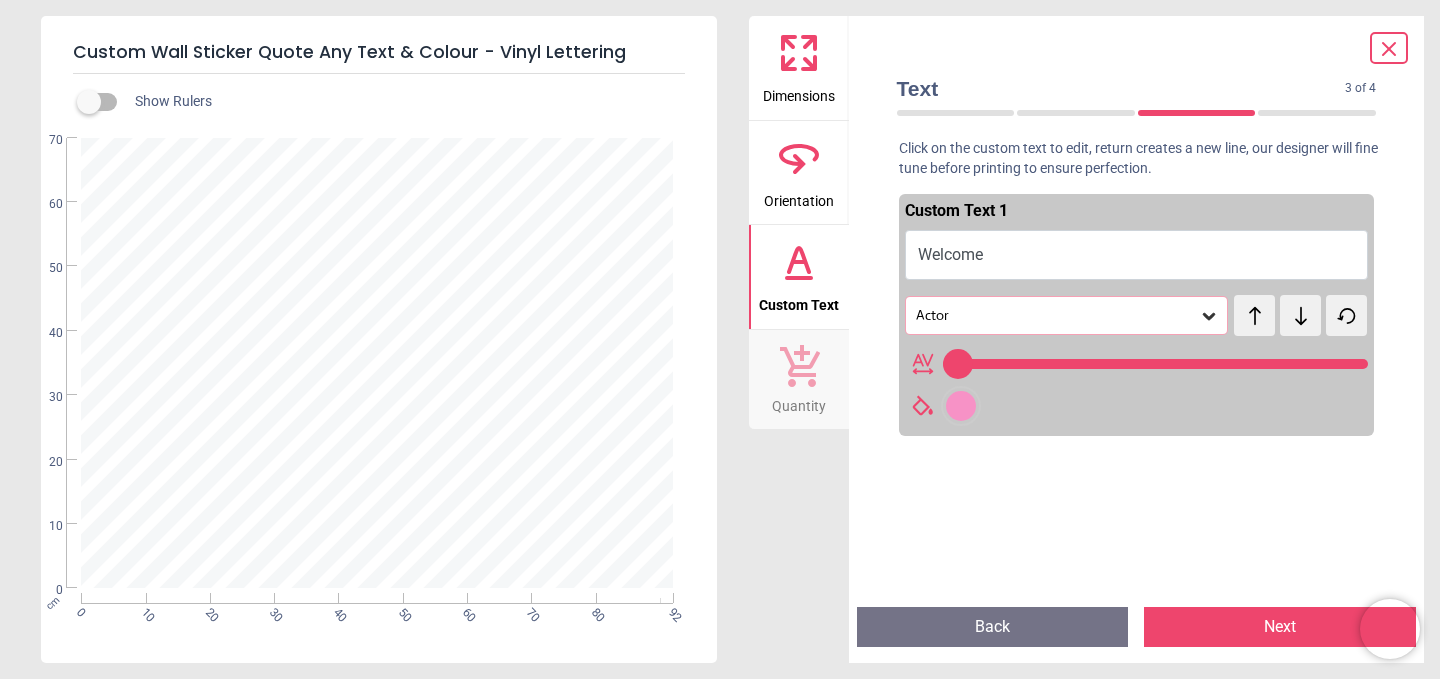 type on "*********" 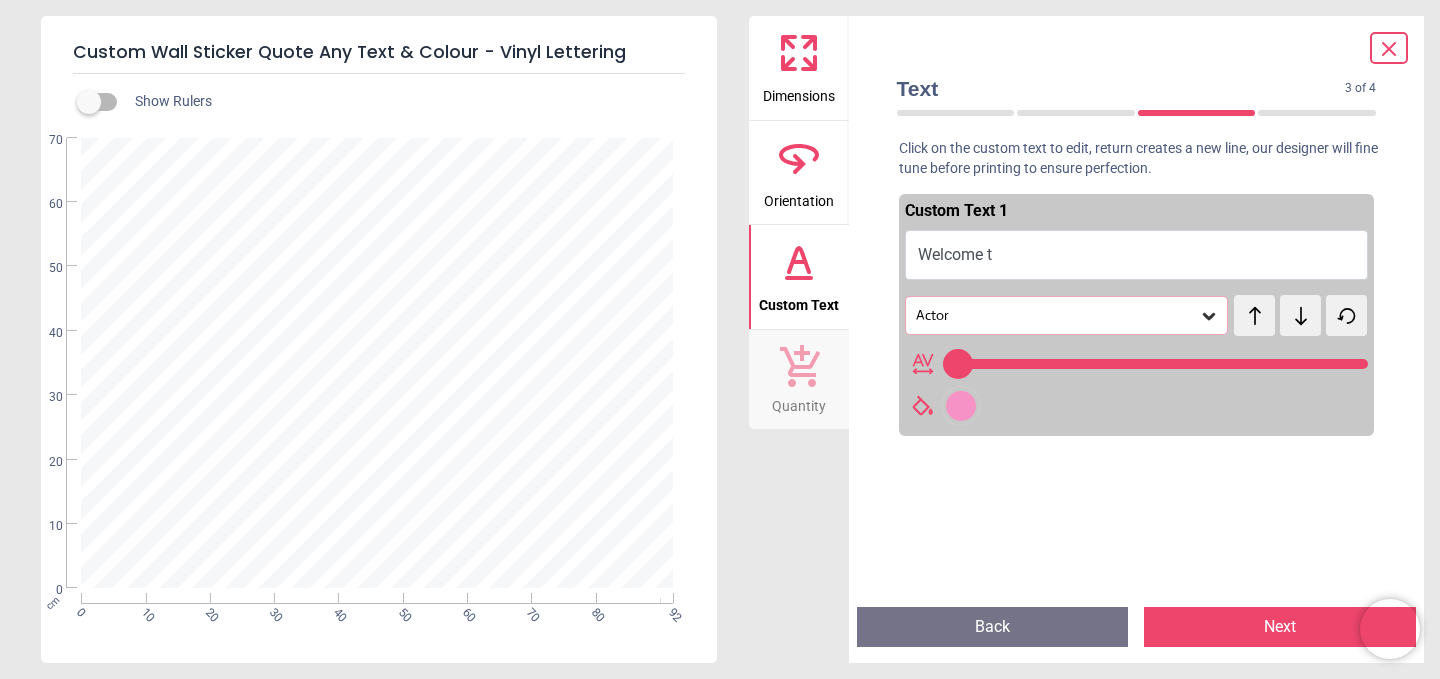 scroll, scrollTop: 2, scrollLeft: 0, axis: vertical 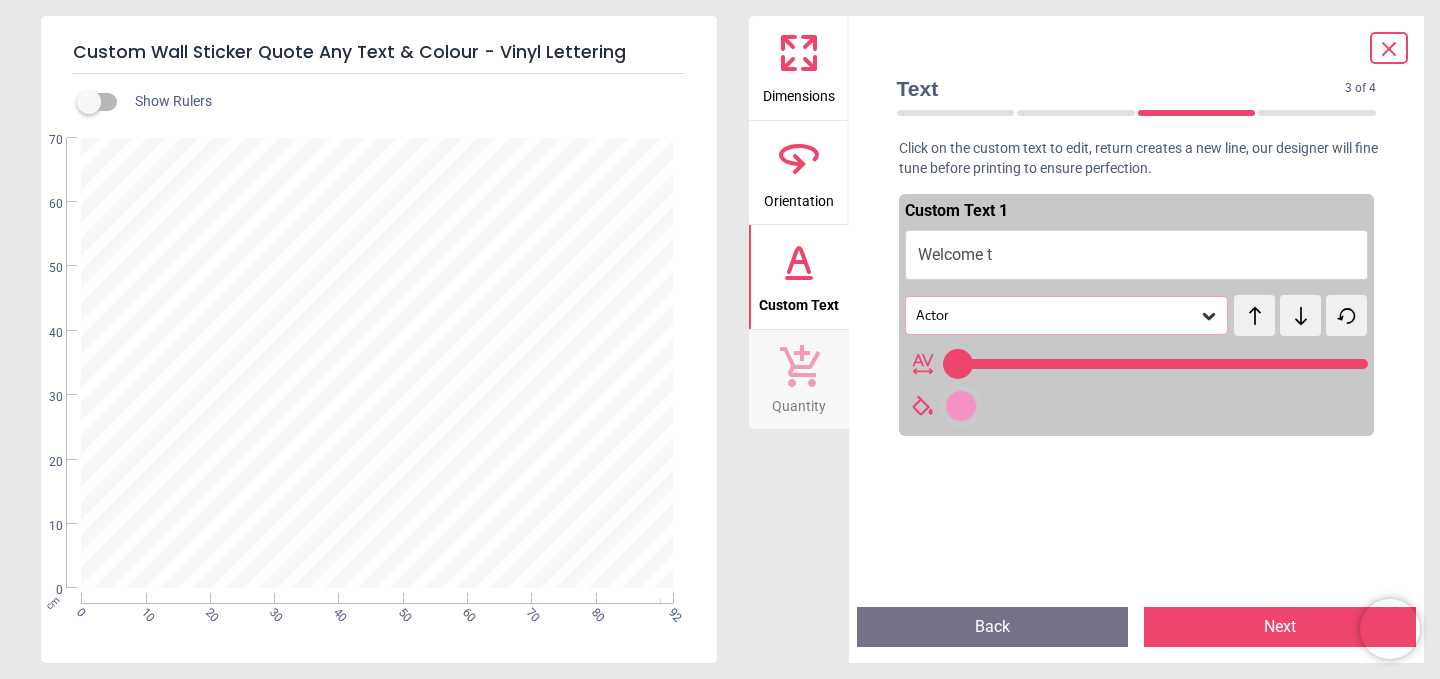 type on "***" 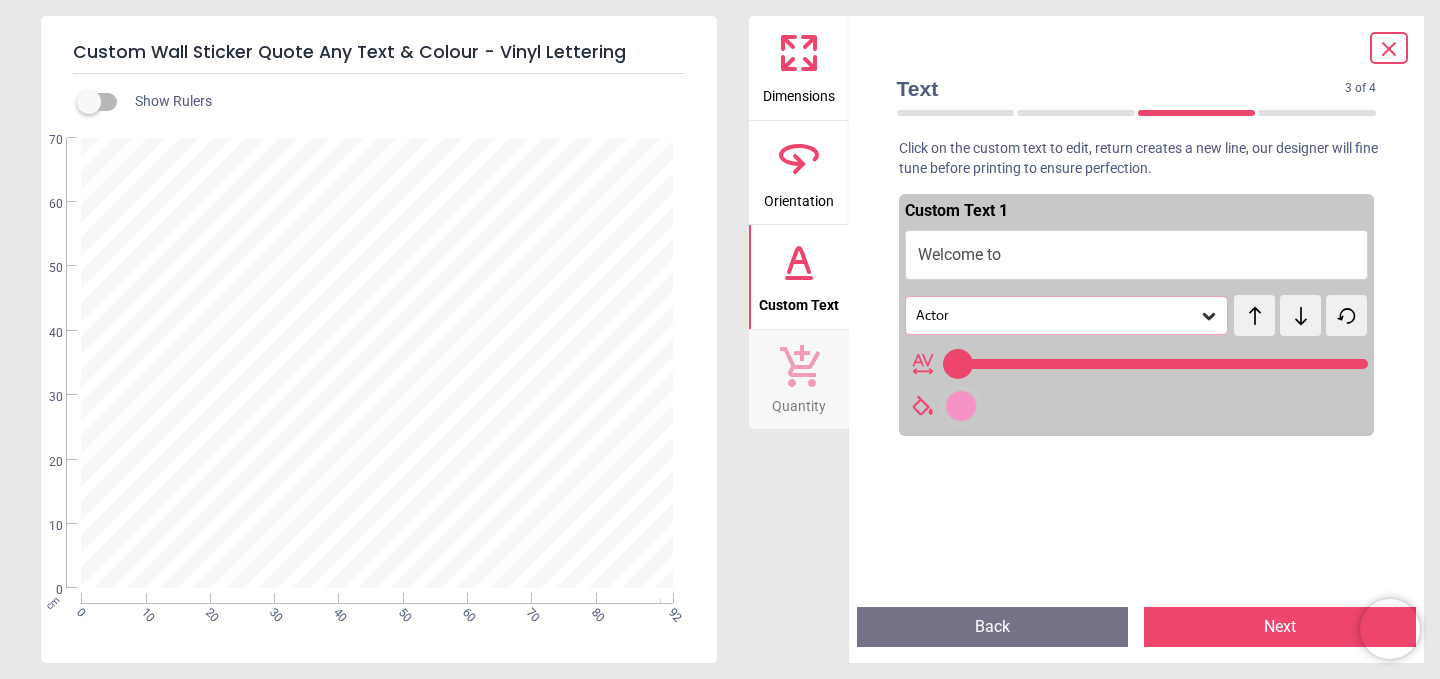 scroll, scrollTop: 0, scrollLeft: 0, axis: both 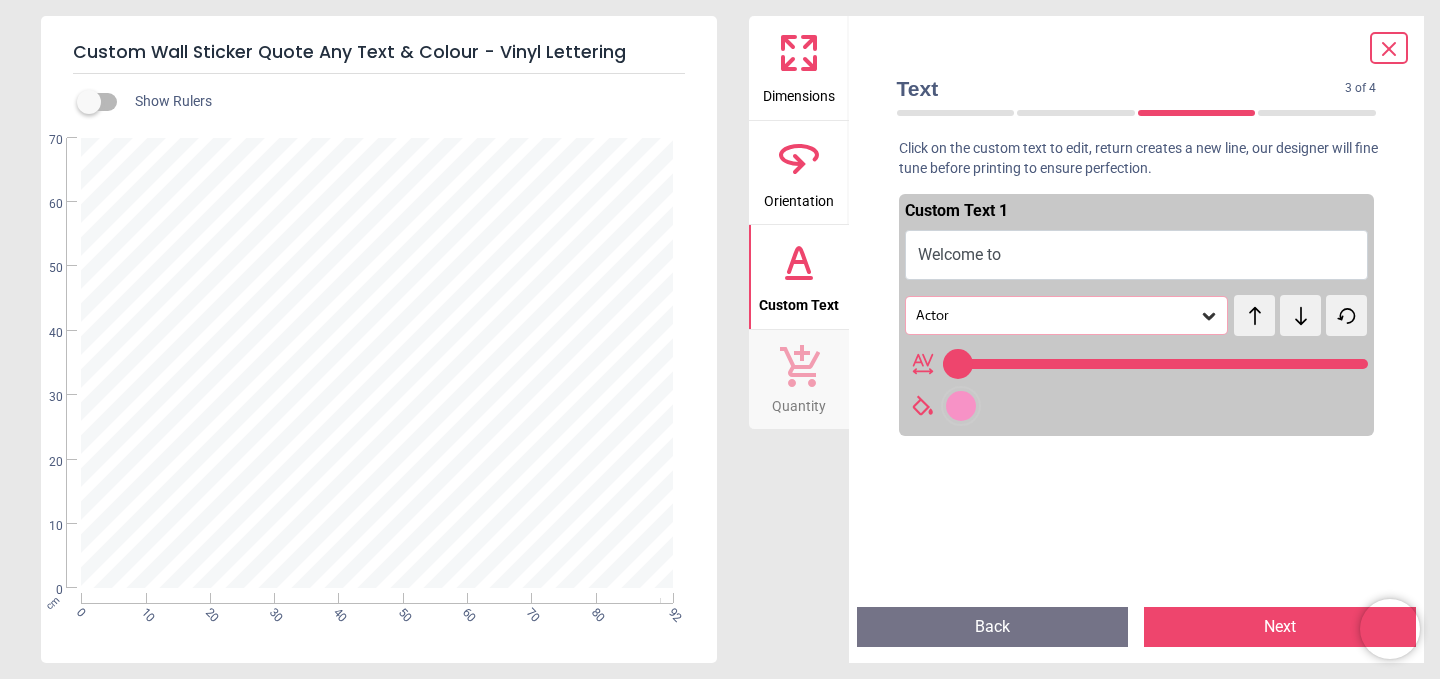 type on "***" 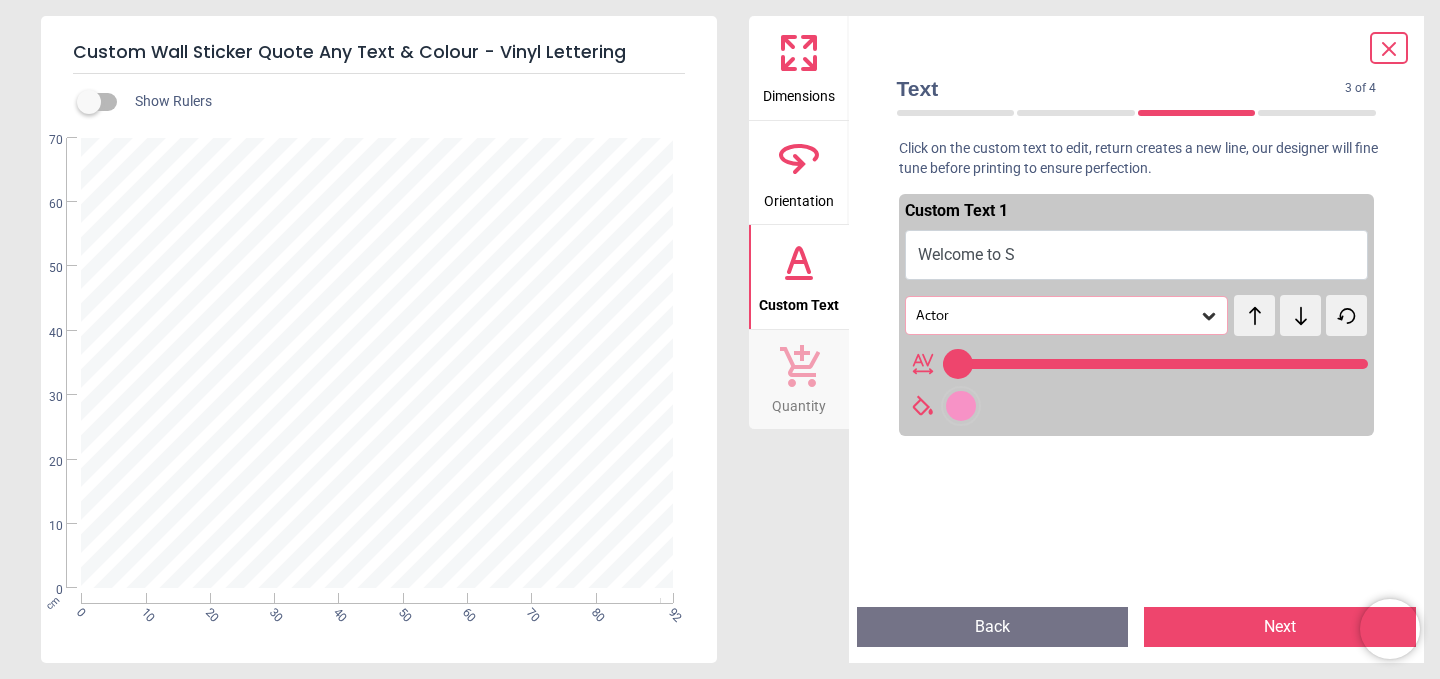 type on "**********" 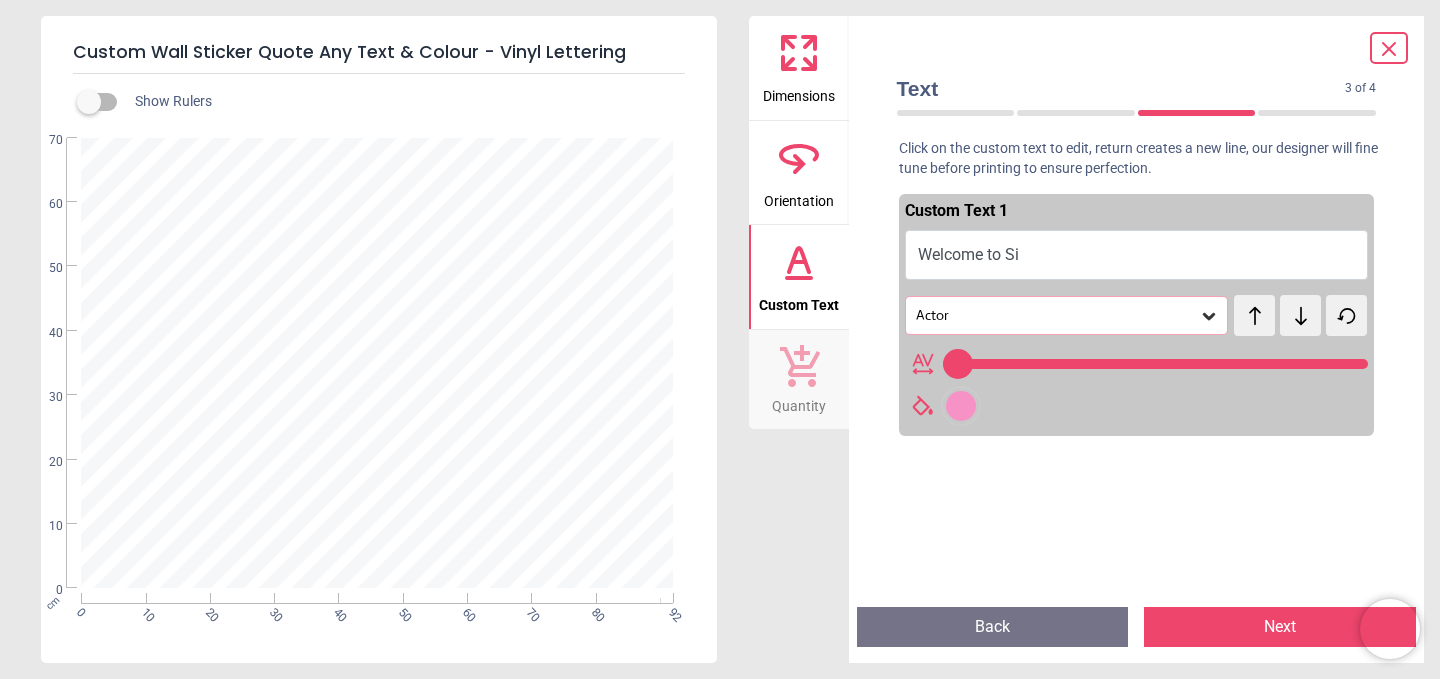 type on "**********" 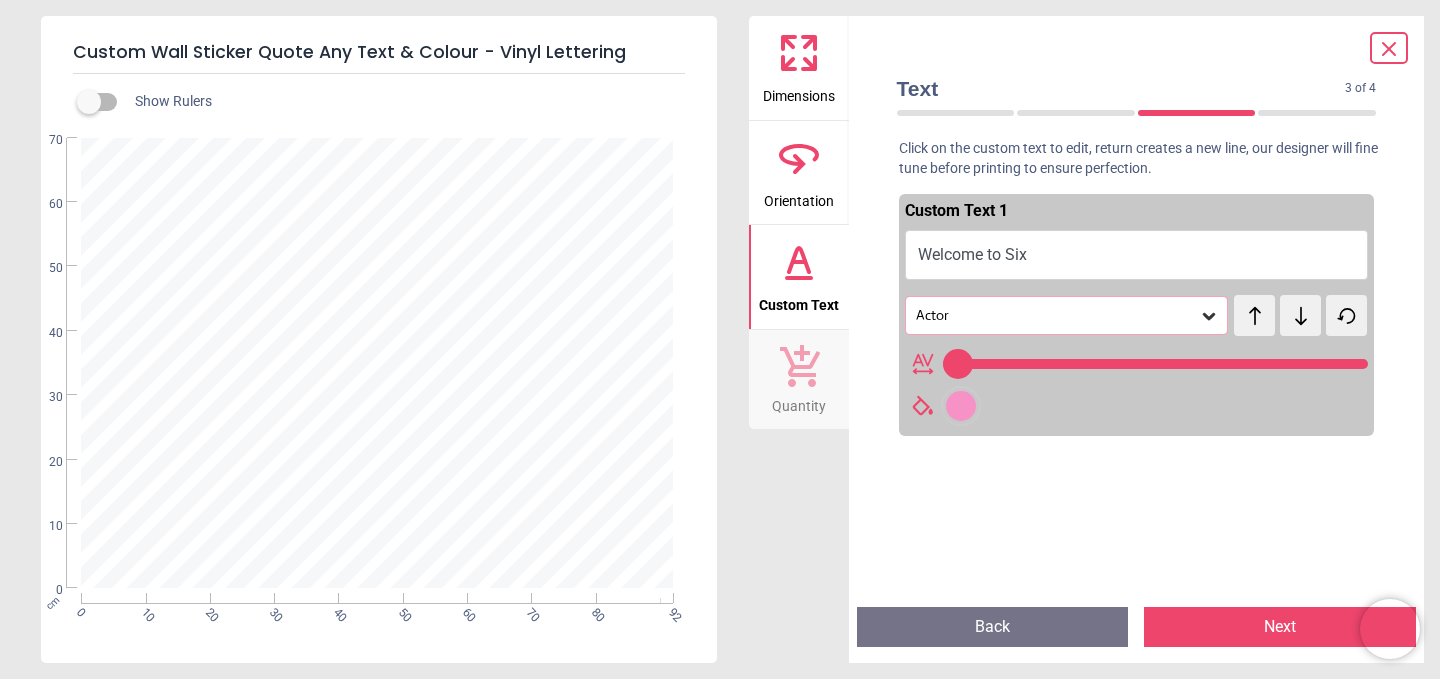 type on "**********" 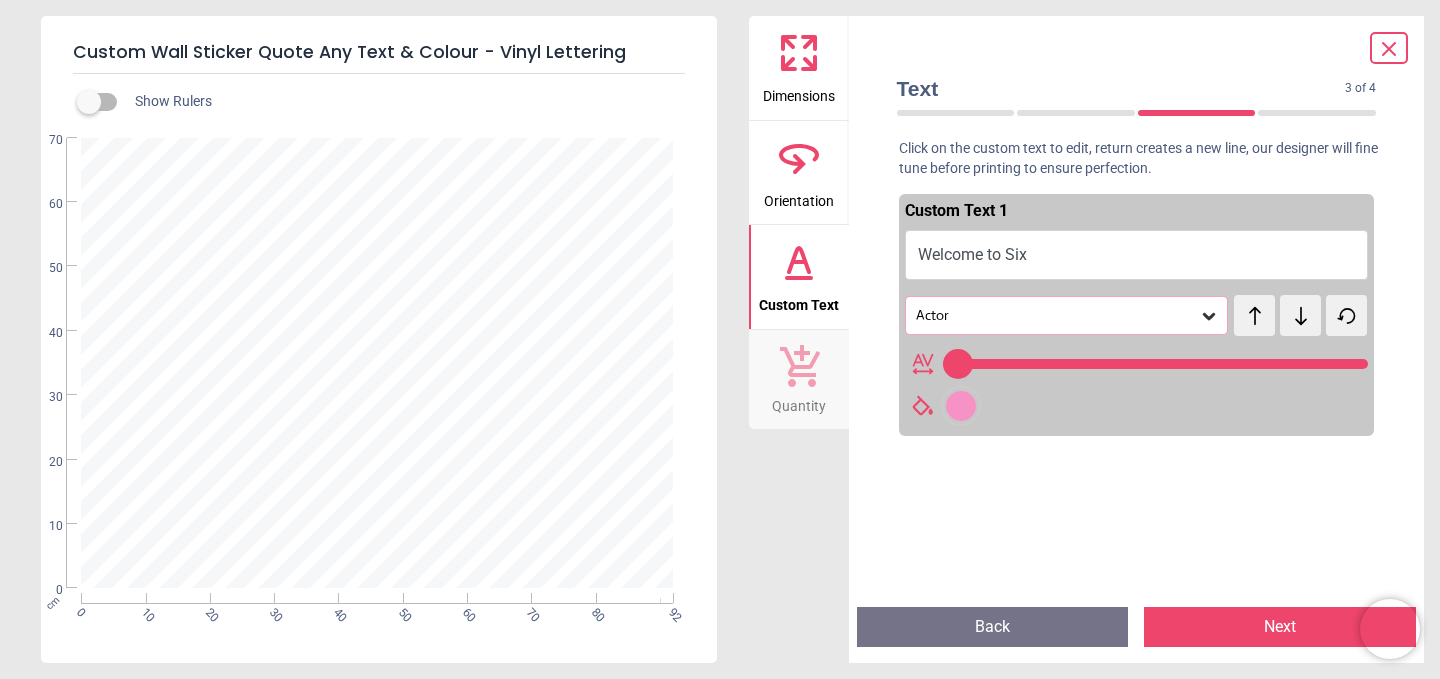 type on "**" 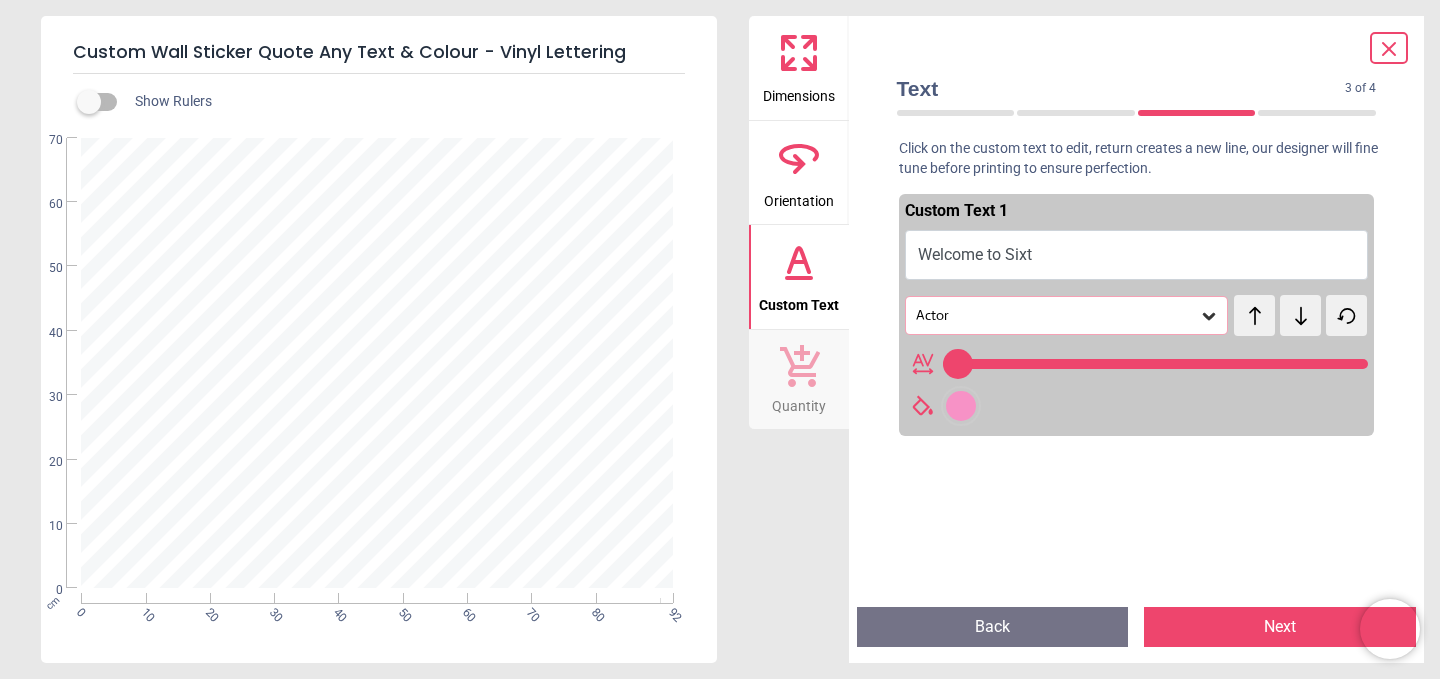type on "**********" 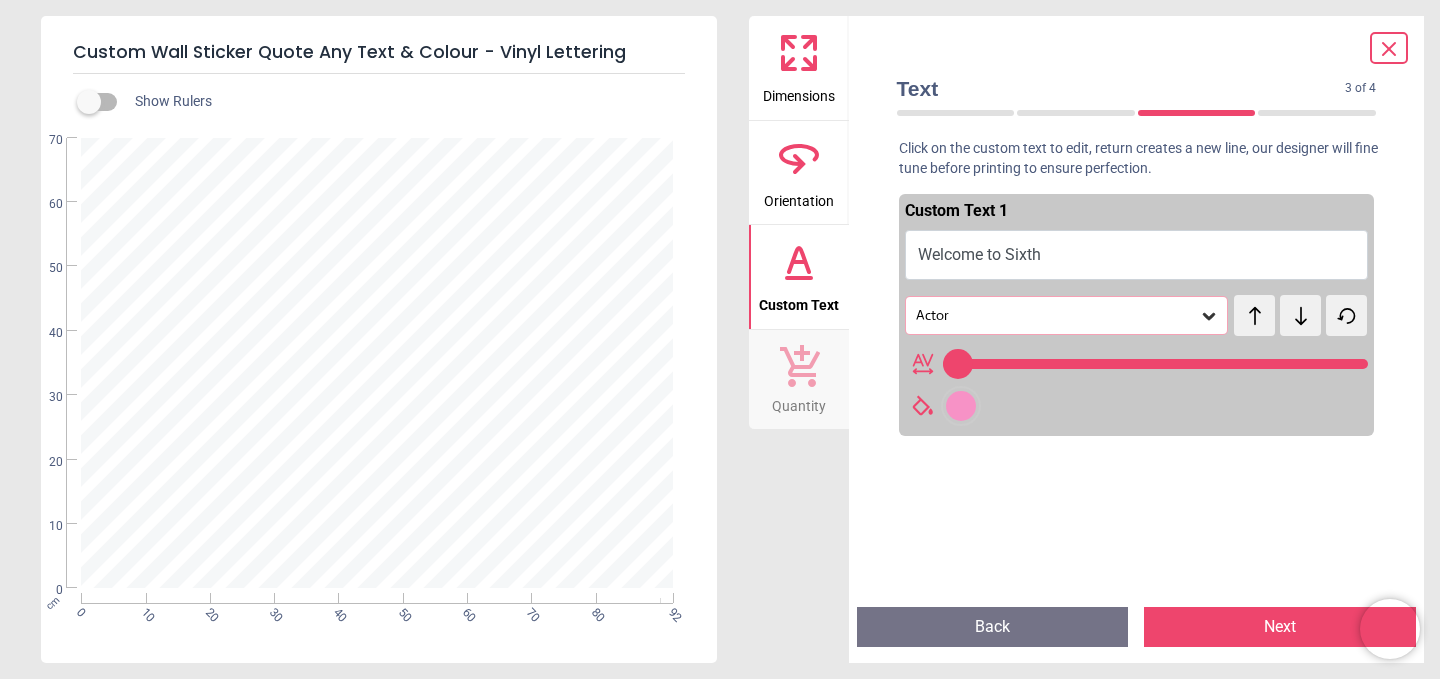 type on "**********" 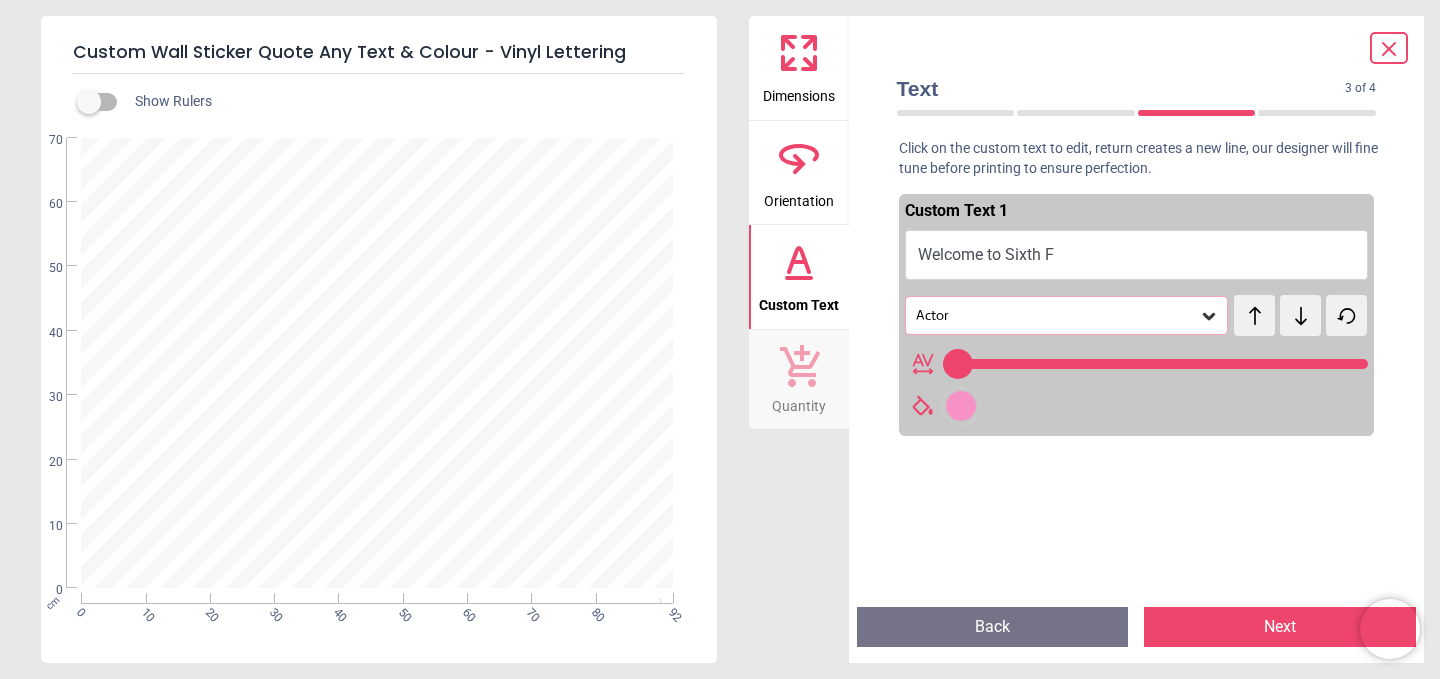type on "**********" 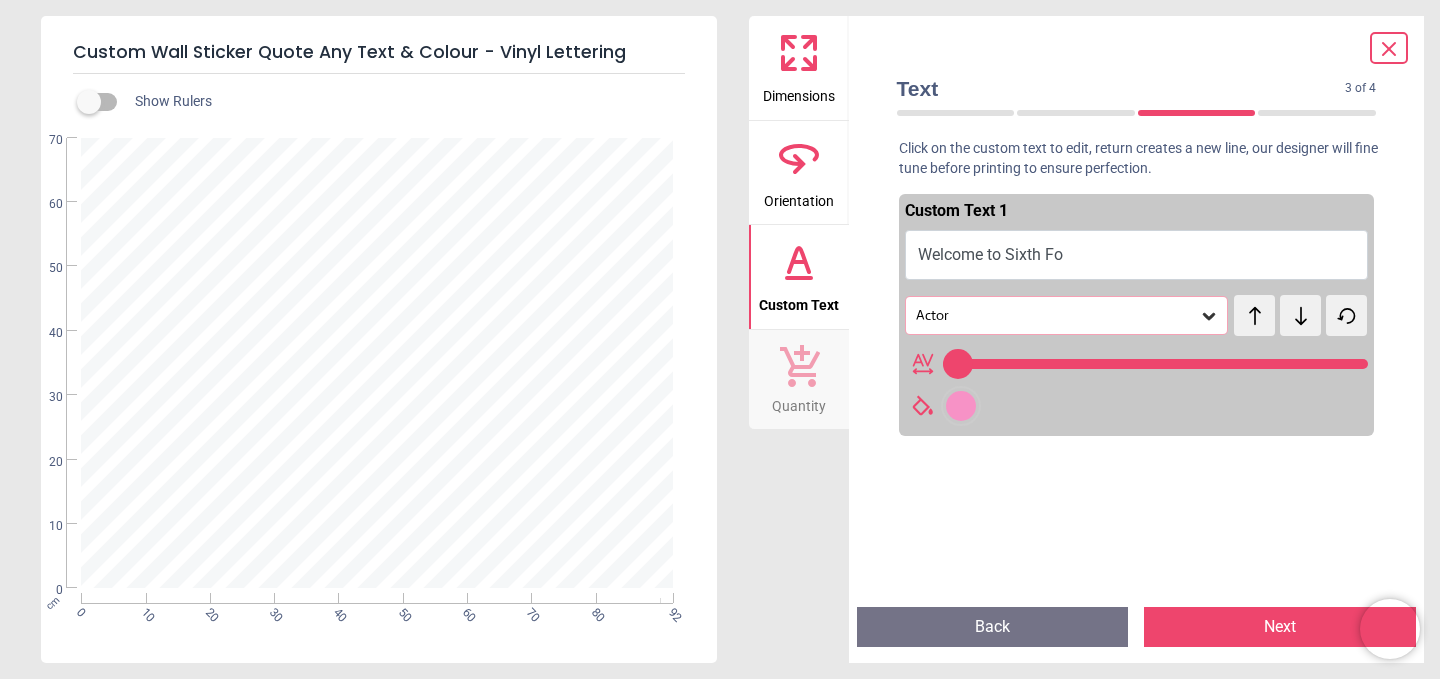 type on "**********" 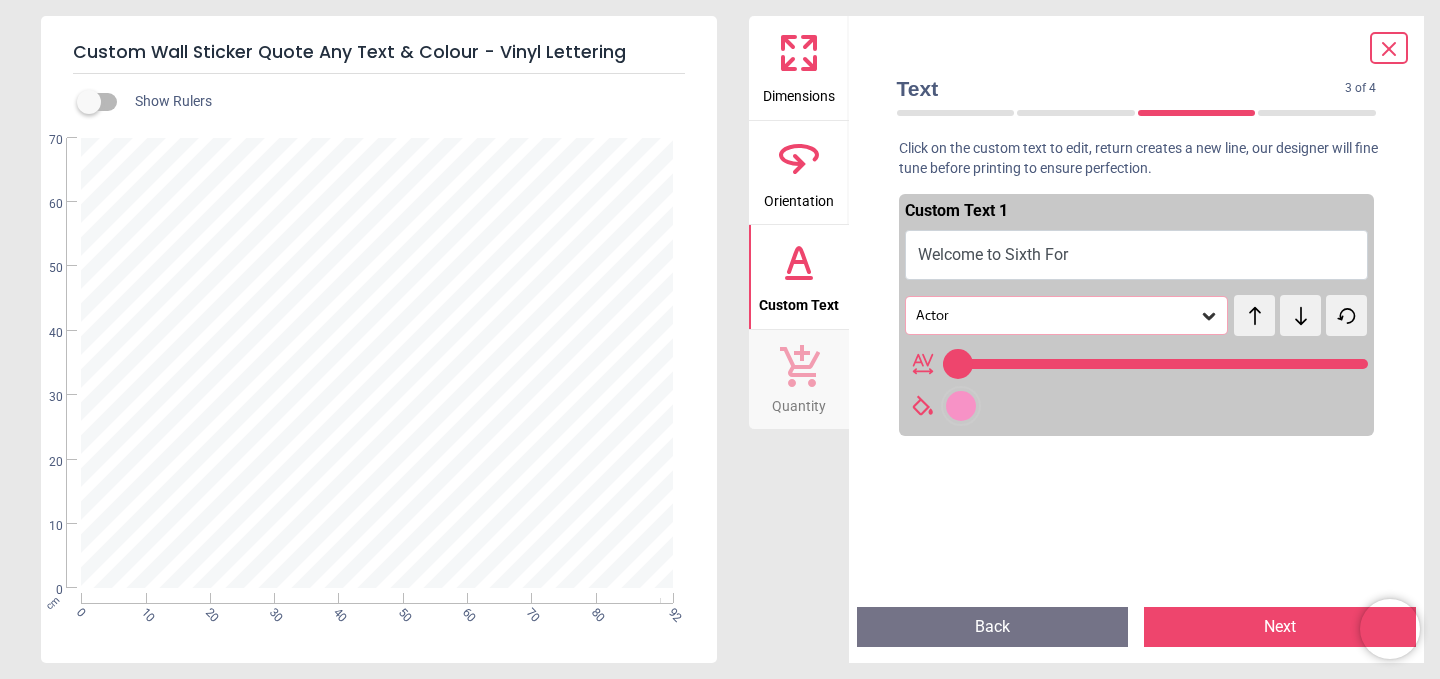type on "**********" 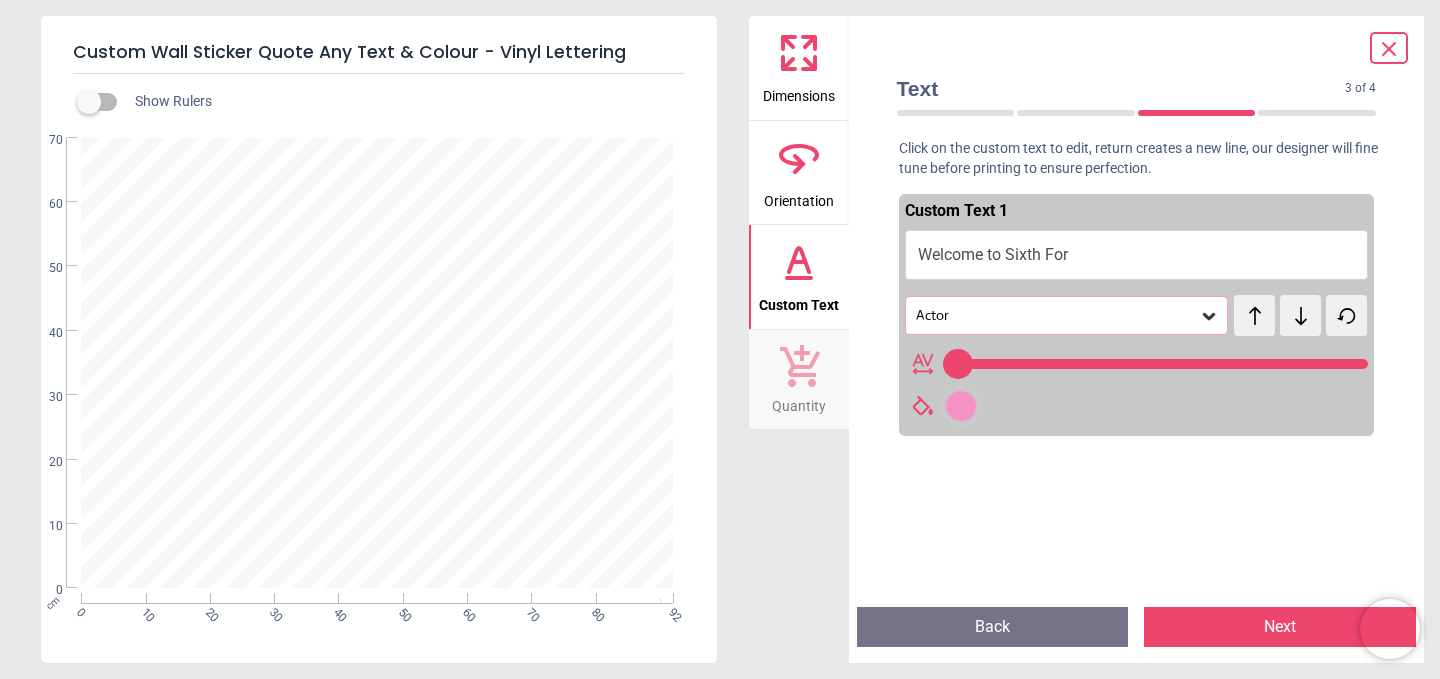 type on "**" 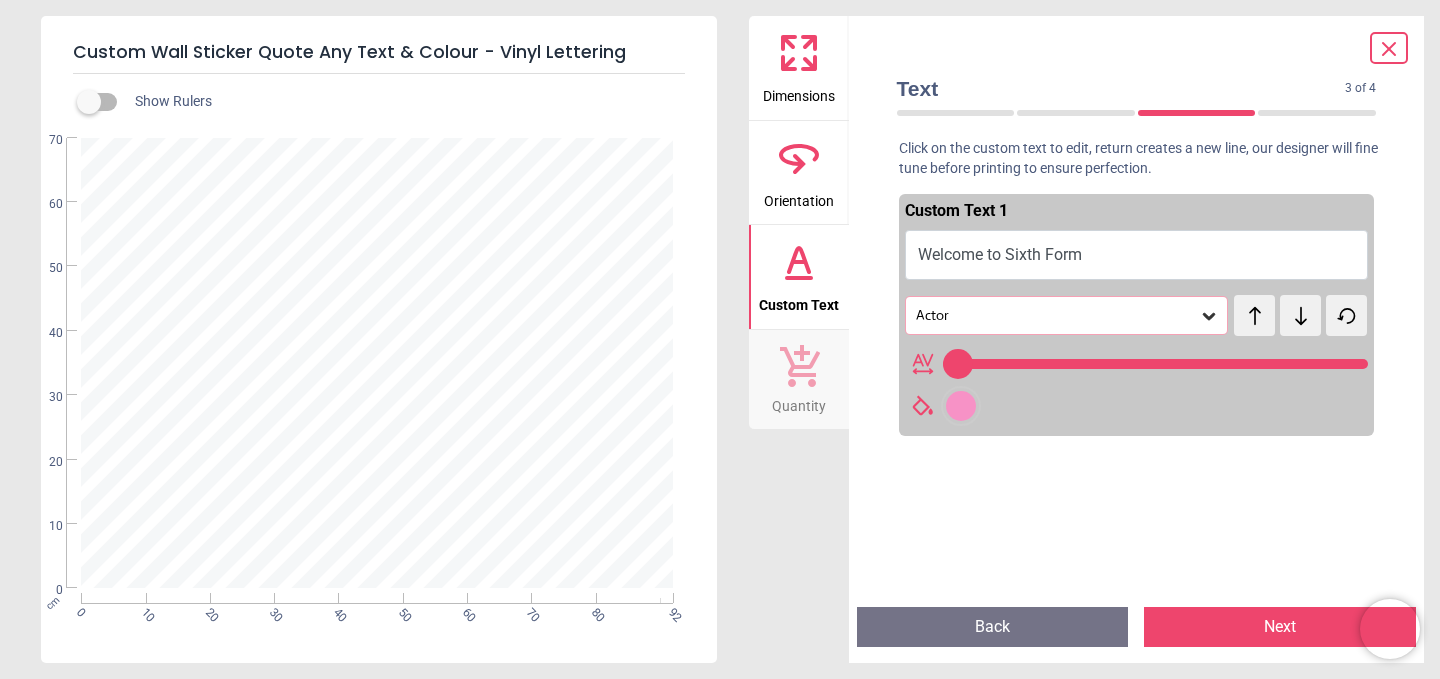 scroll, scrollTop: 1, scrollLeft: 0, axis: vertical 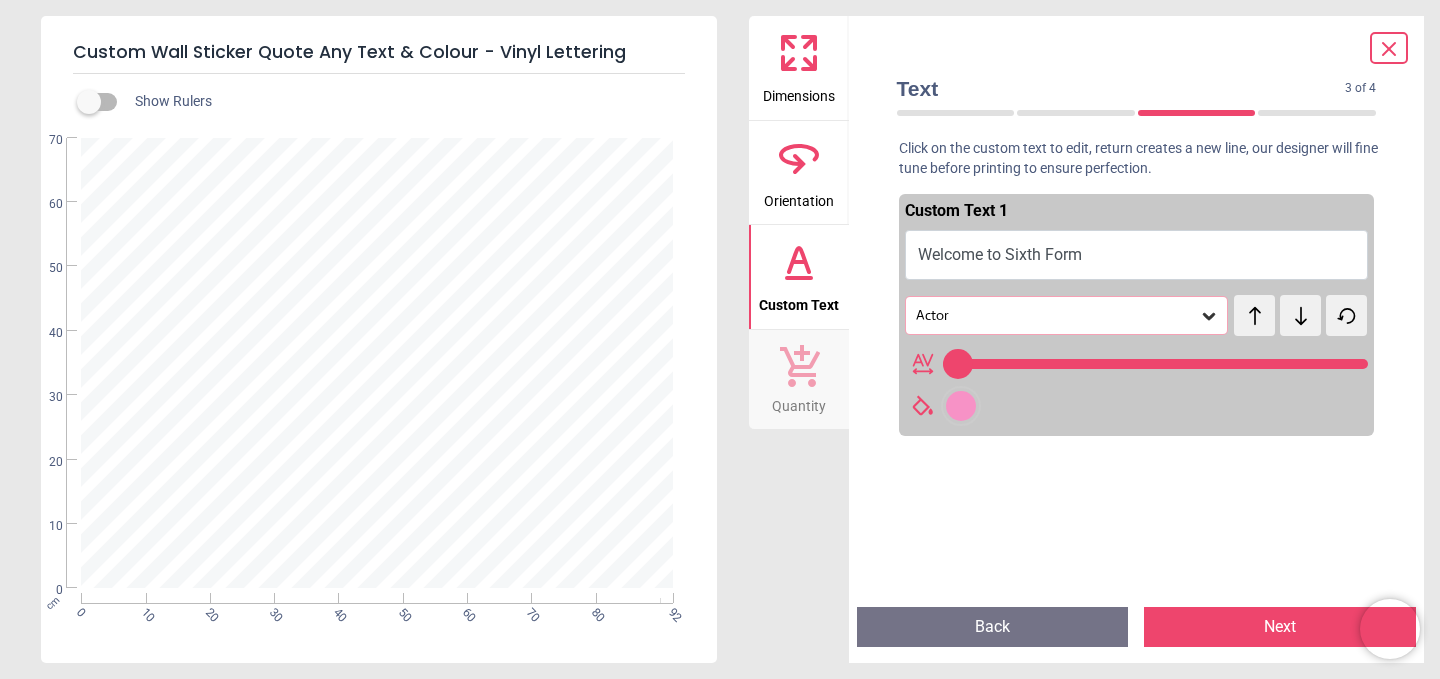 click on "**********" at bounding box center [377, 363] 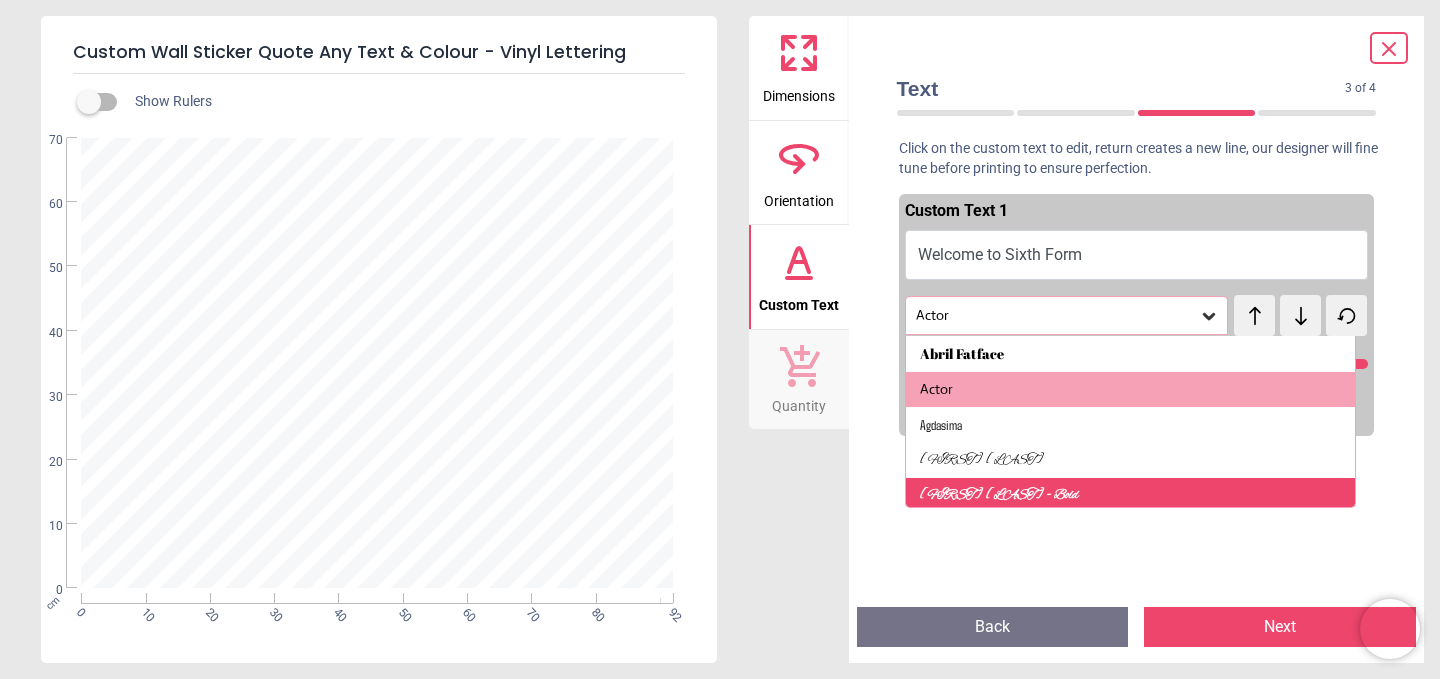 click on "[FIRST] [LAST] - Bold" at bounding box center [999, 496] 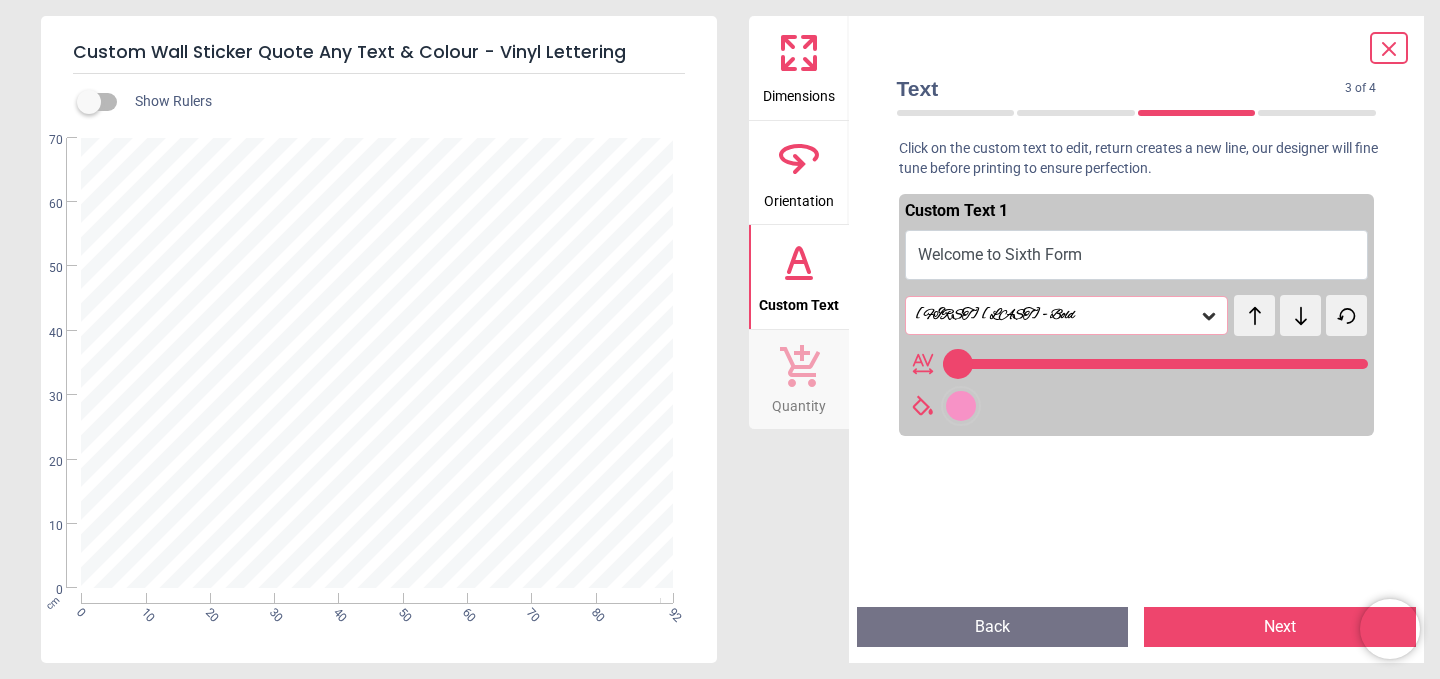 type on "**" 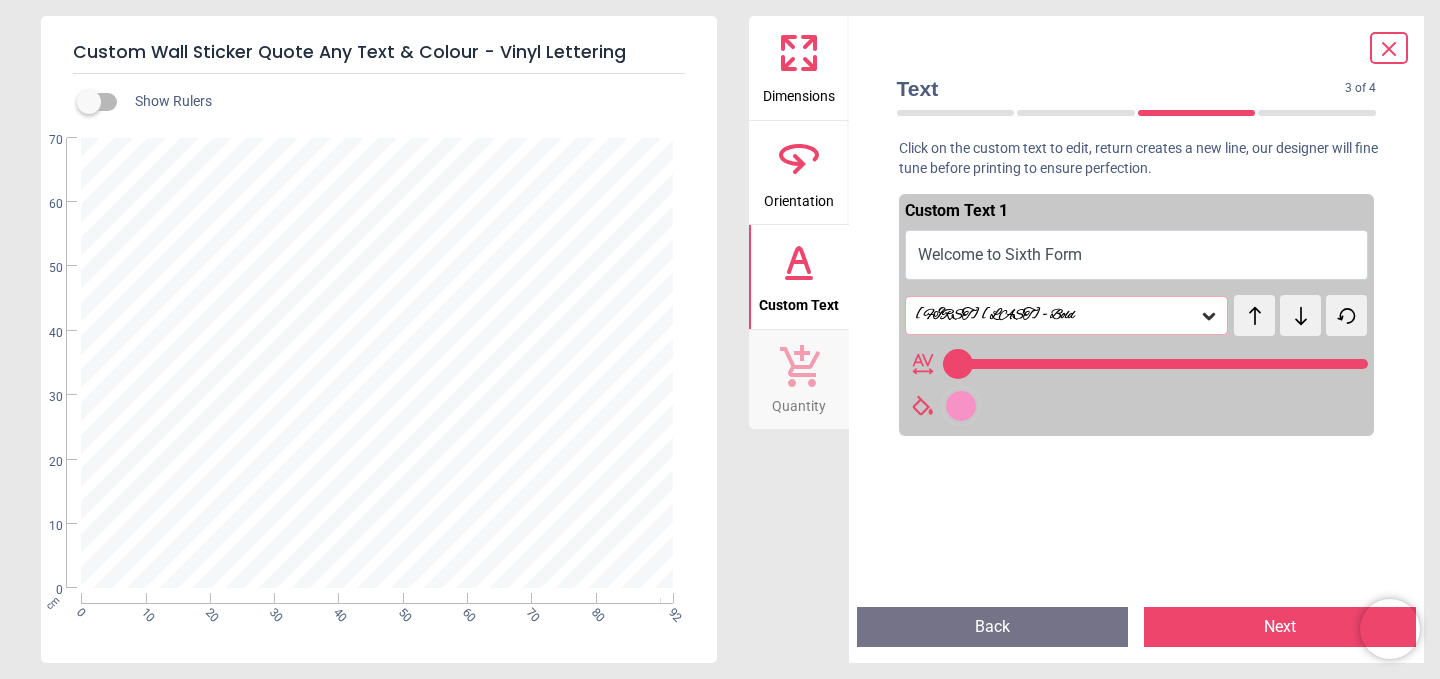 scroll, scrollTop: 0, scrollLeft: 0, axis: both 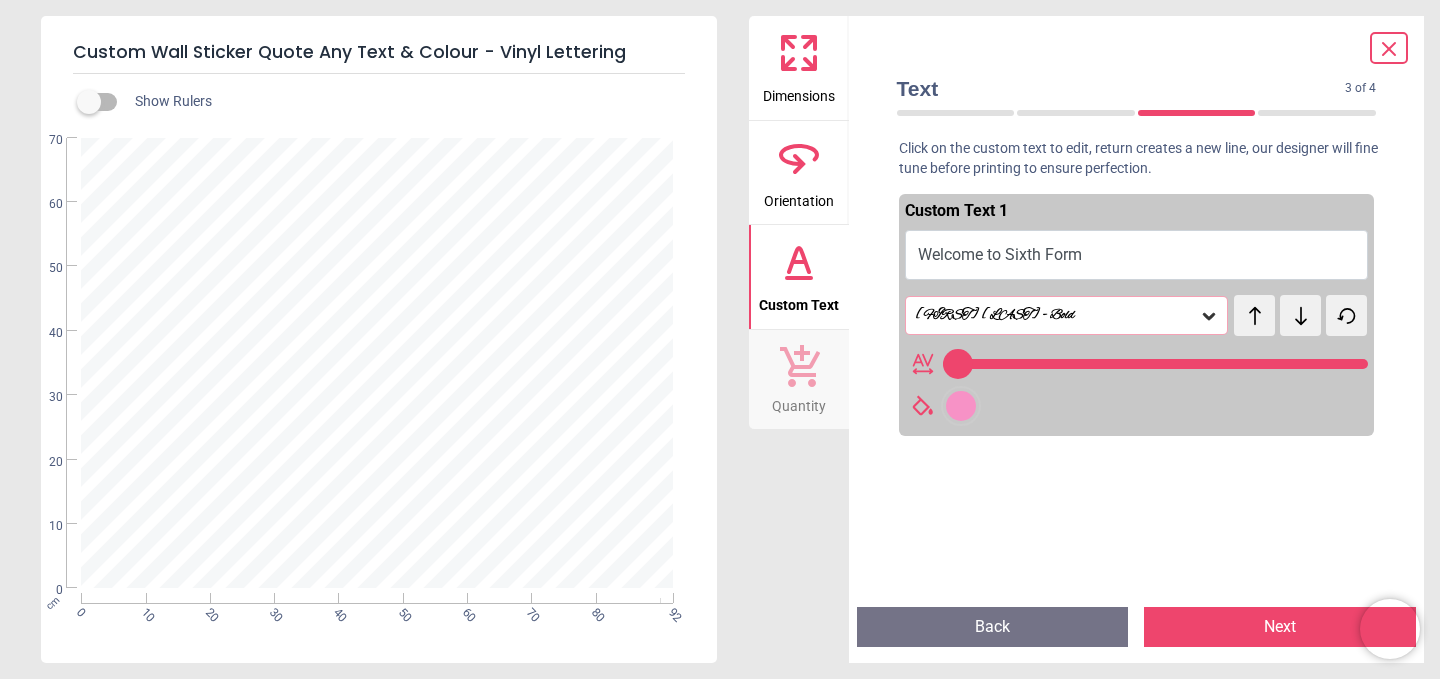 click 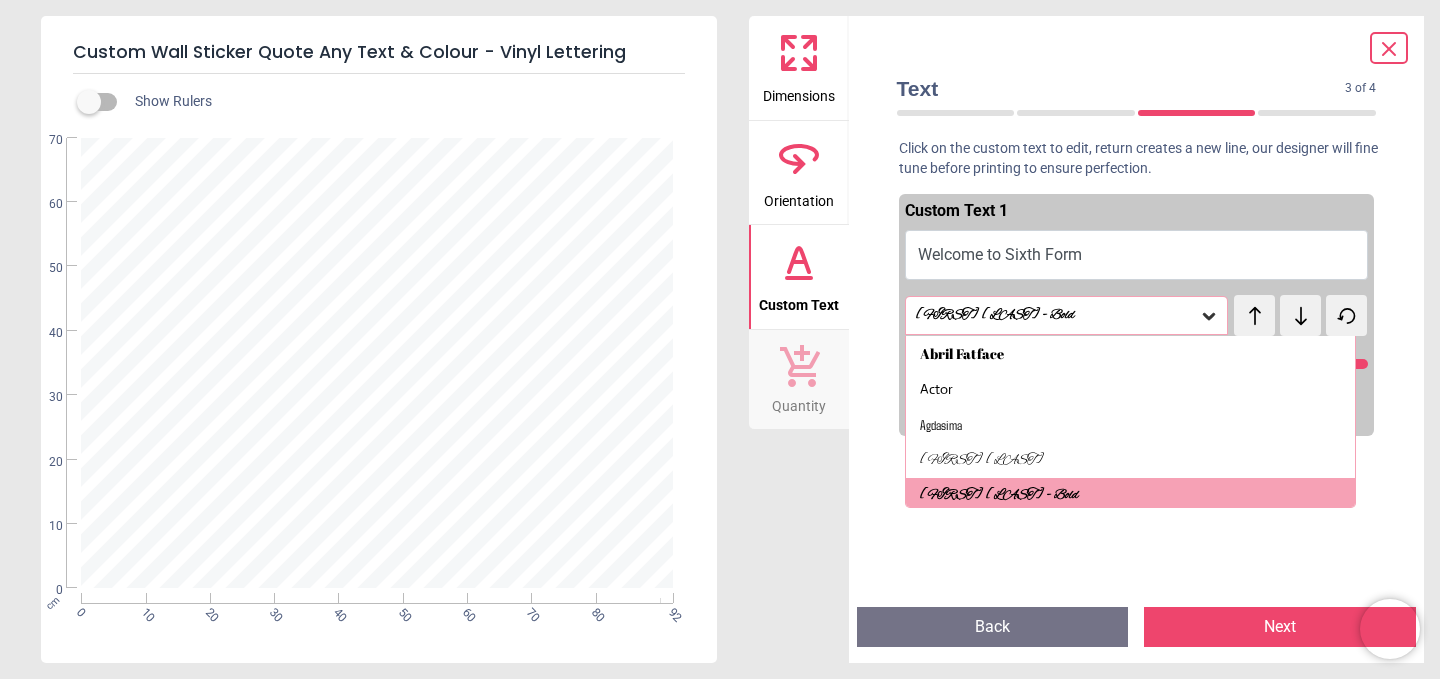 scroll, scrollTop: 7, scrollLeft: 0, axis: vertical 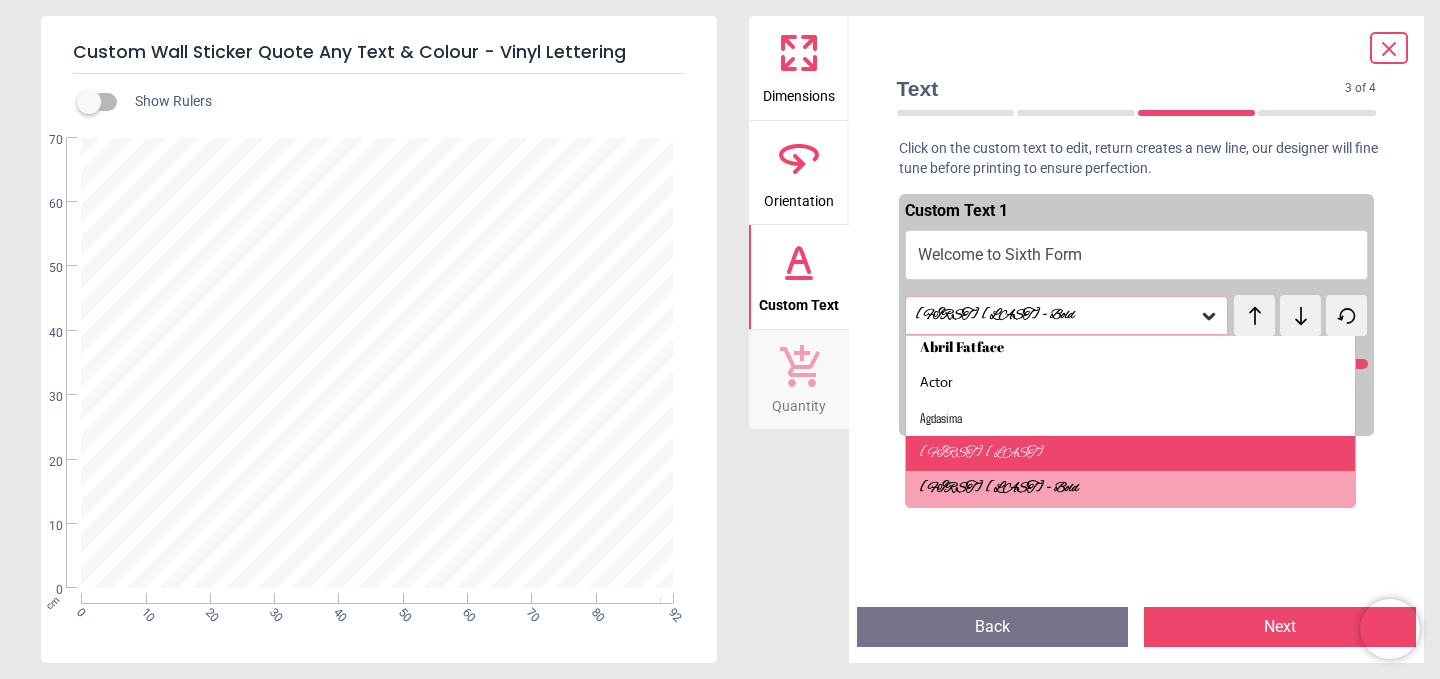 click on "[FIRST] [LAST]" at bounding box center (1131, 454) 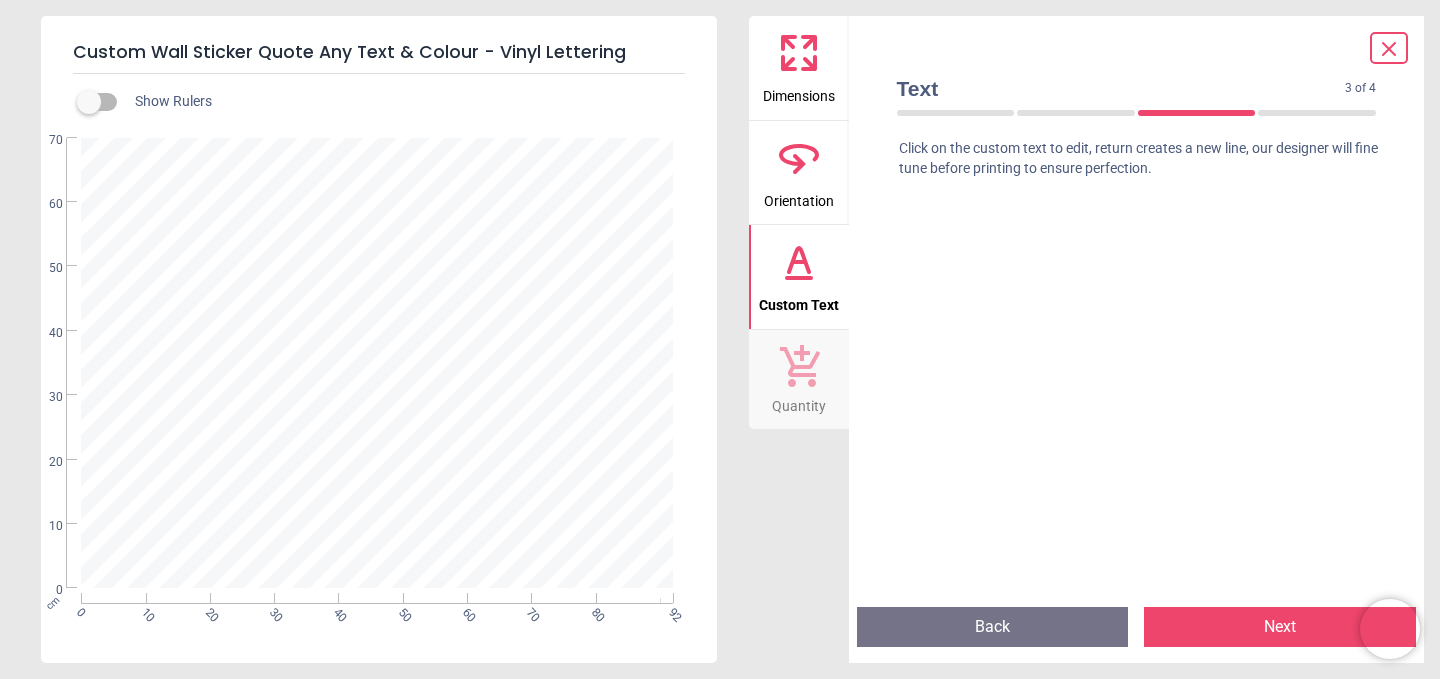 scroll, scrollTop: 0, scrollLeft: 0, axis: both 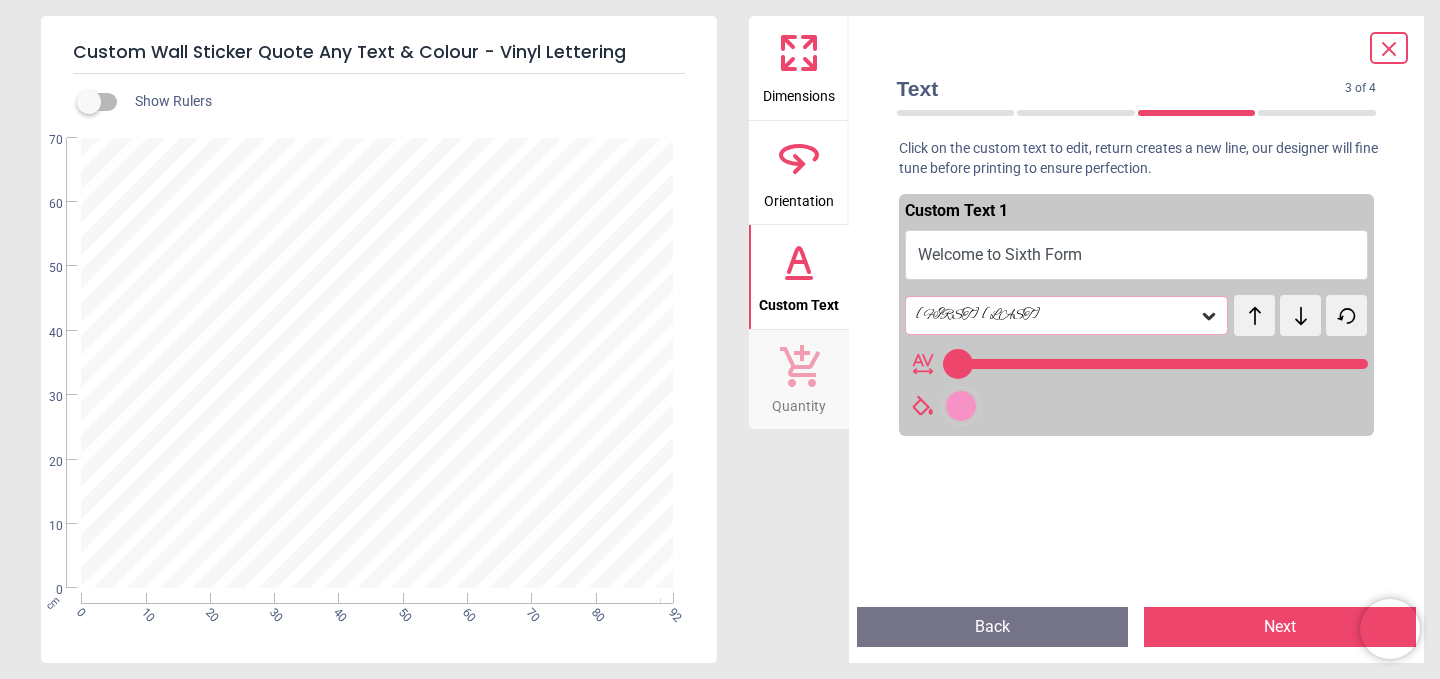 click on "Welcome to Sixth Form" at bounding box center [1137, 255] 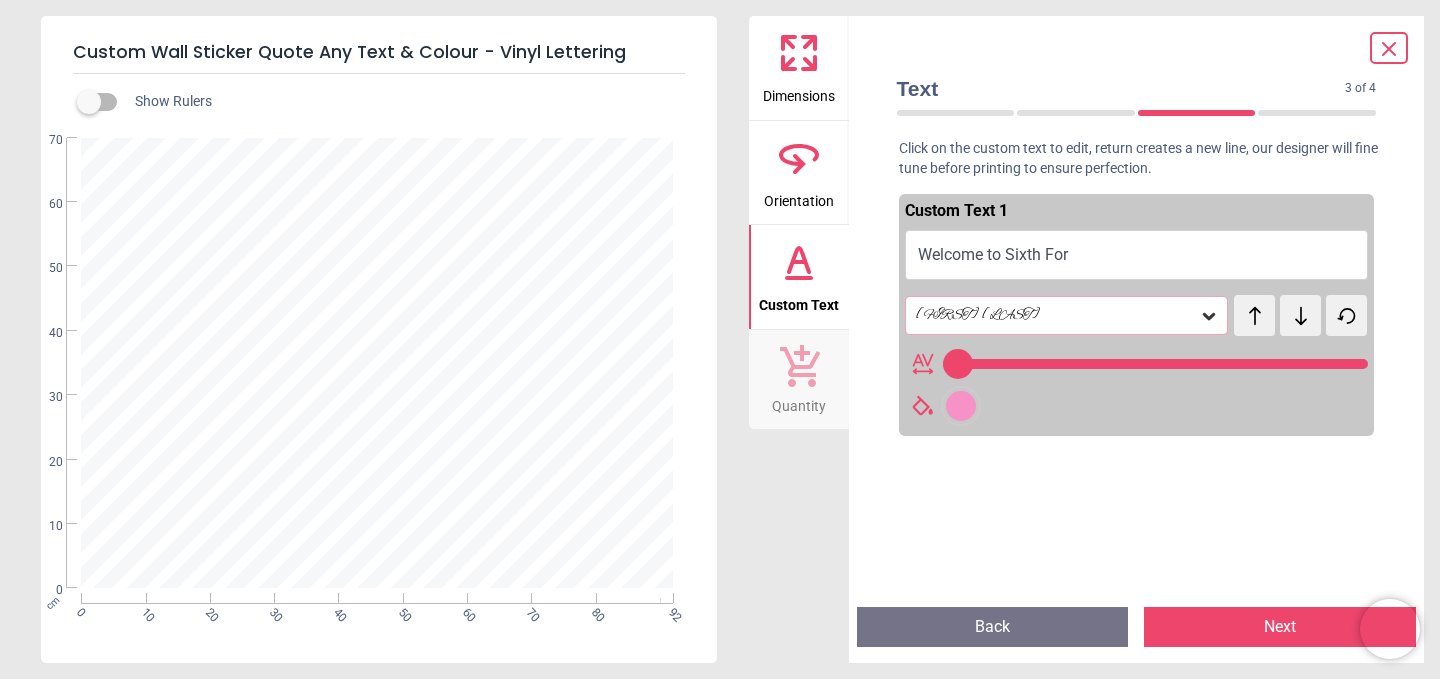 type on "**********" 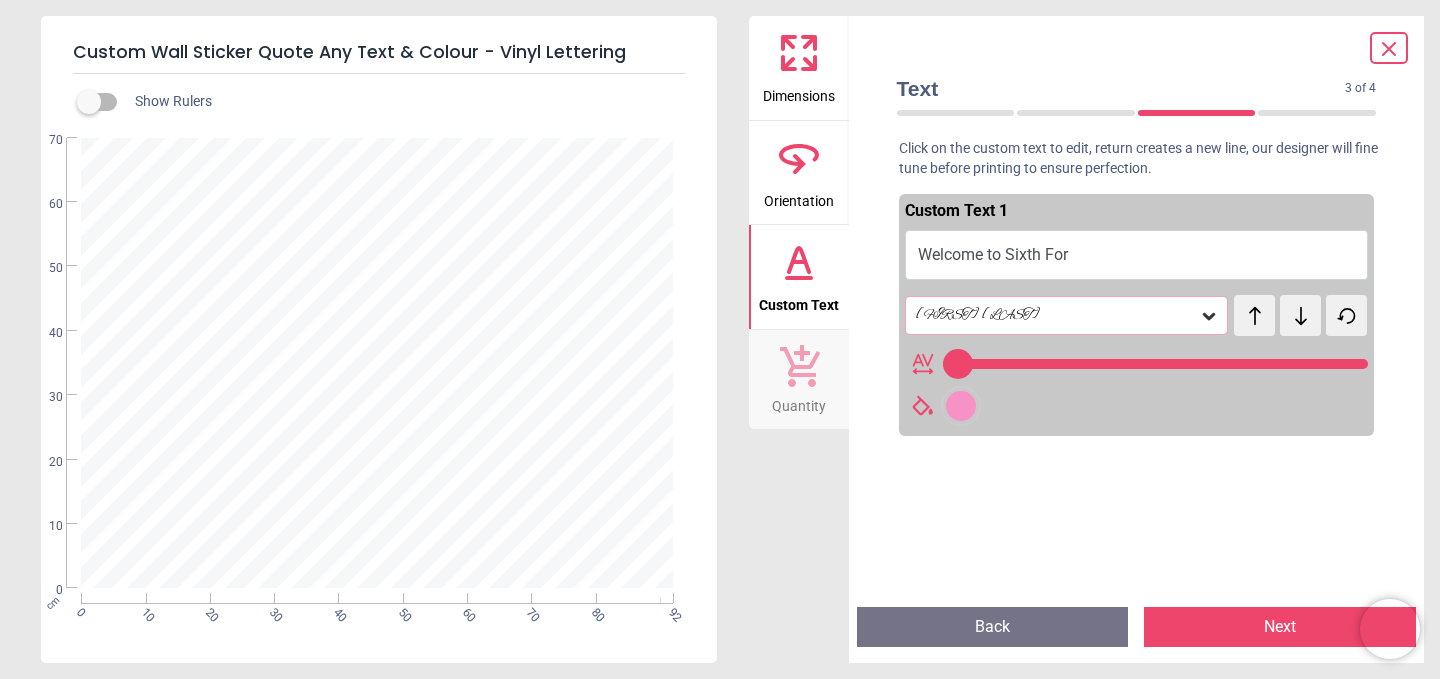 type on "**" 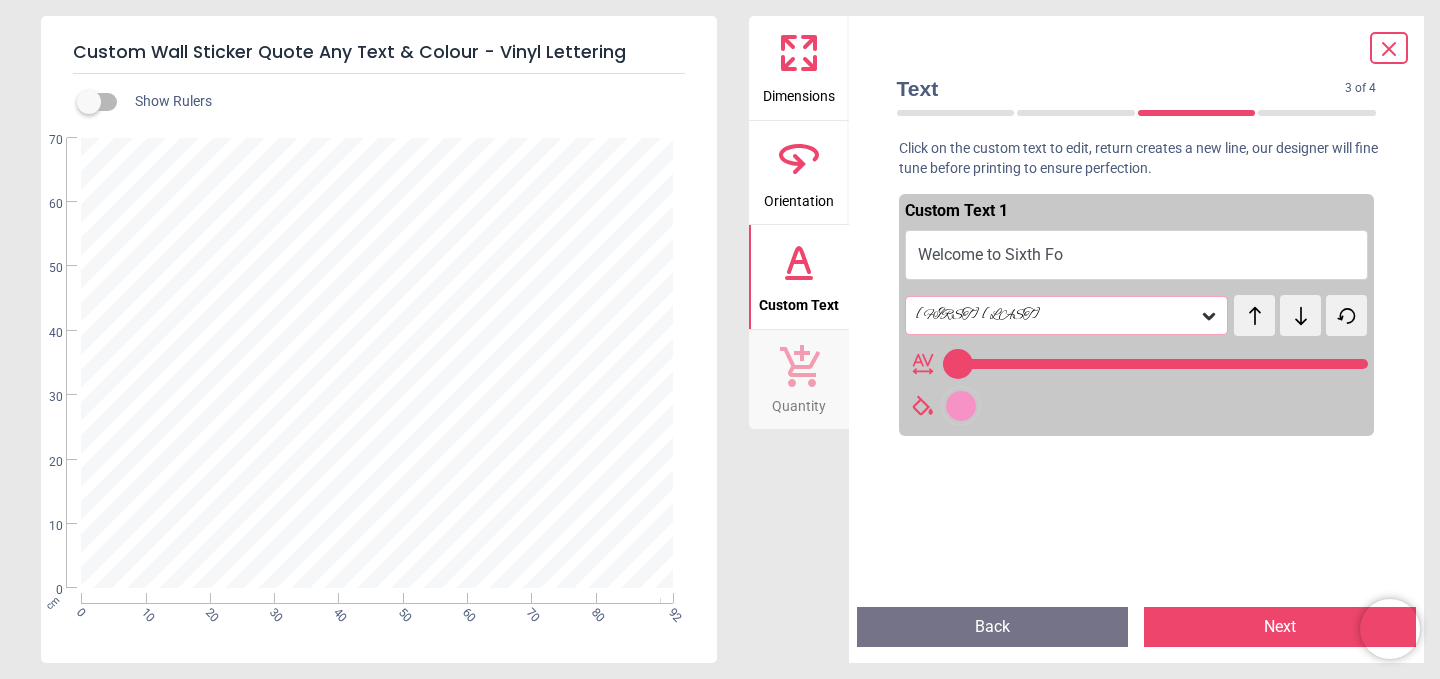 type on "**********" 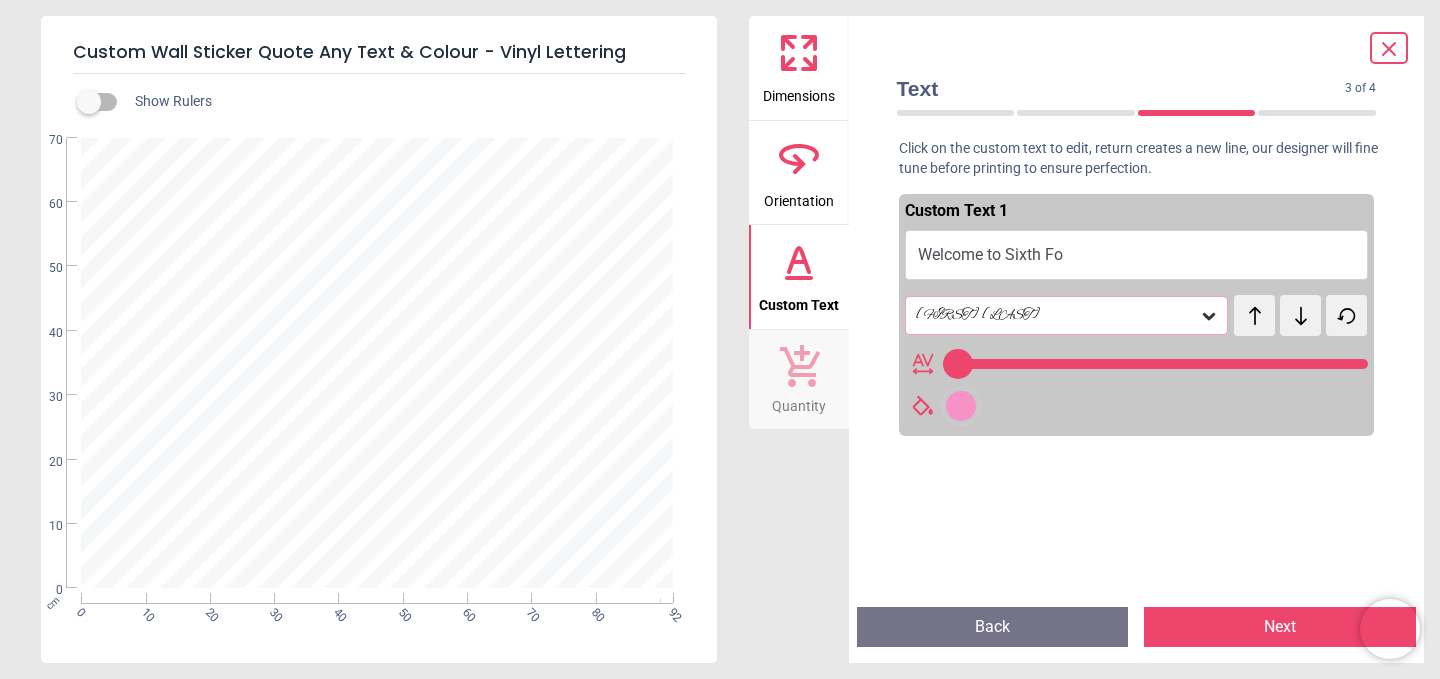 type on "**" 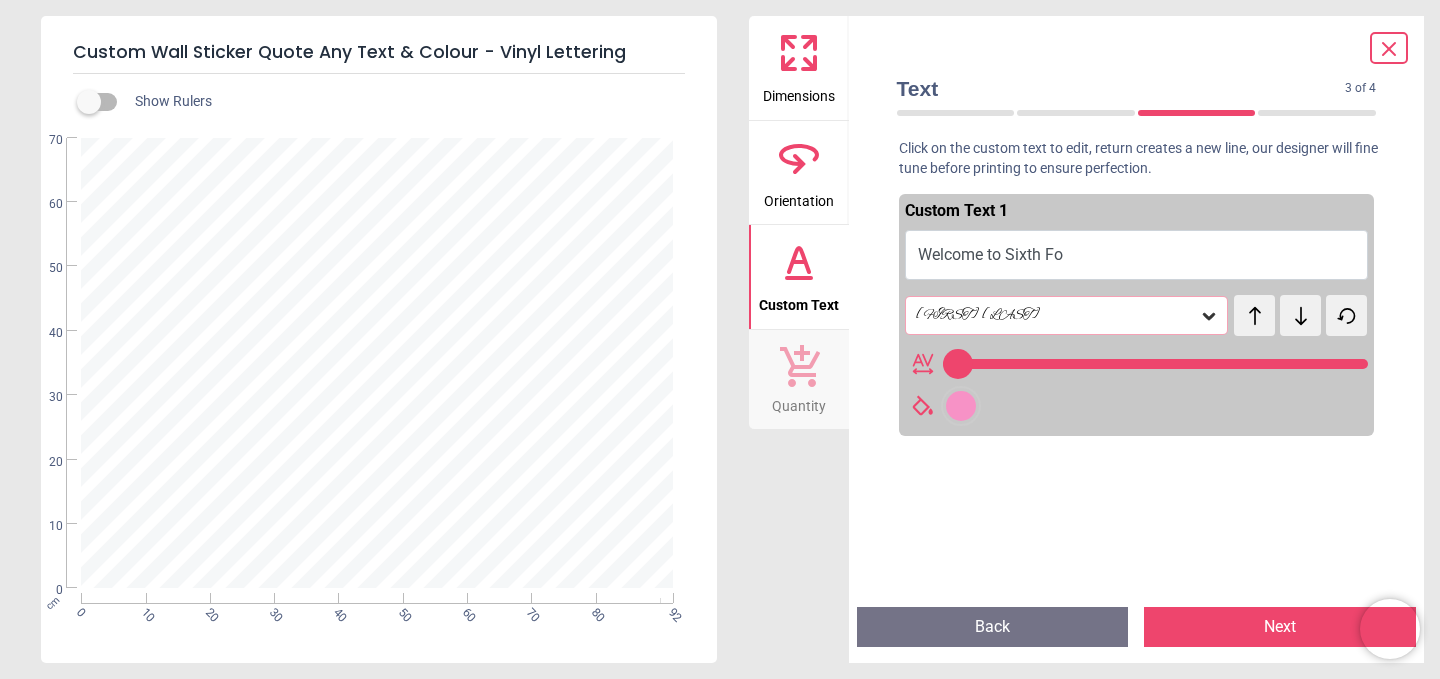 type on "**********" 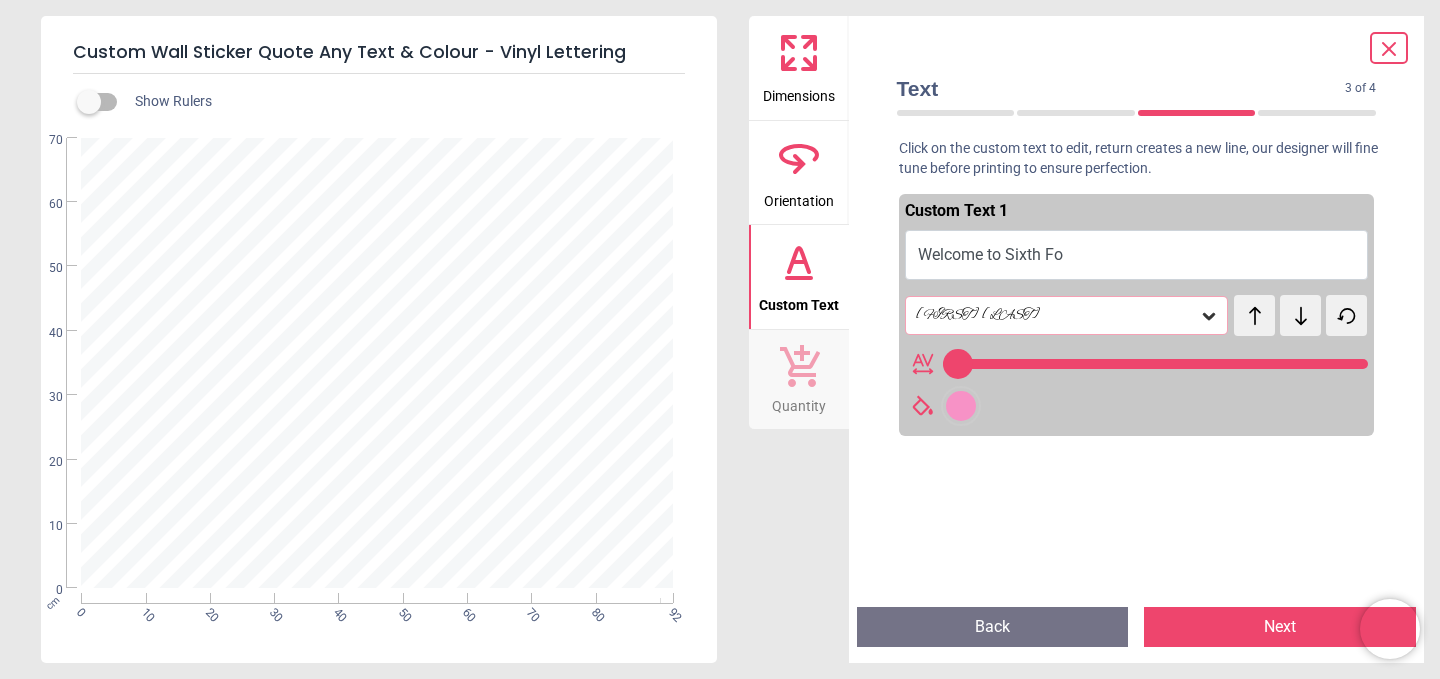 type on "**" 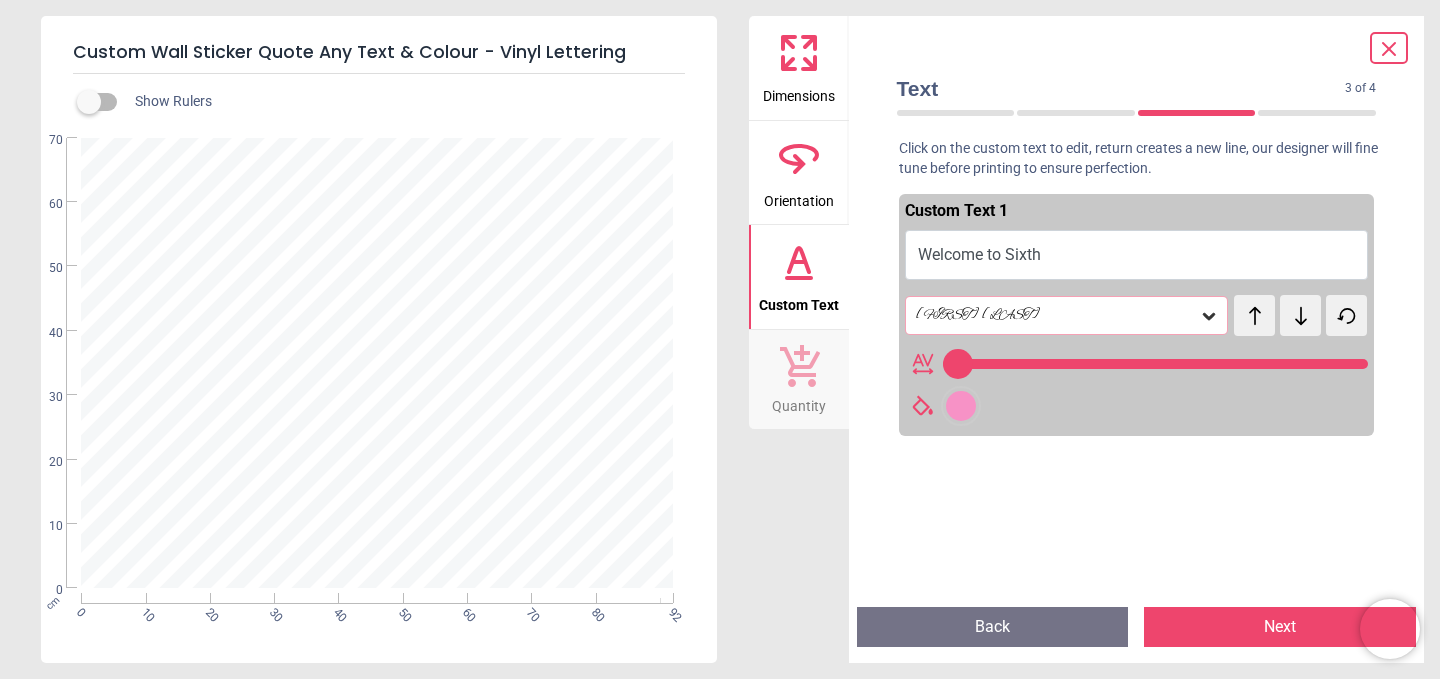 type on "**********" 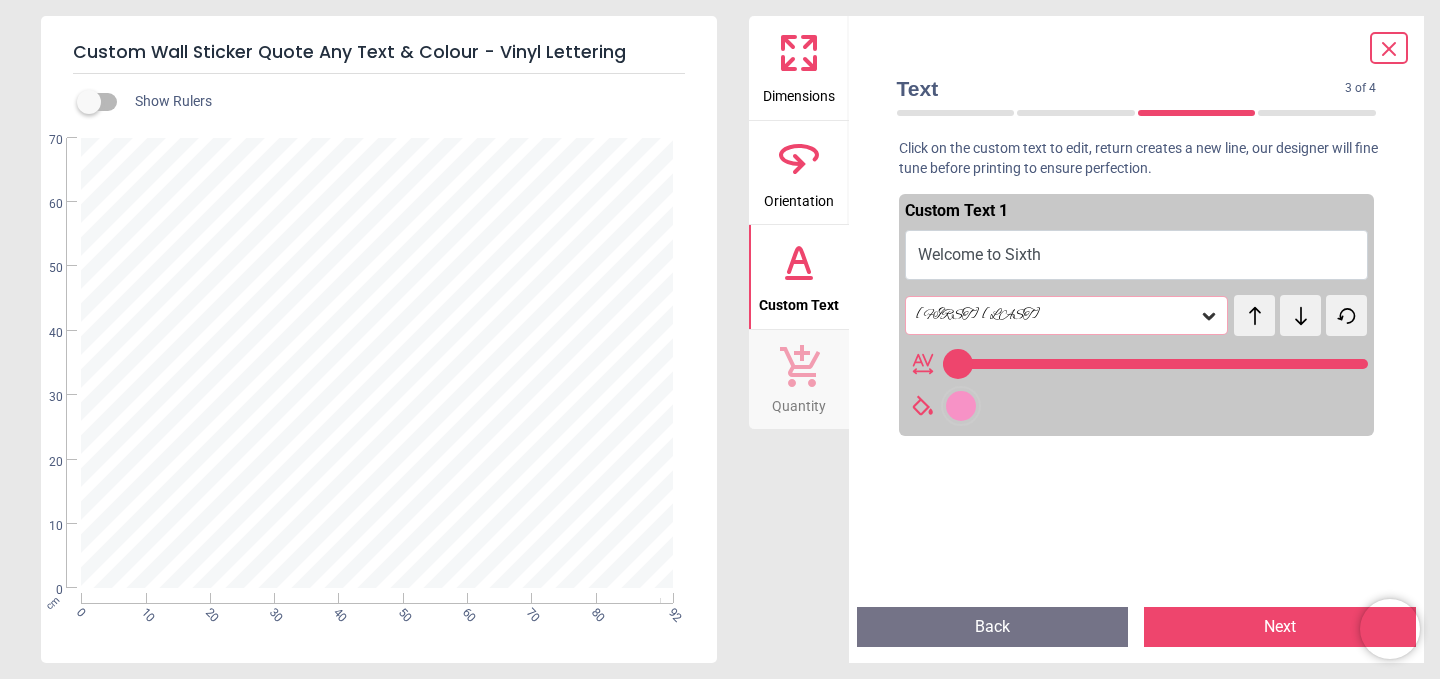 type on "**" 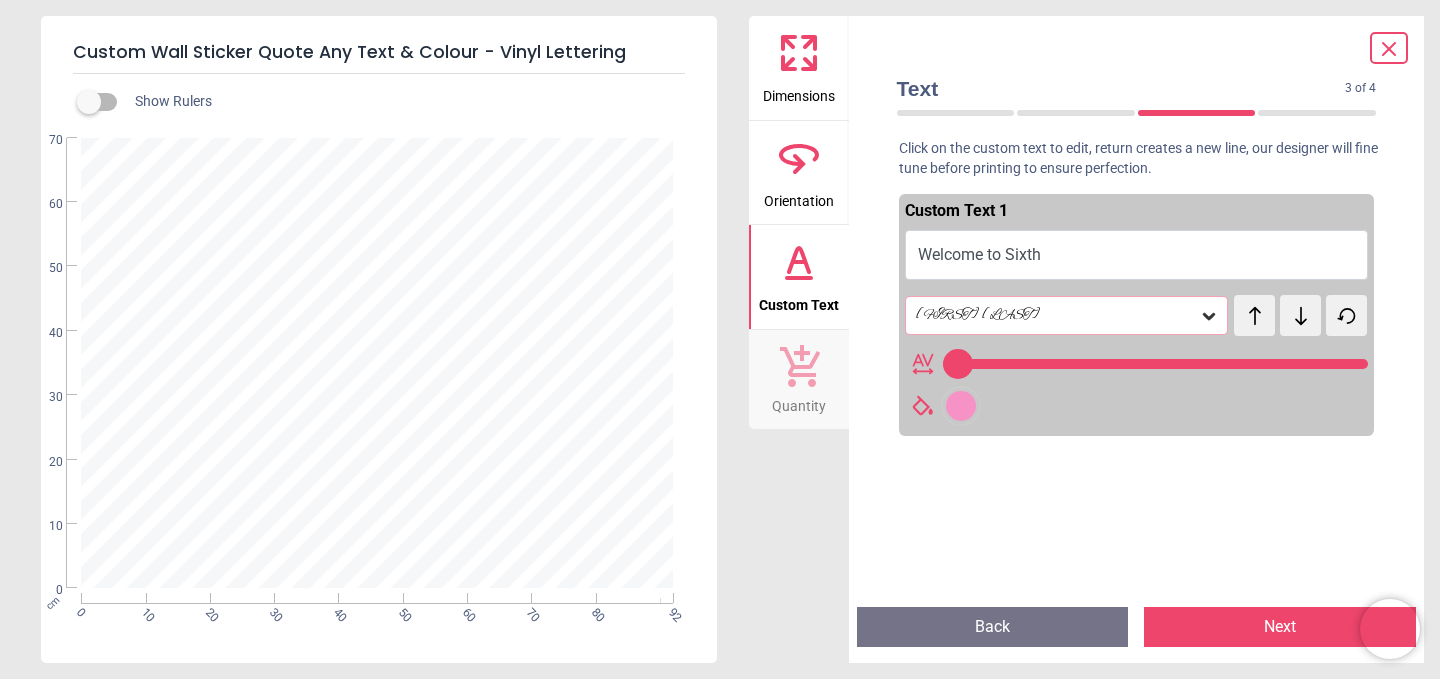 type on "**********" 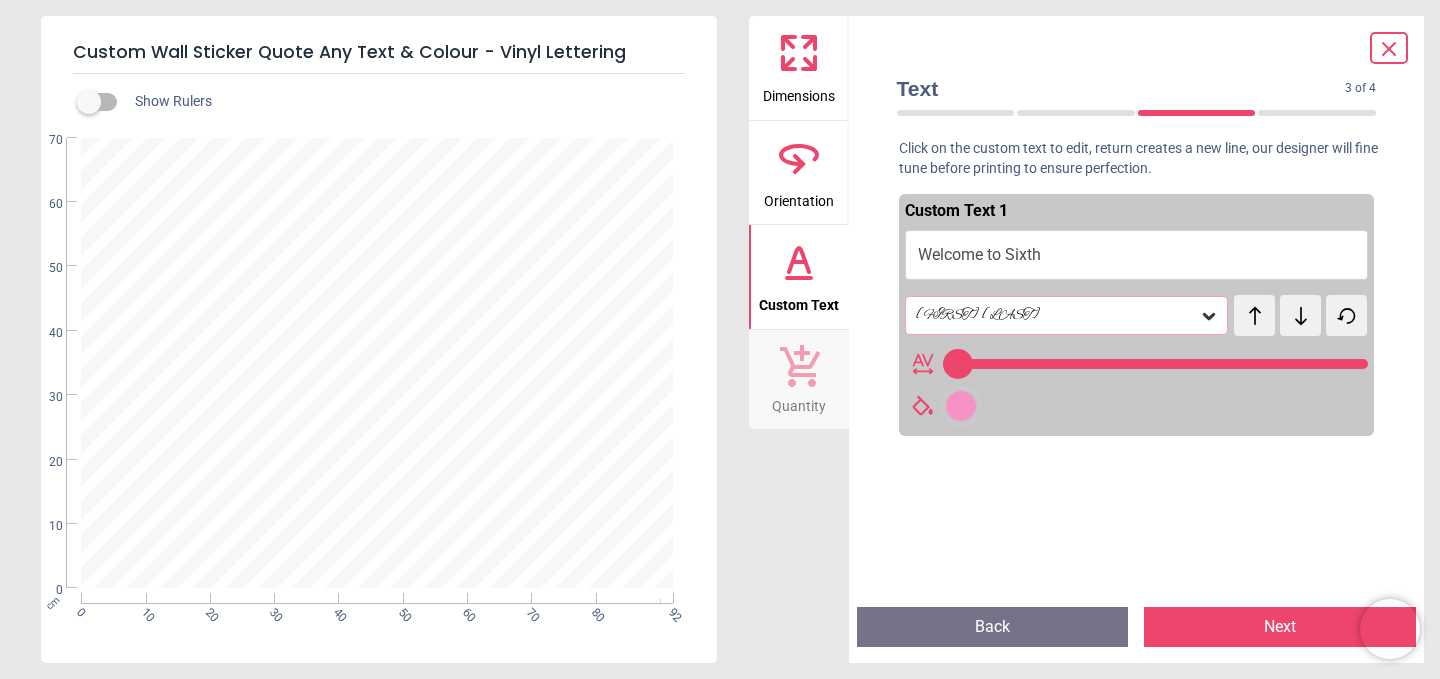 type on "**" 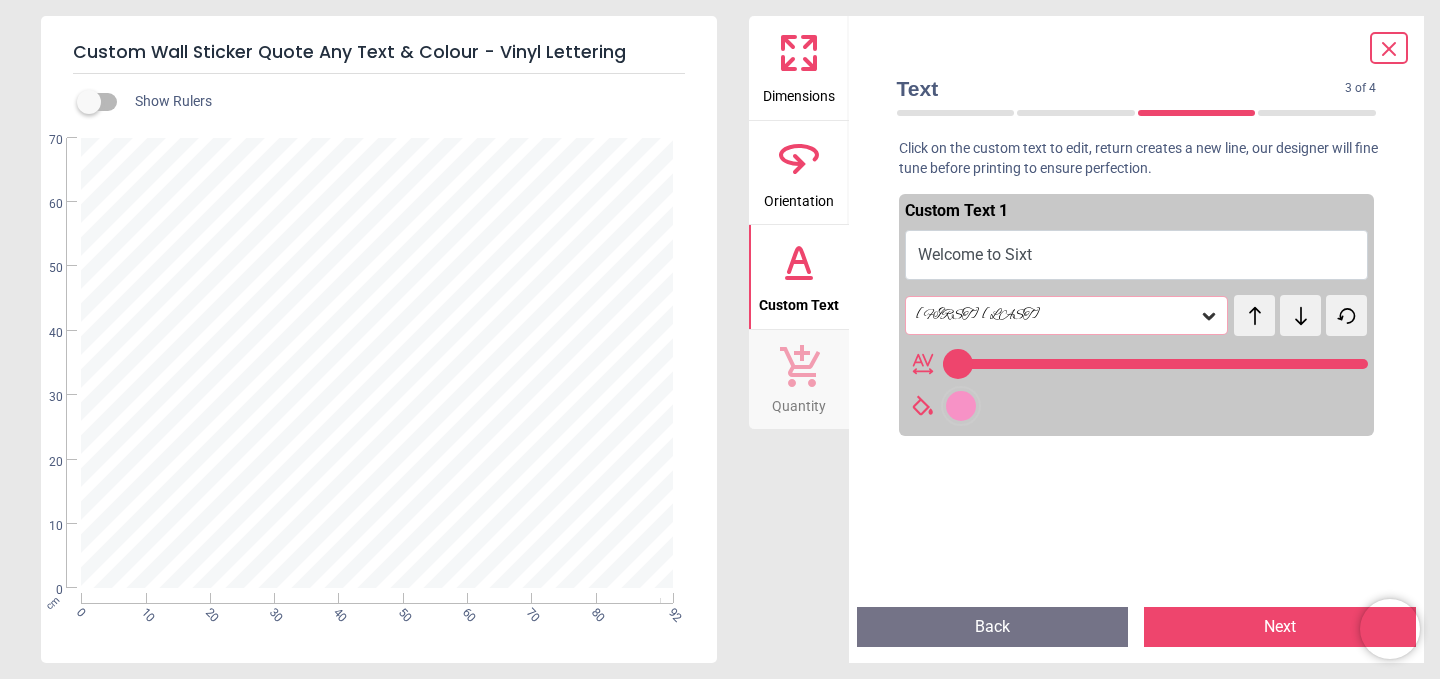 type on "**********" 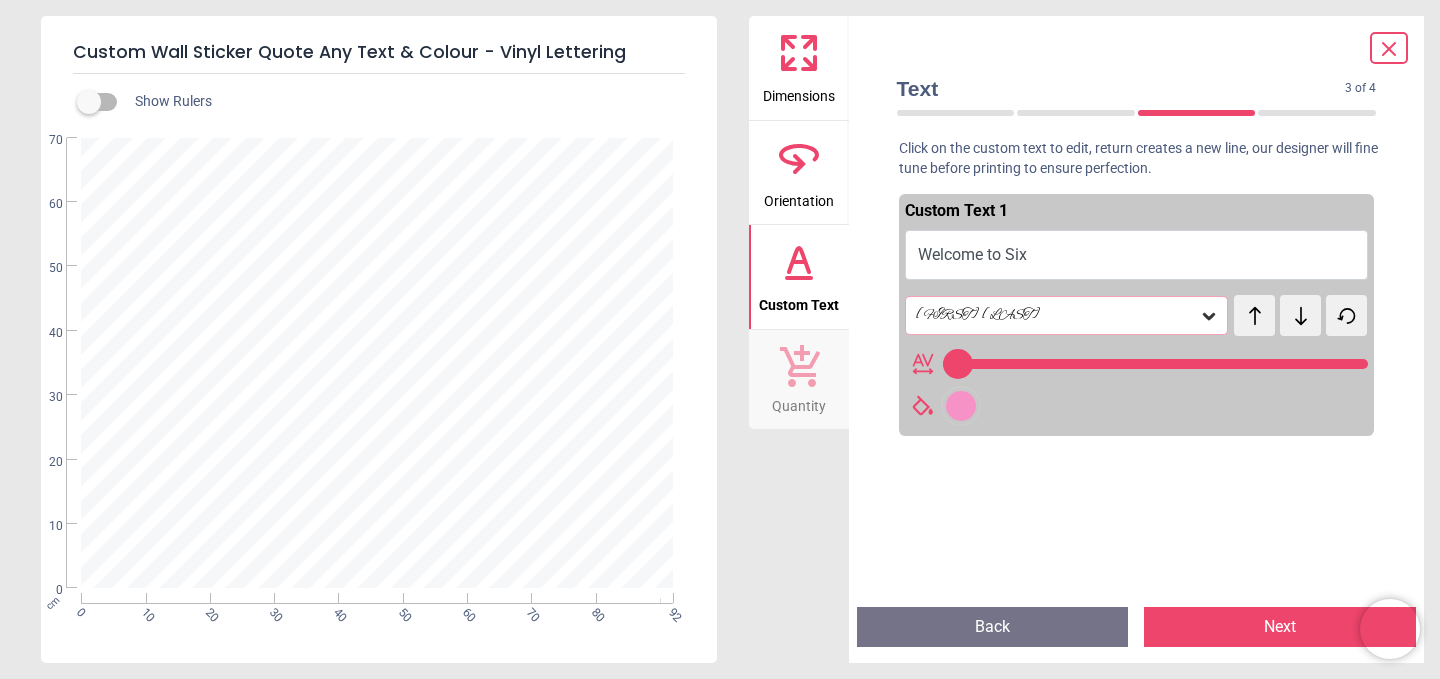 type on "**********" 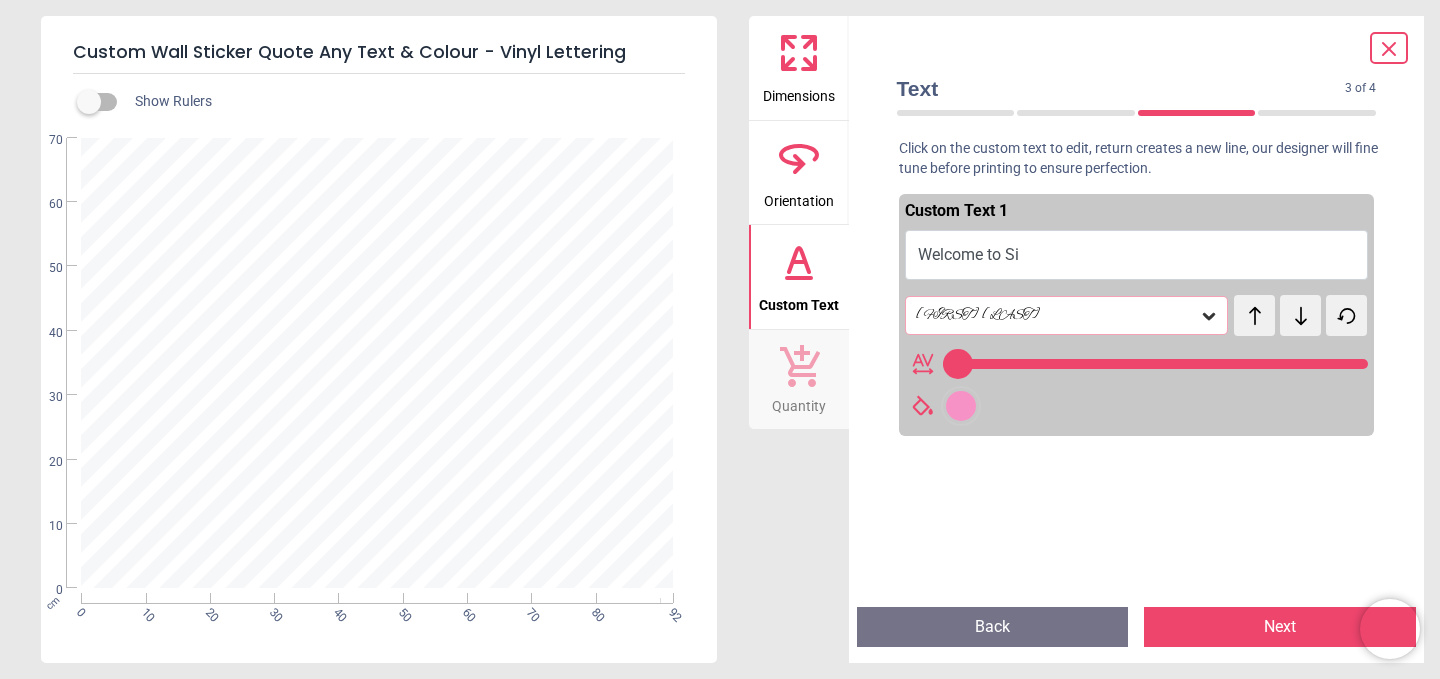 type on "**********" 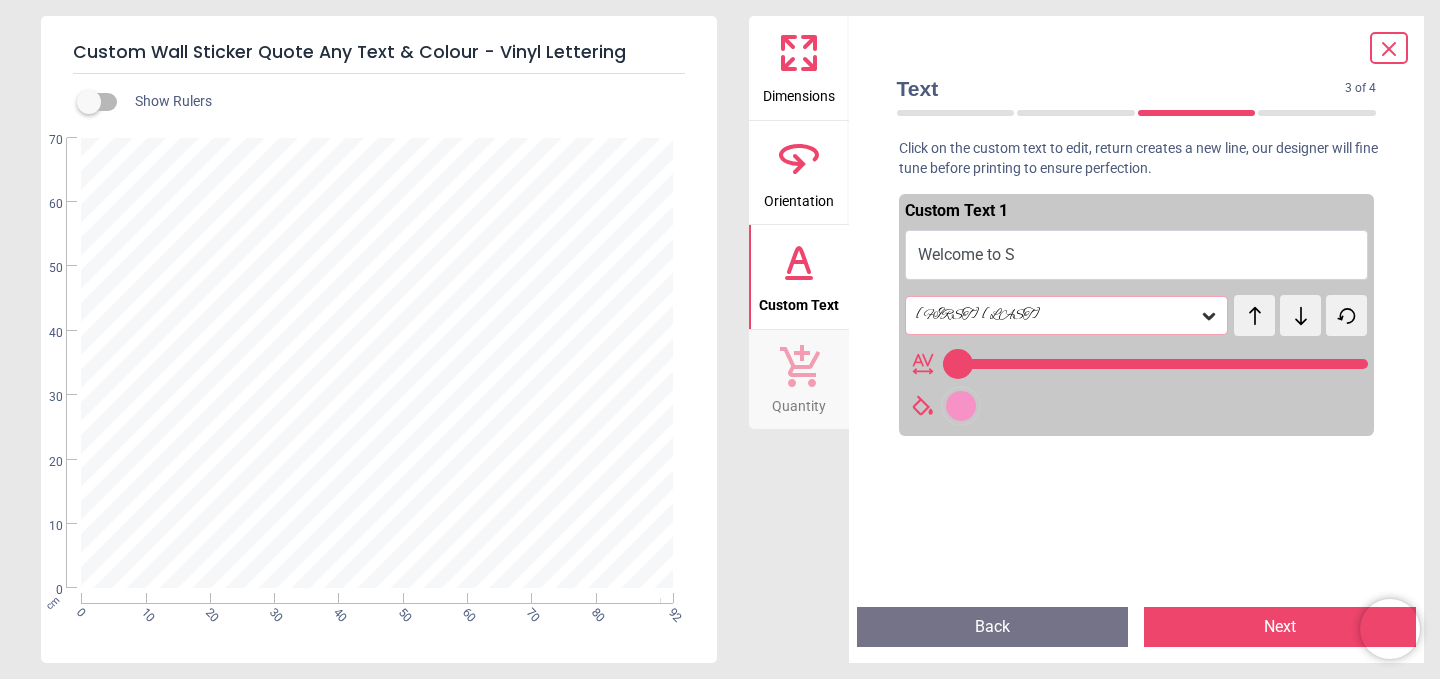 type on "**********" 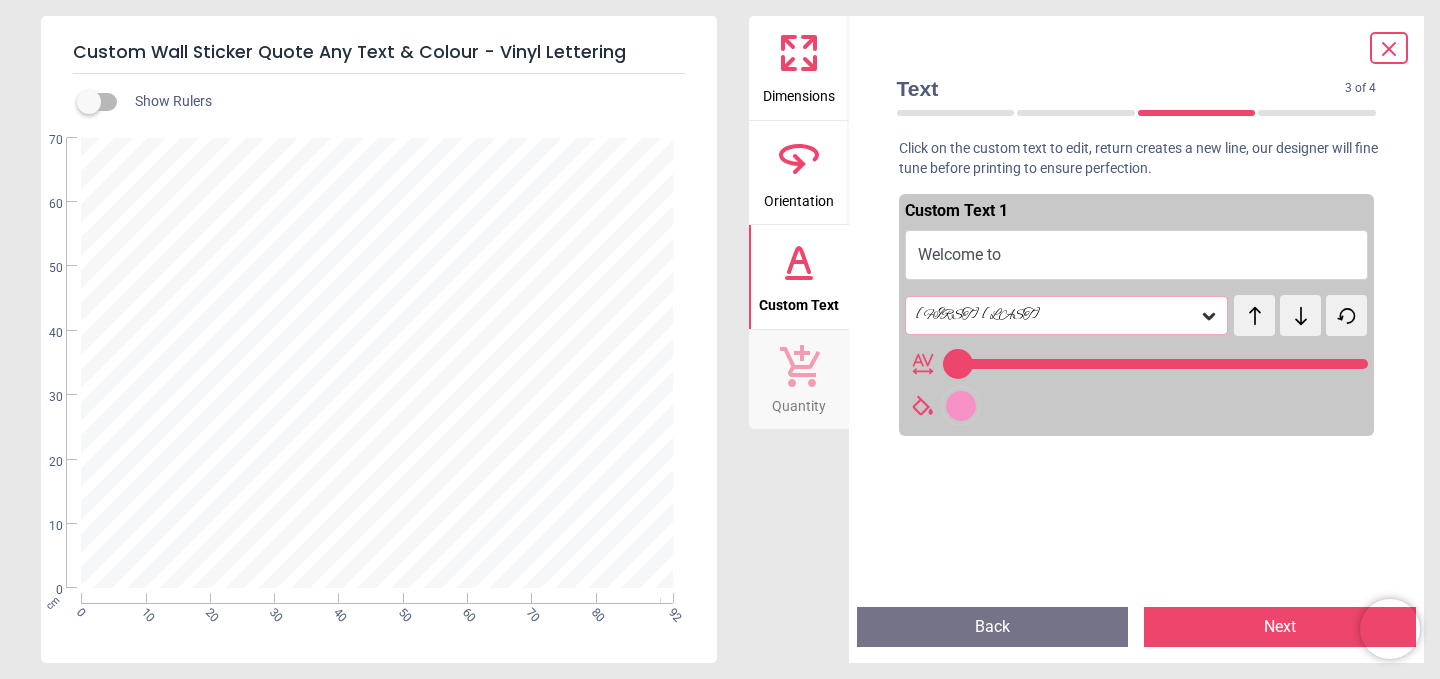 type on "**********" 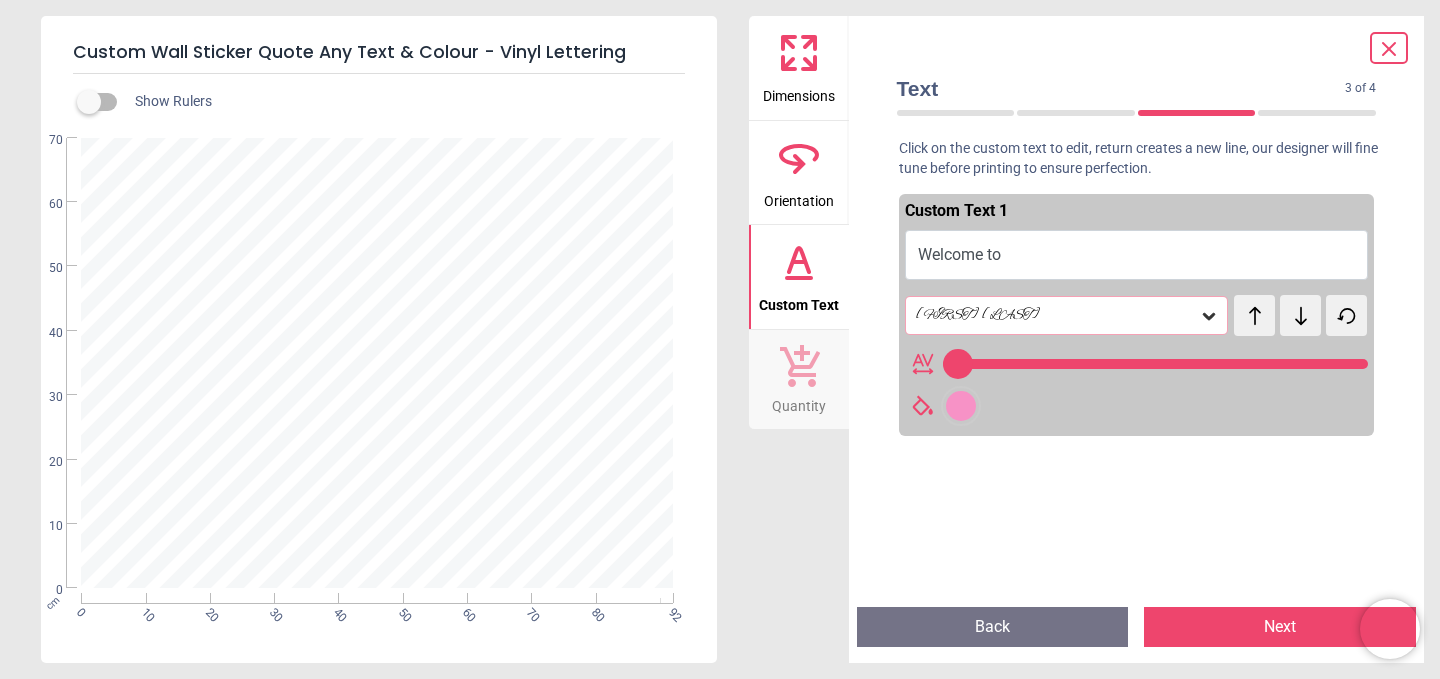 type on "***" 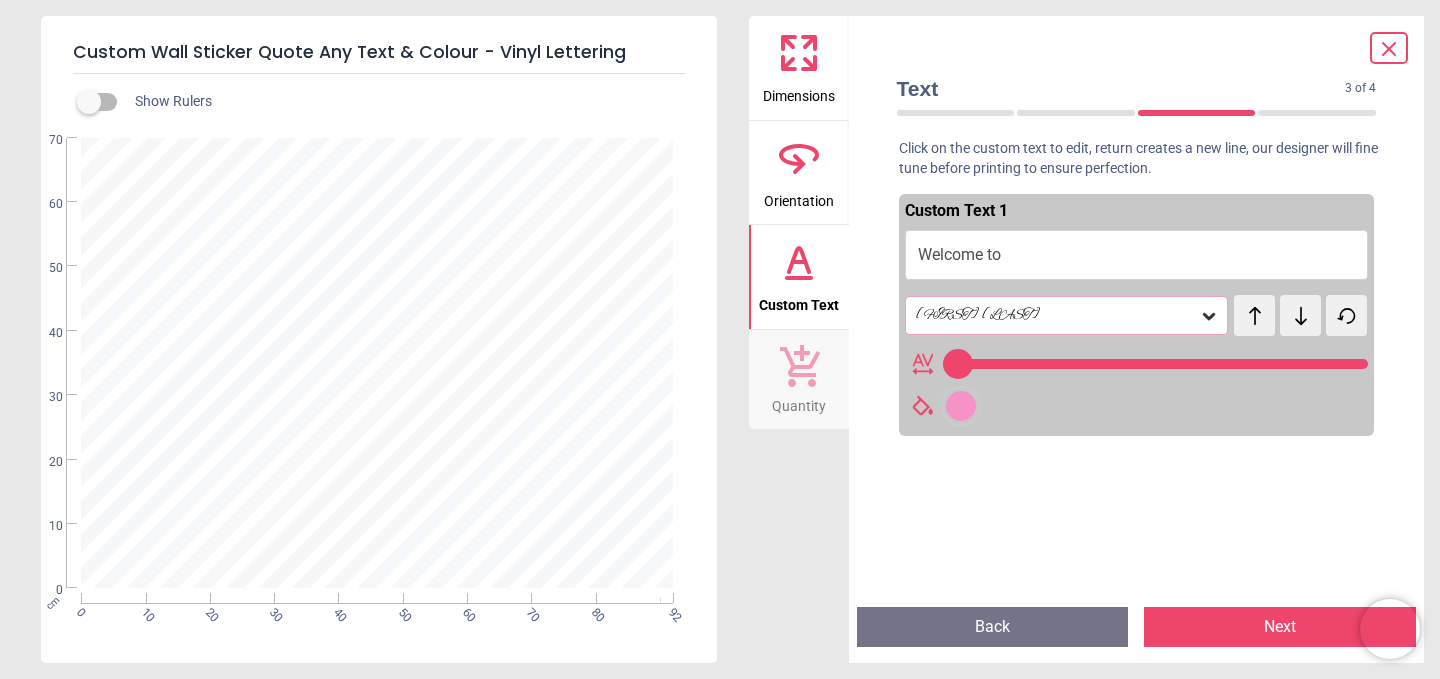 type on "*********" 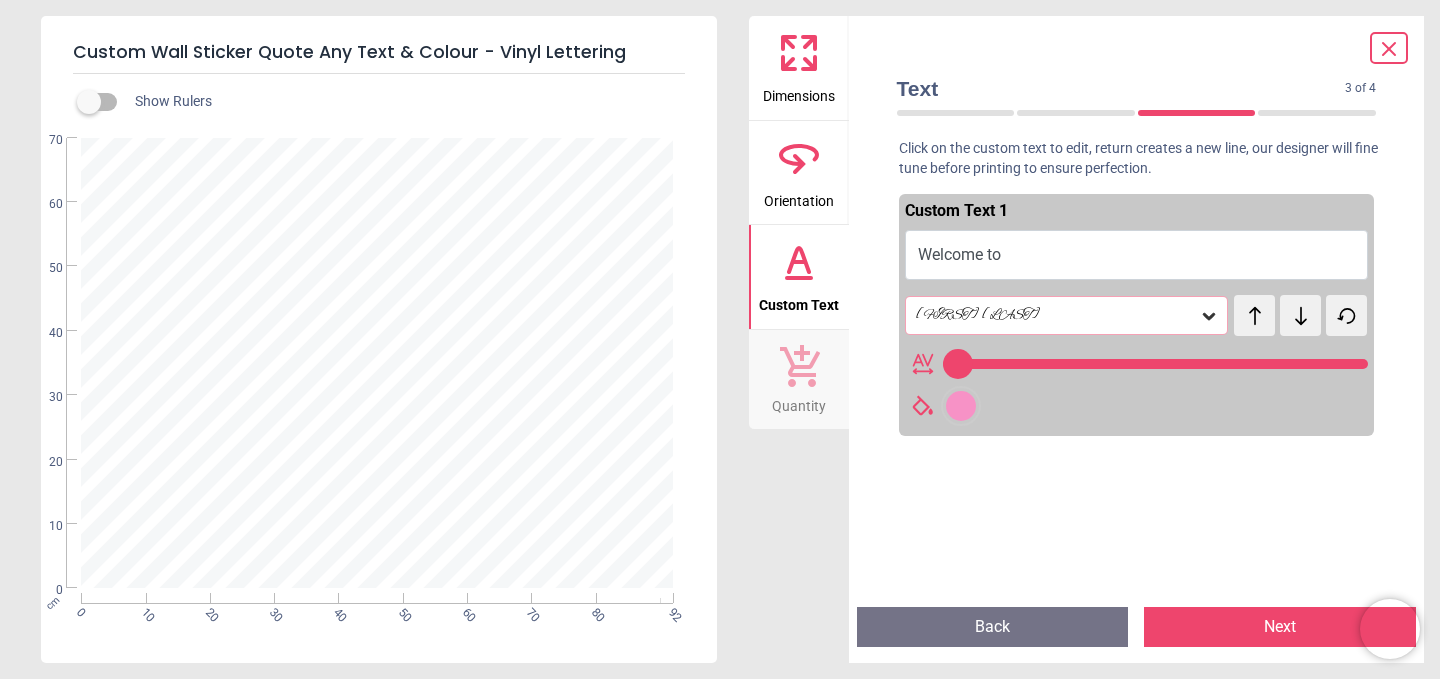 type on "***" 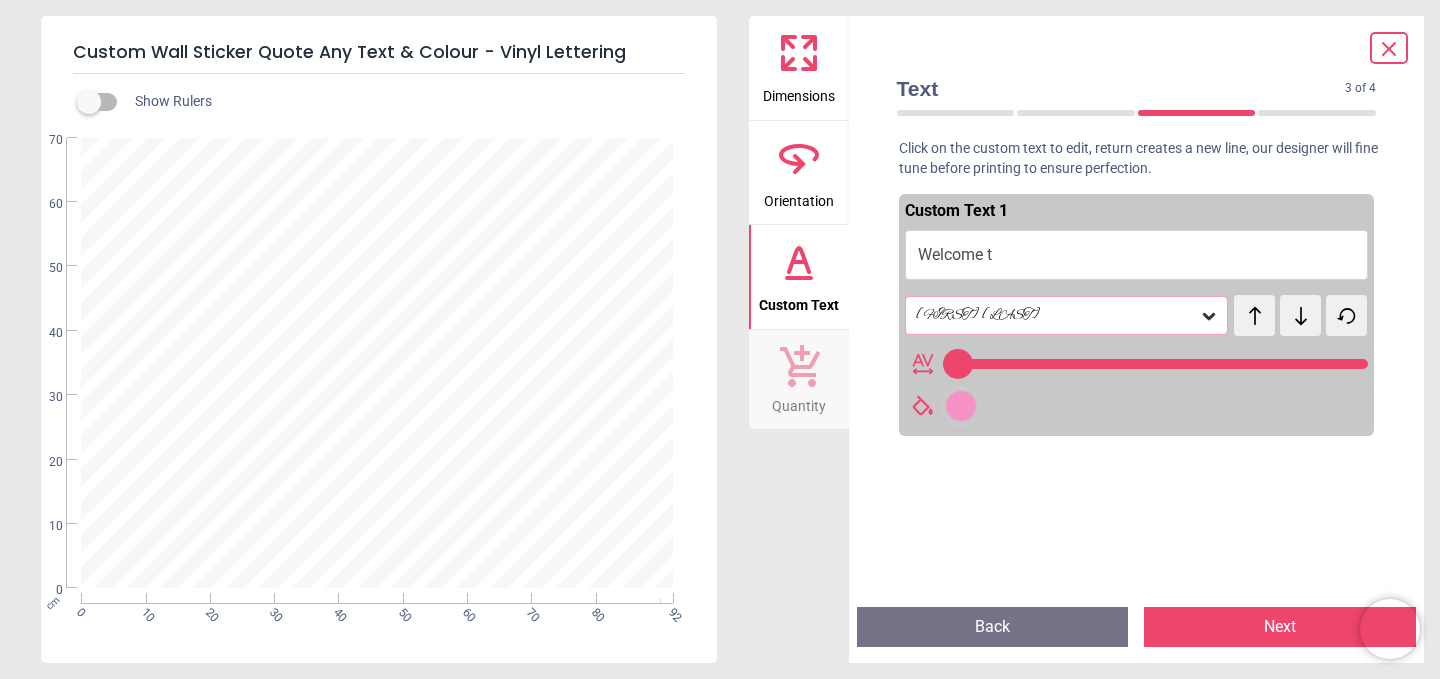 type on "*******" 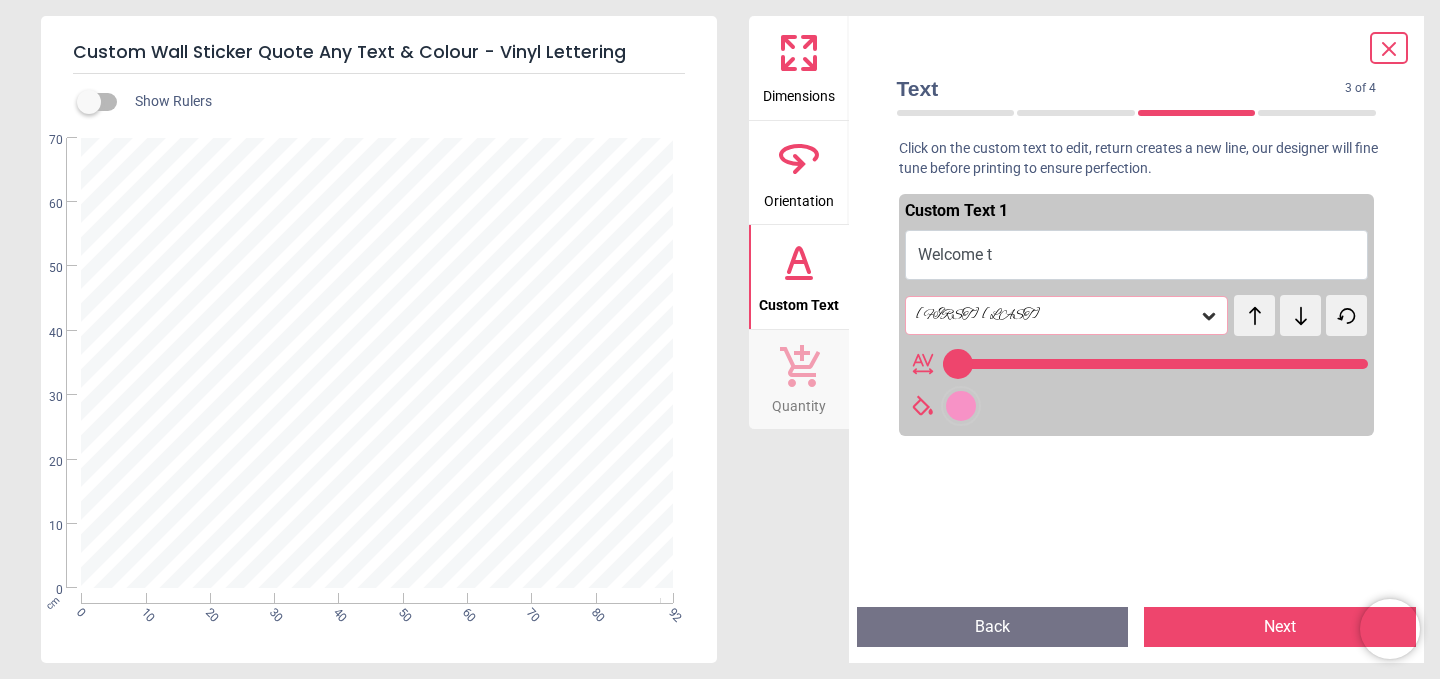 type on "***" 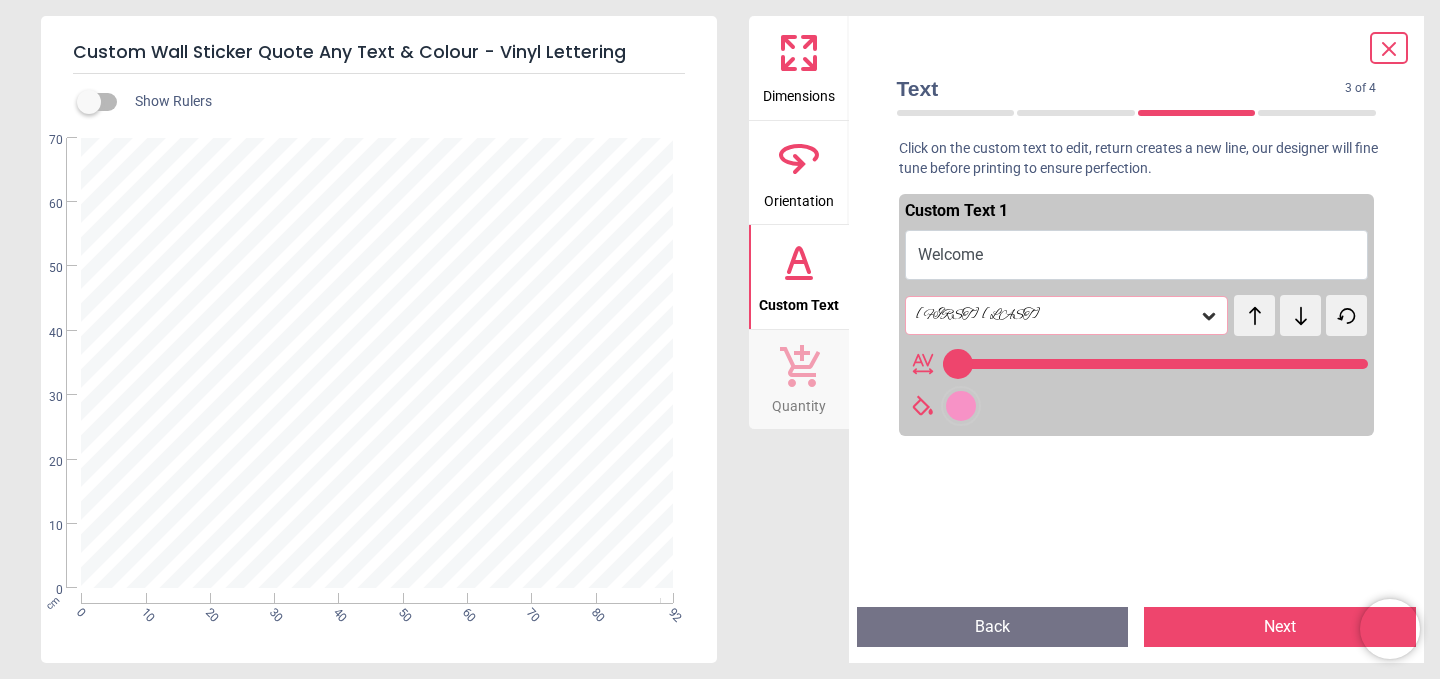 type on "*******" 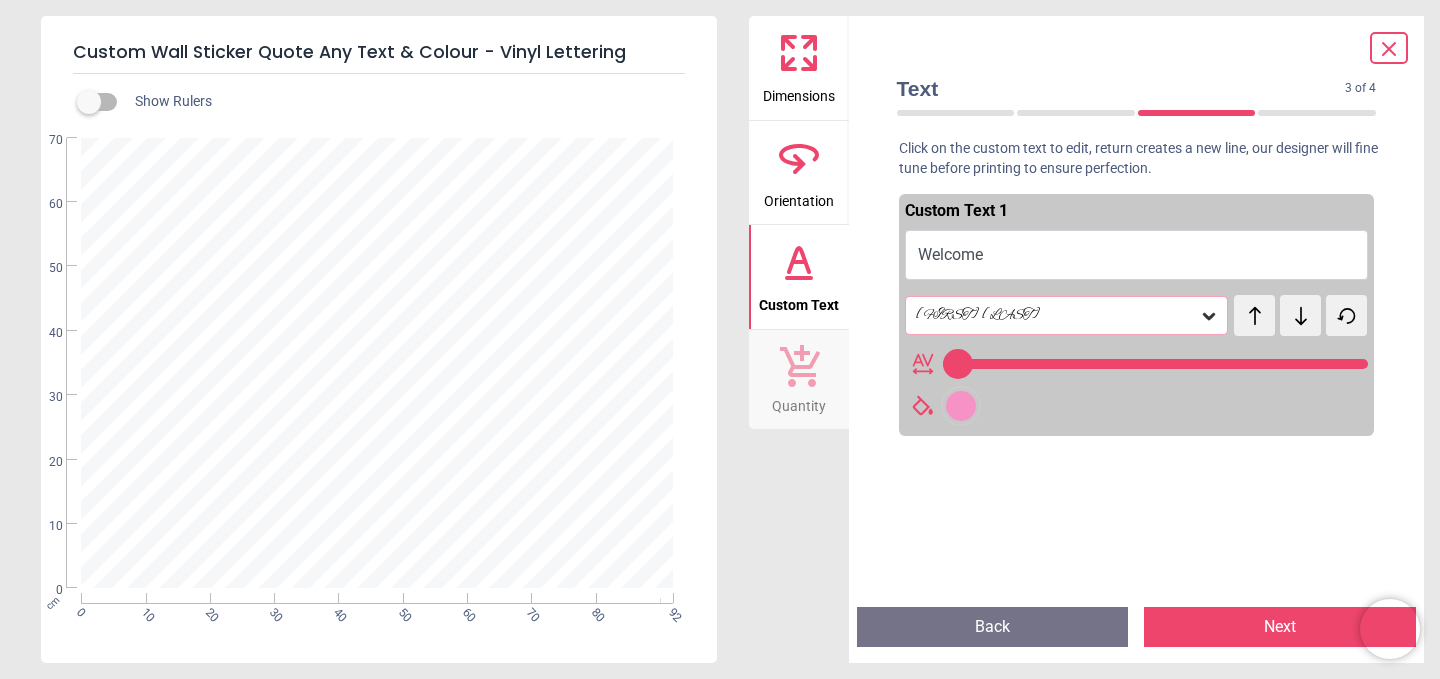 type on "***" 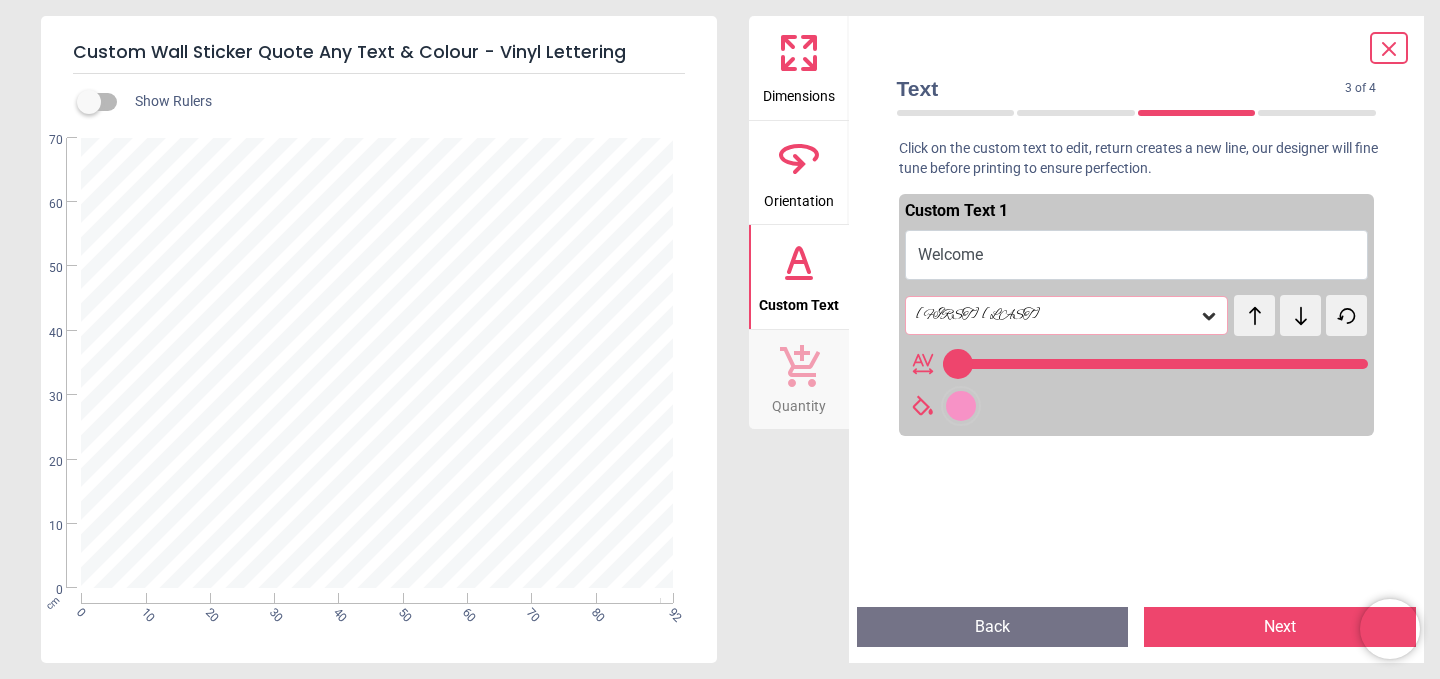 scroll, scrollTop: 22, scrollLeft: 0, axis: vertical 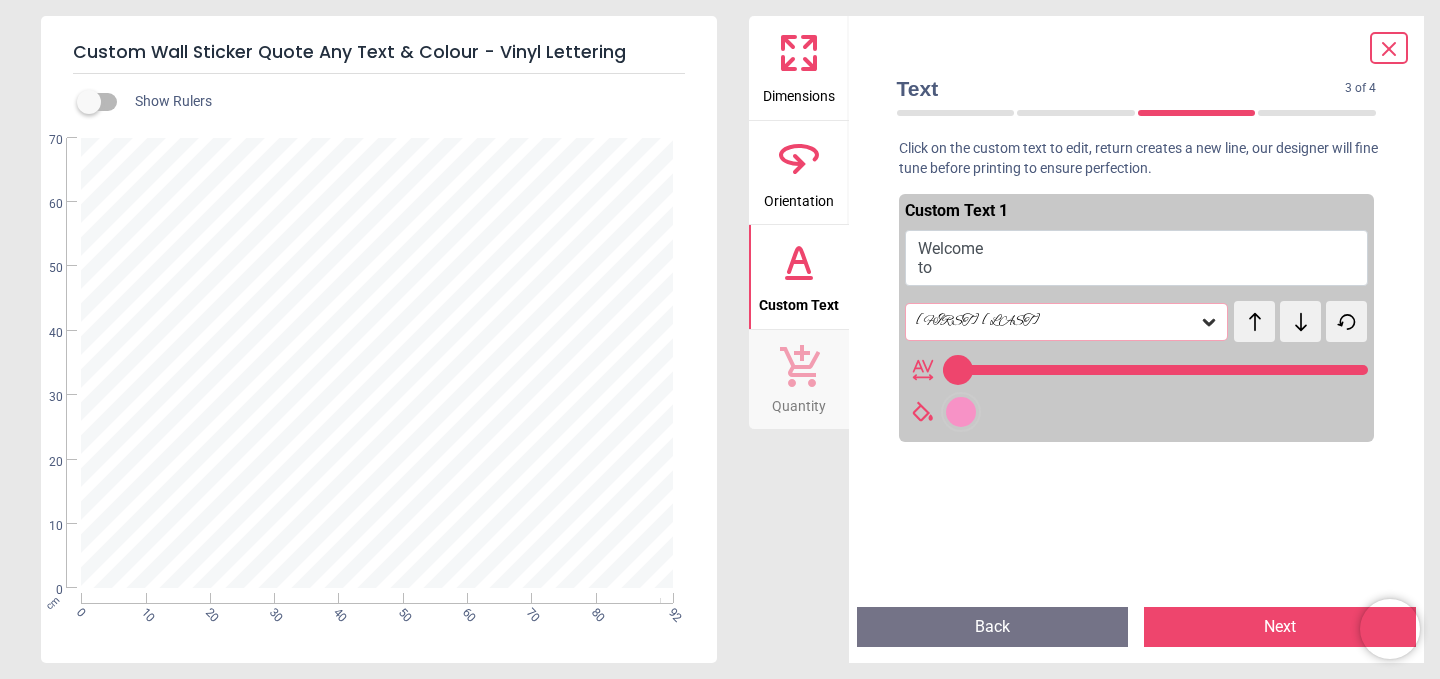 type on "*******
**" 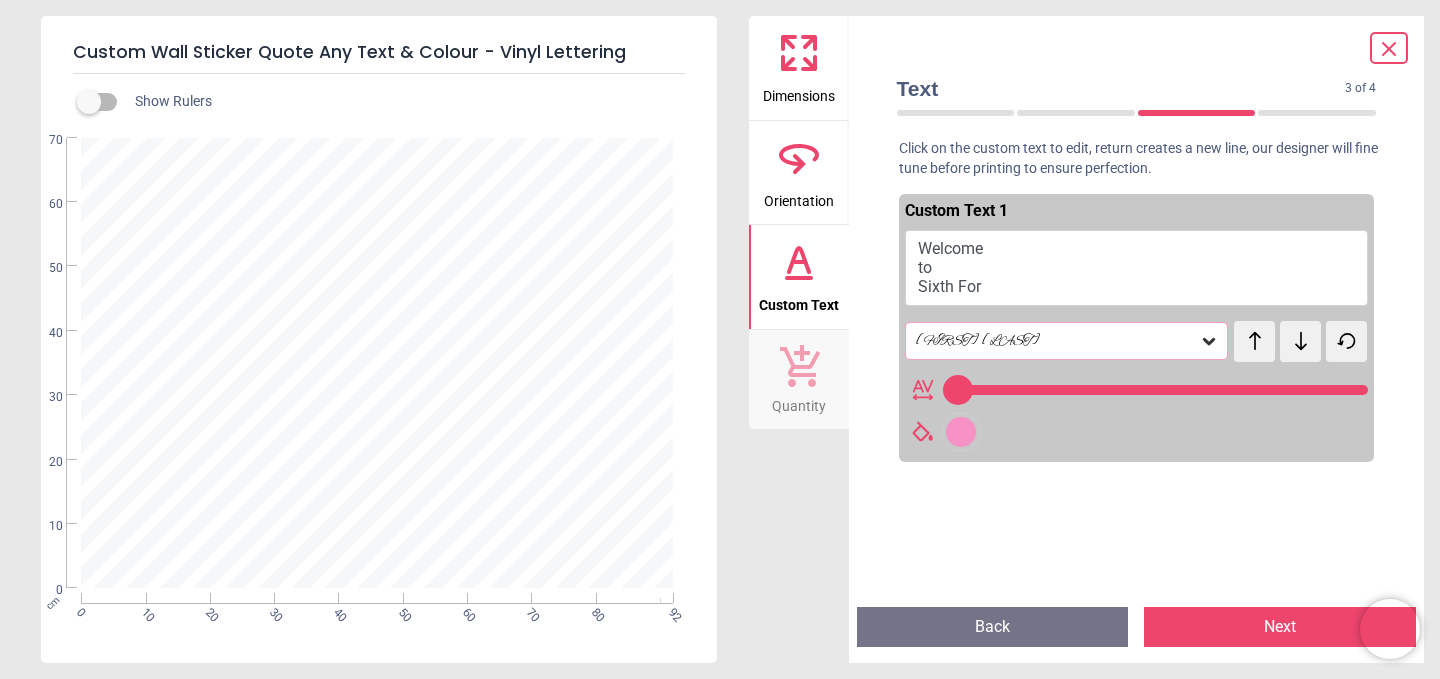 type on "**********" 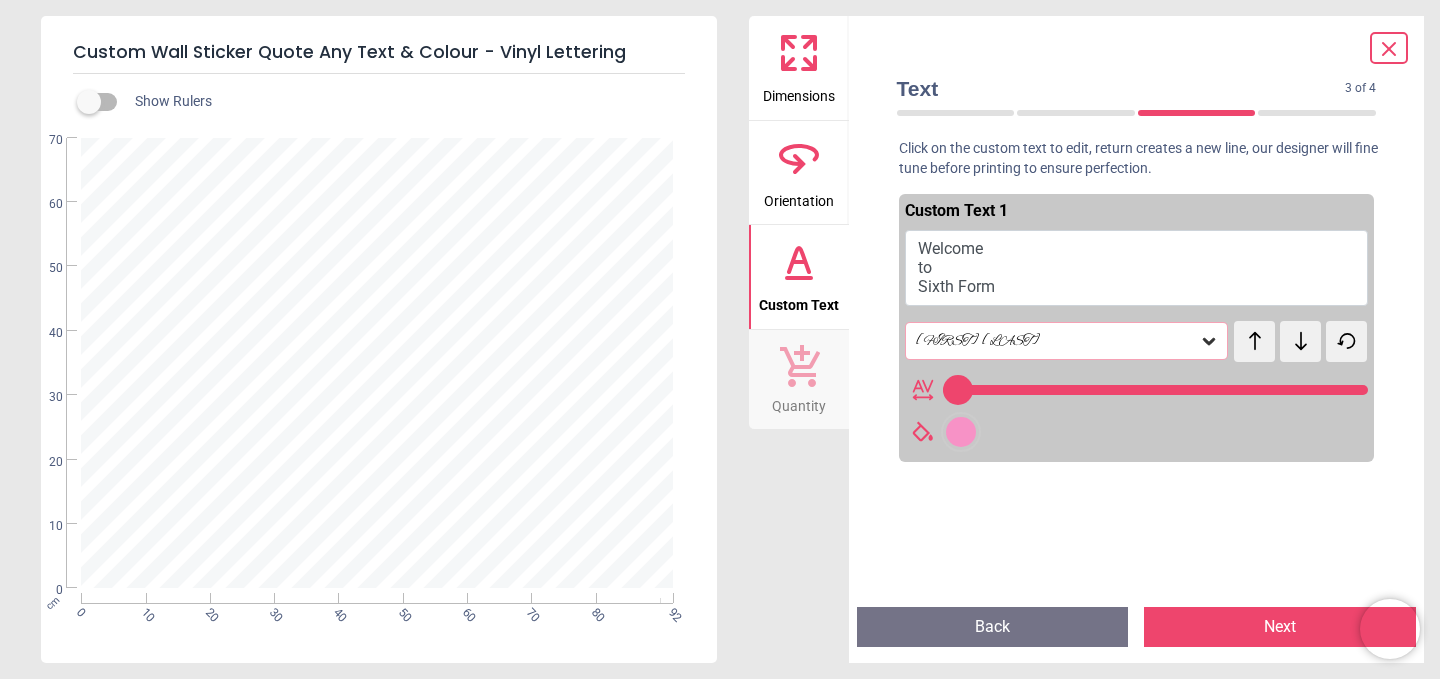 type on "**********" 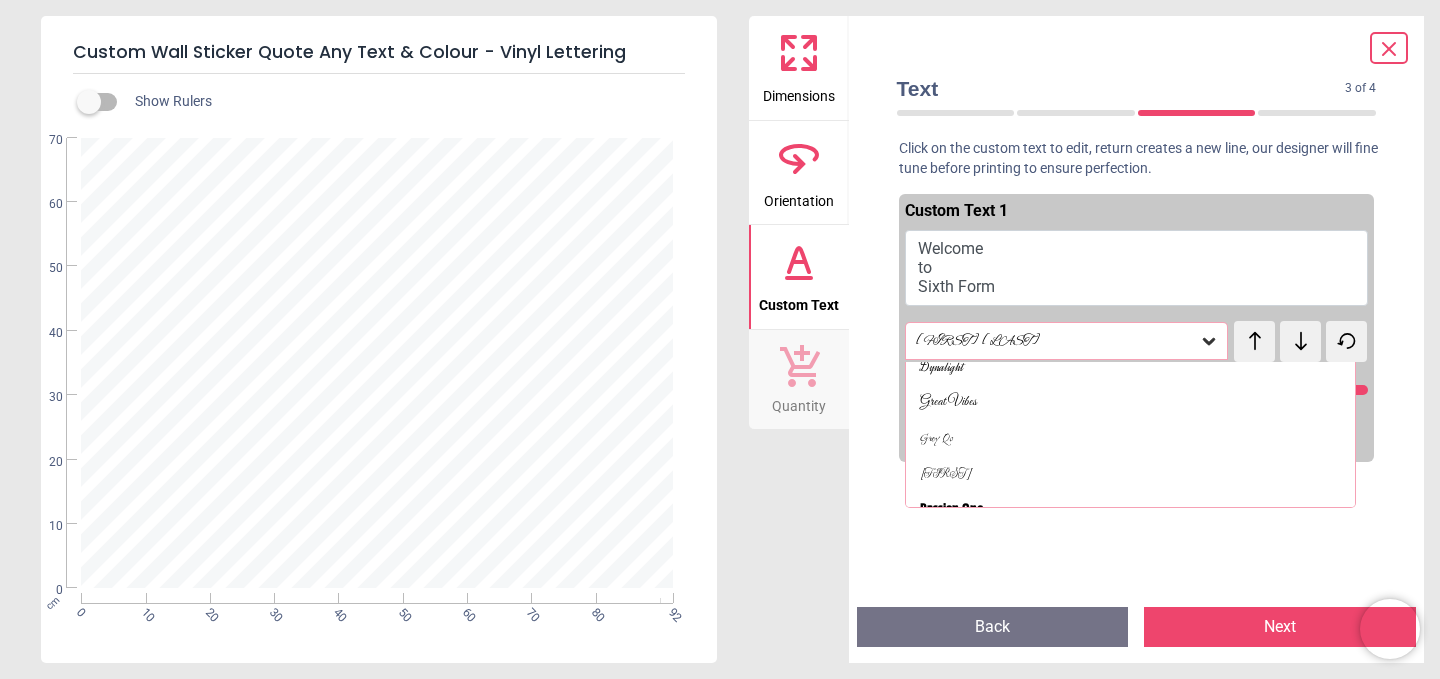 scroll, scrollTop: 800, scrollLeft: 0, axis: vertical 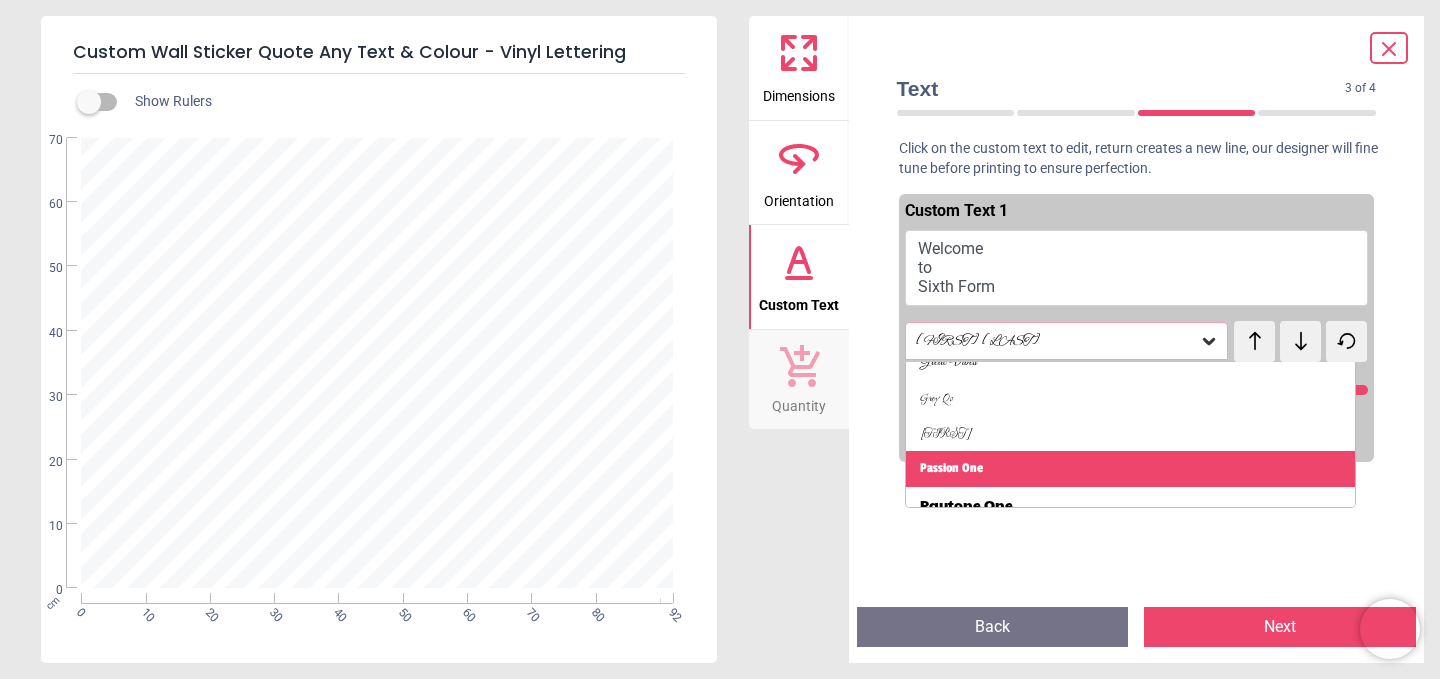 click on "Passion One" at bounding box center [951, 469] 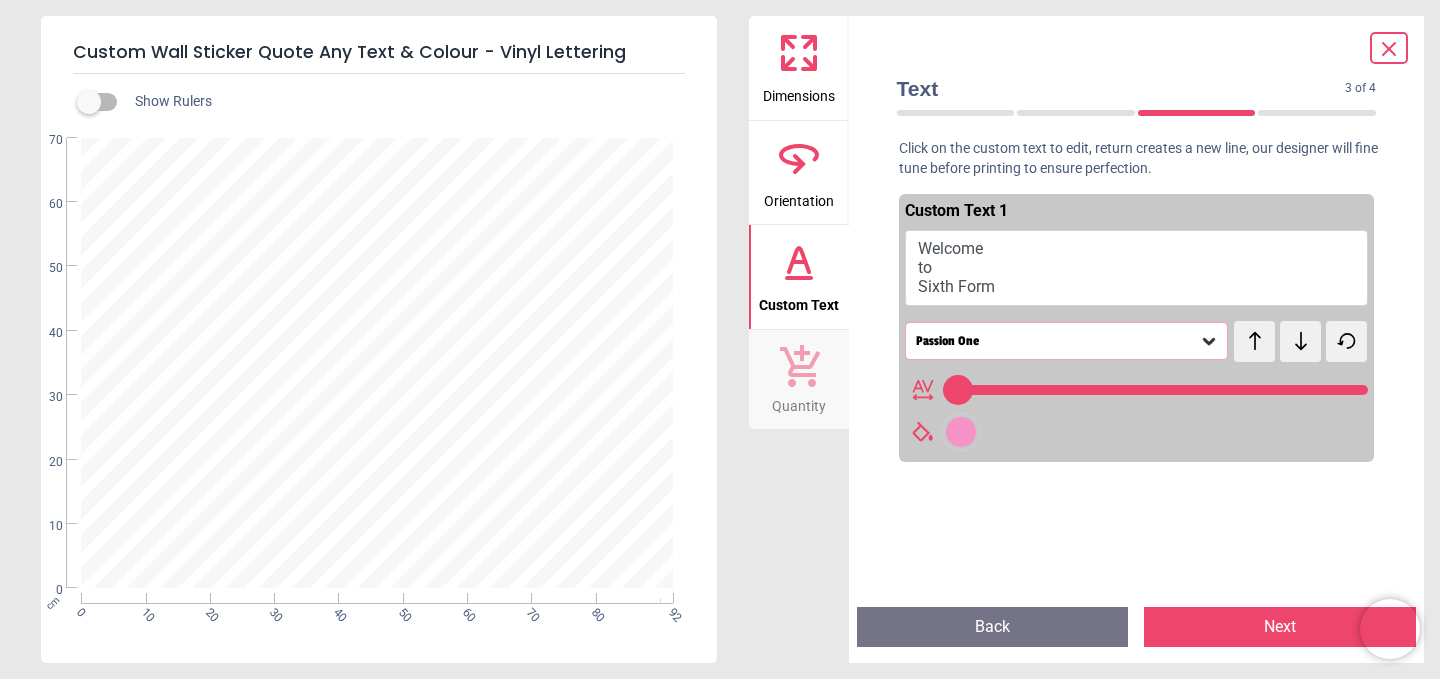 click at bounding box center [961, 432] 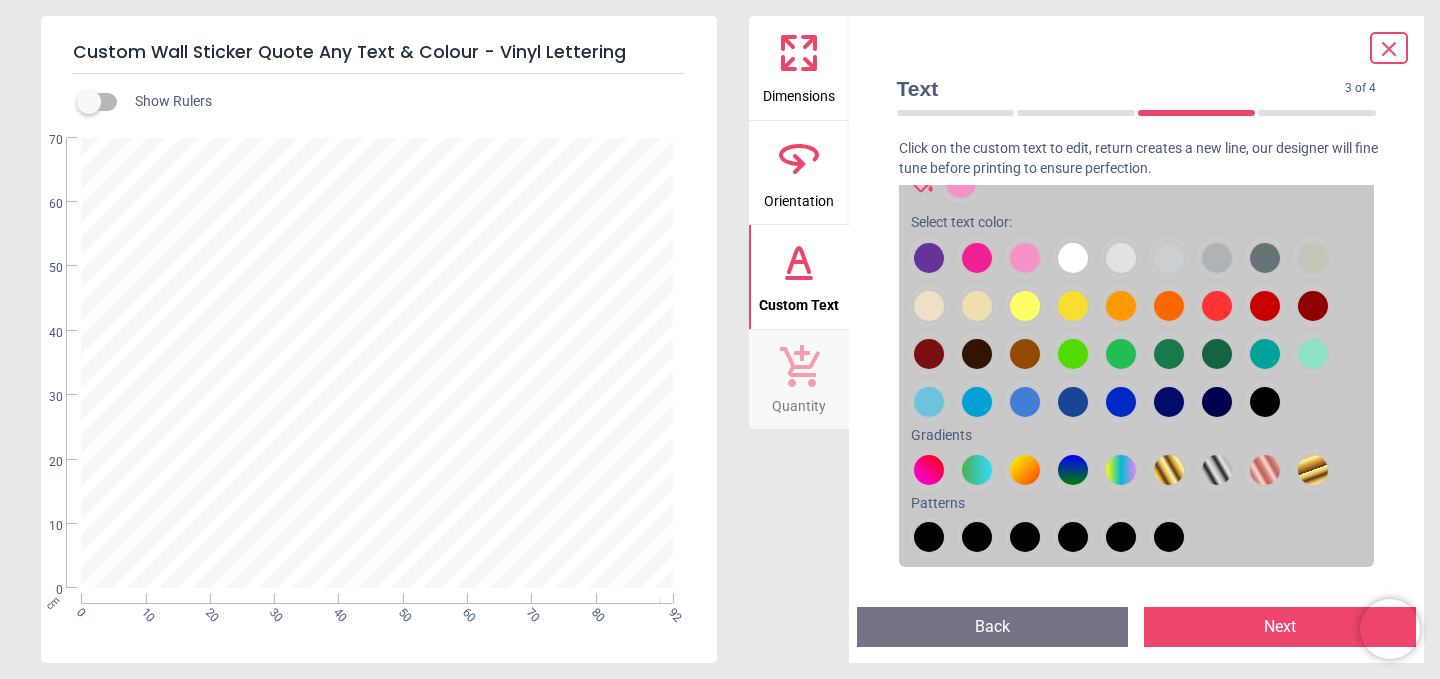 scroll, scrollTop: 252, scrollLeft: 0, axis: vertical 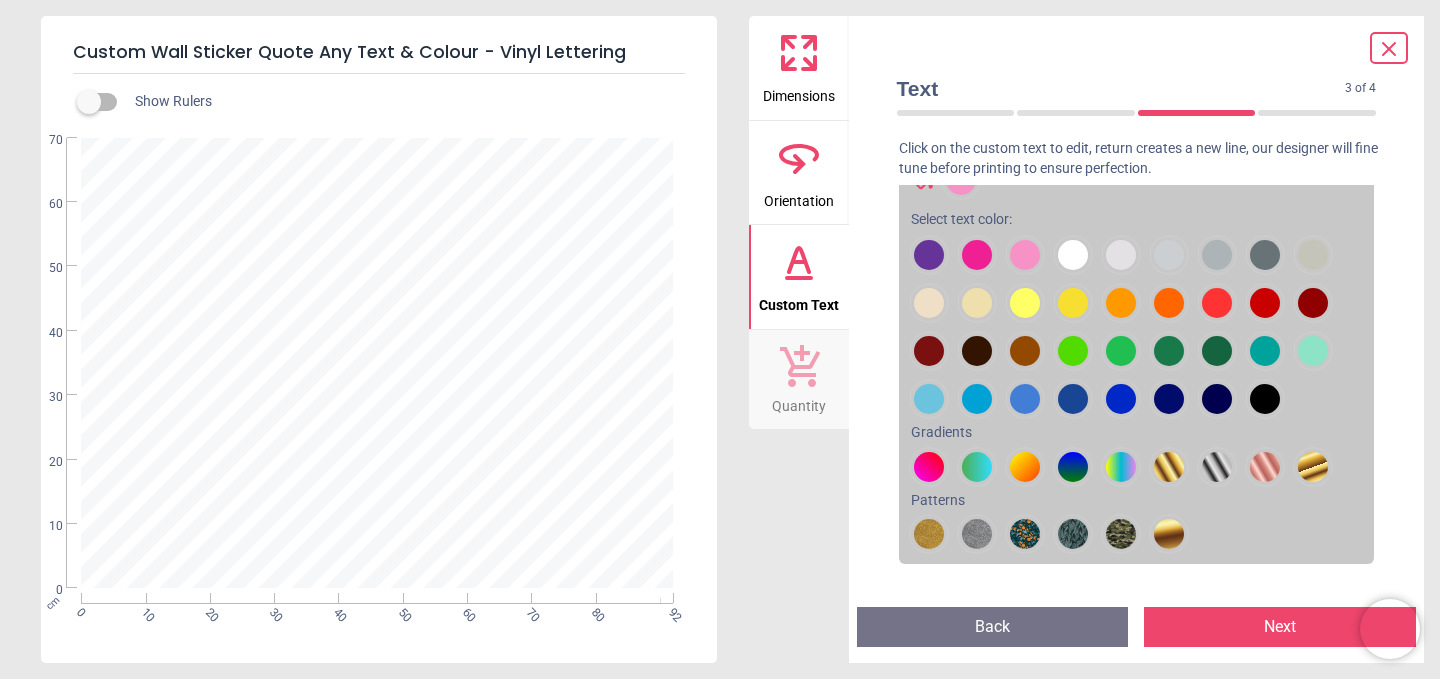 click at bounding box center [929, 255] 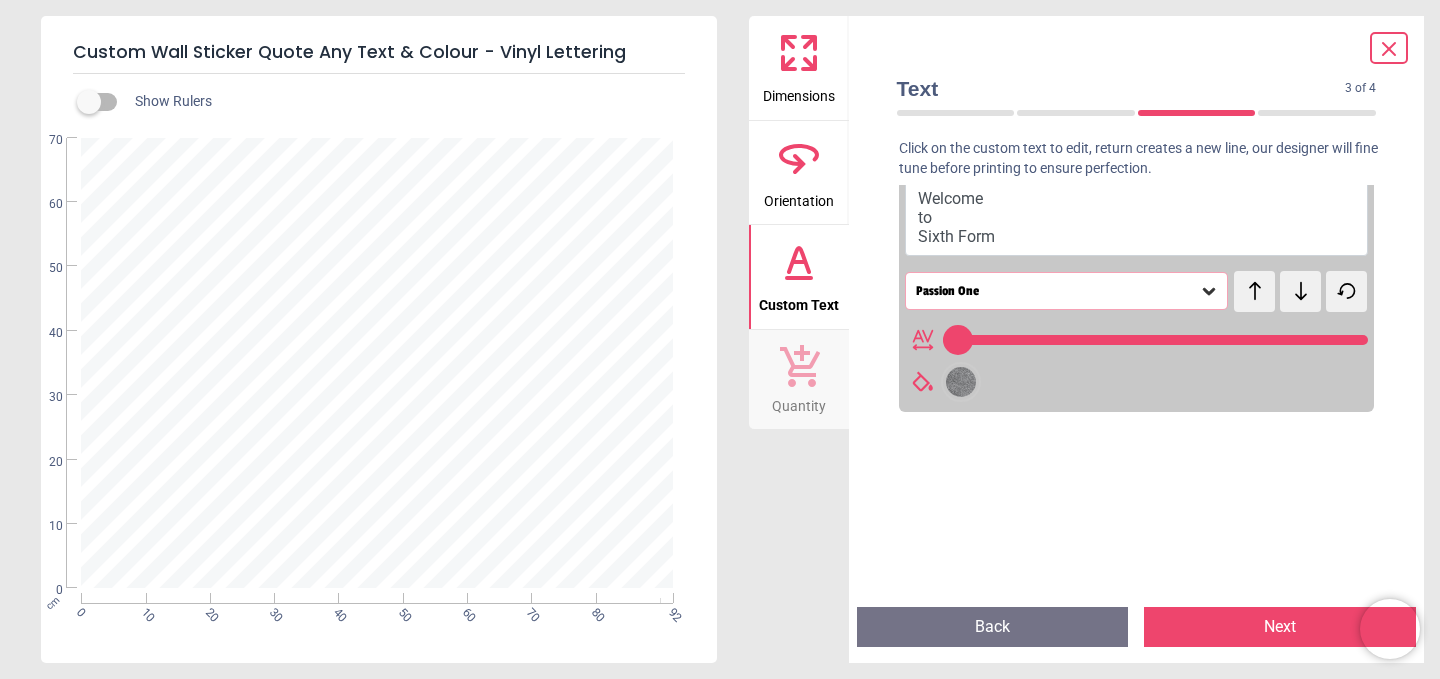 scroll, scrollTop: 0, scrollLeft: 0, axis: both 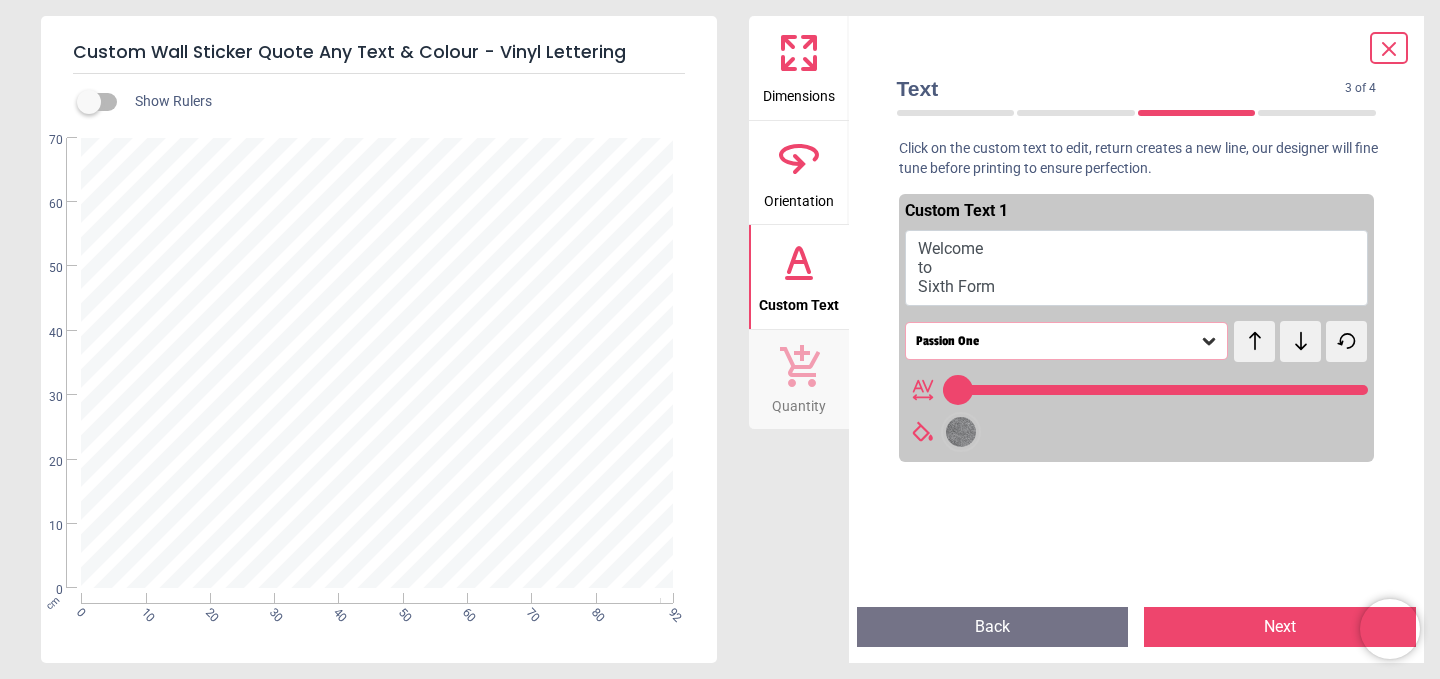 click on "Next" at bounding box center (1280, 627) 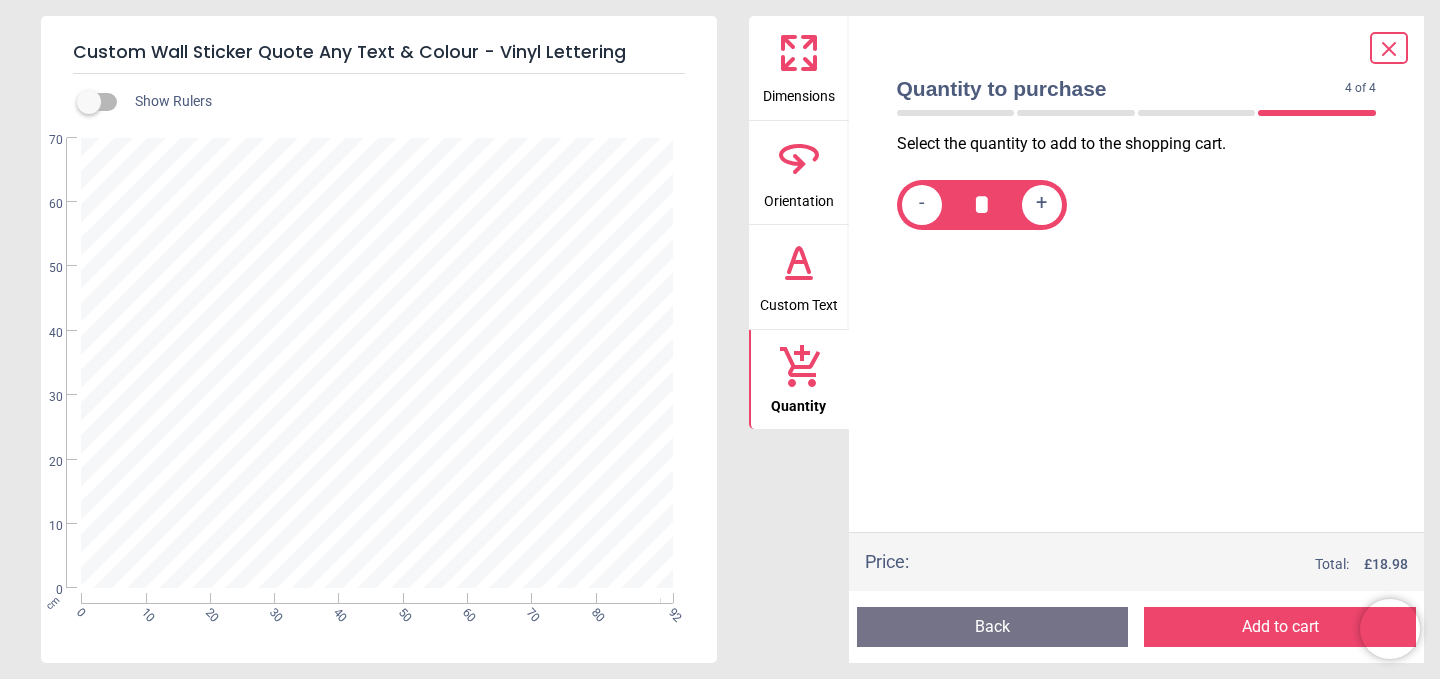 click on "Back" at bounding box center (993, 627) 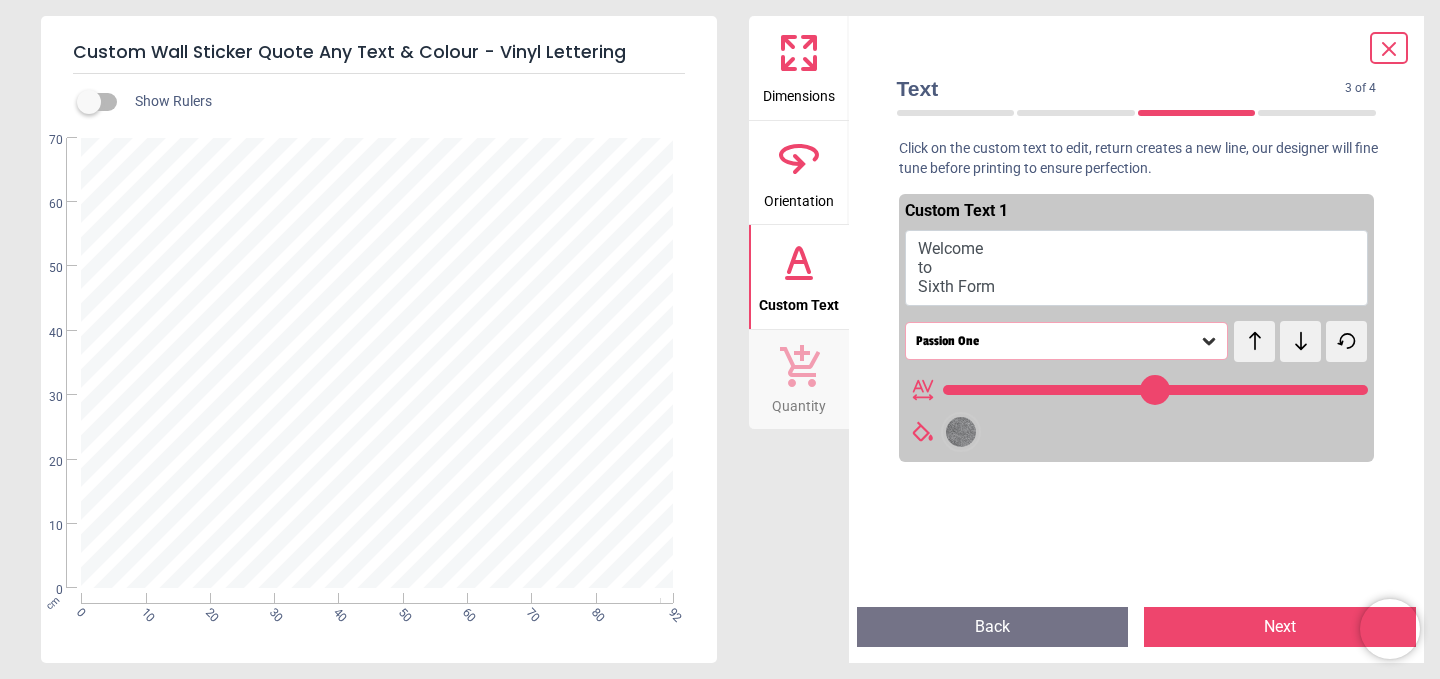 click at bounding box center (961, 432) 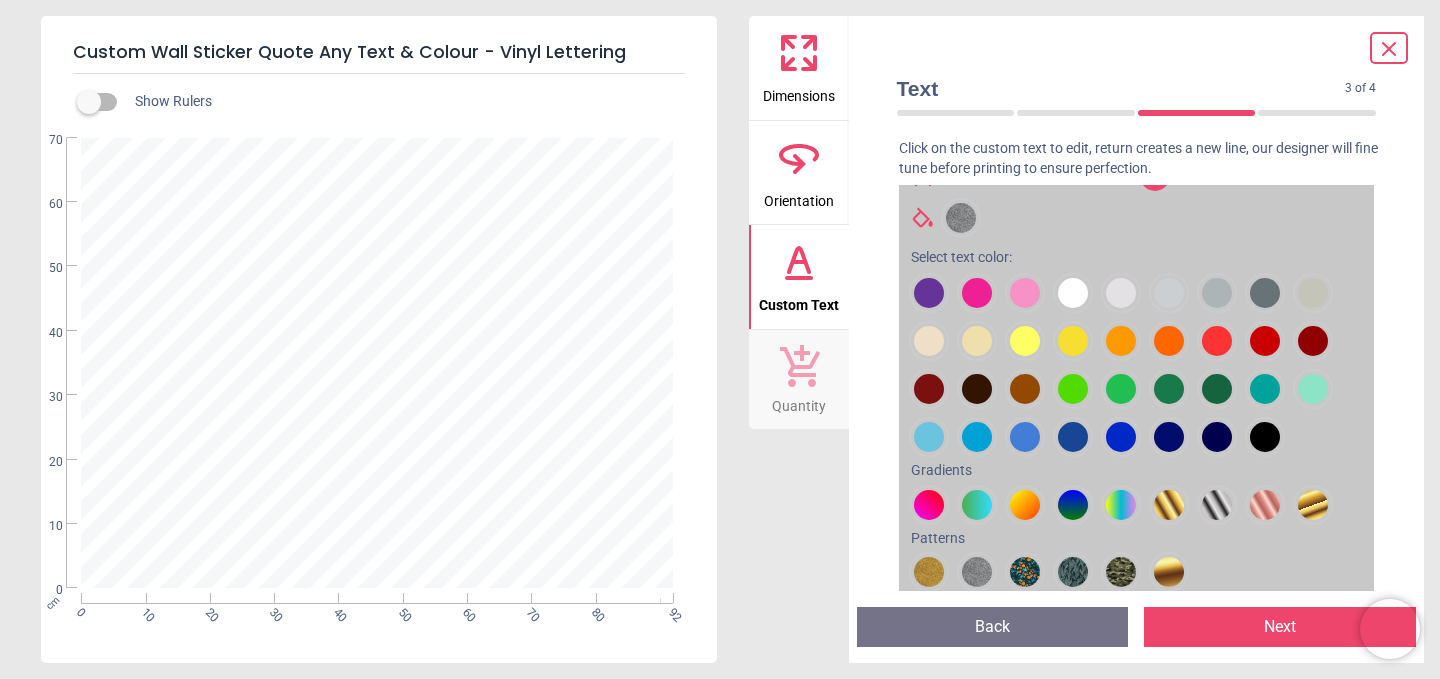 scroll, scrollTop: 294, scrollLeft: 0, axis: vertical 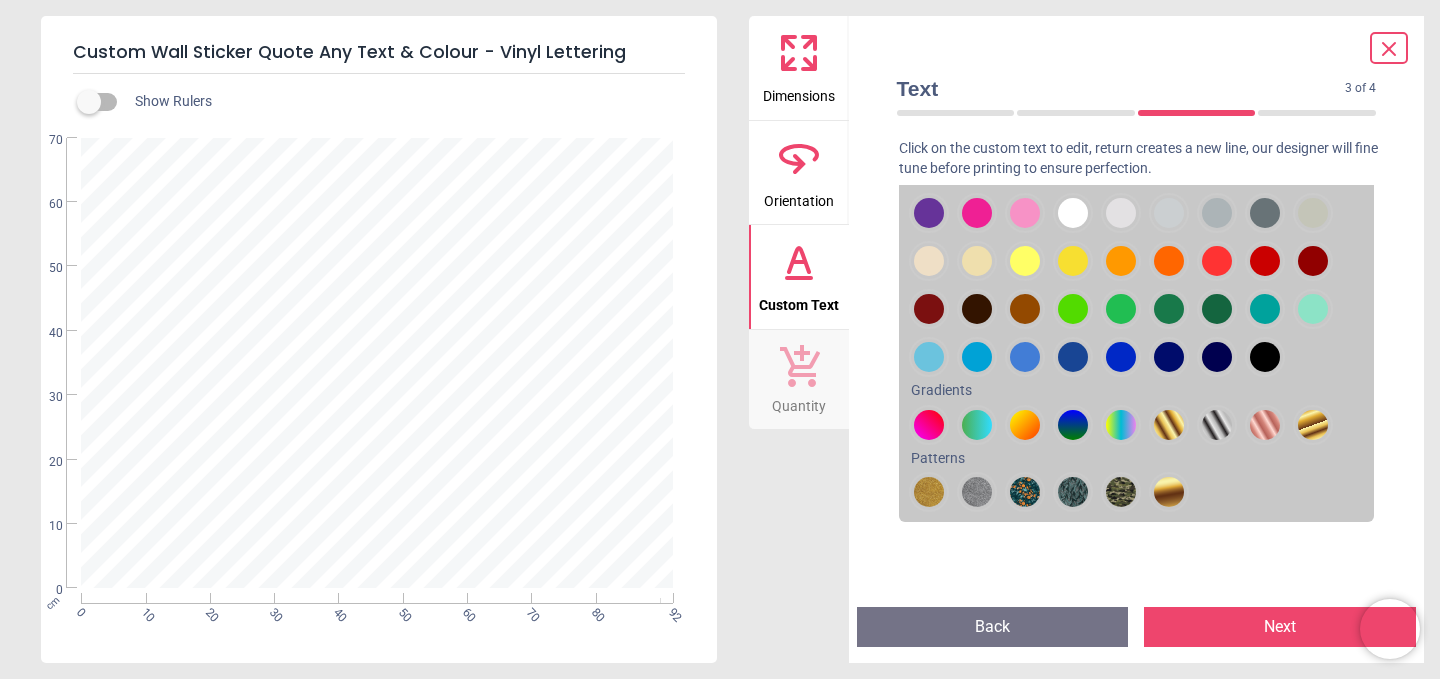 click at bounding box center [929, 213] 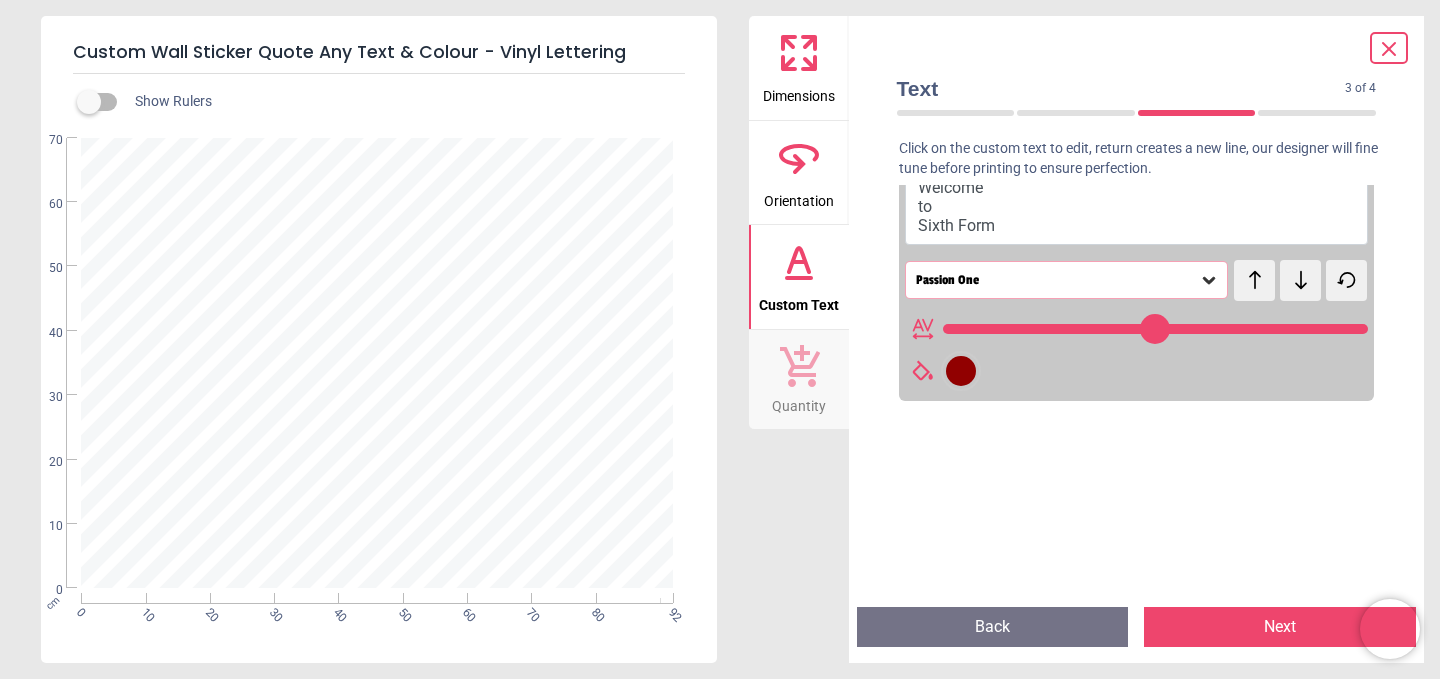 scroll, scrollTop: 26, scrollLeft: 0, axis: vertical 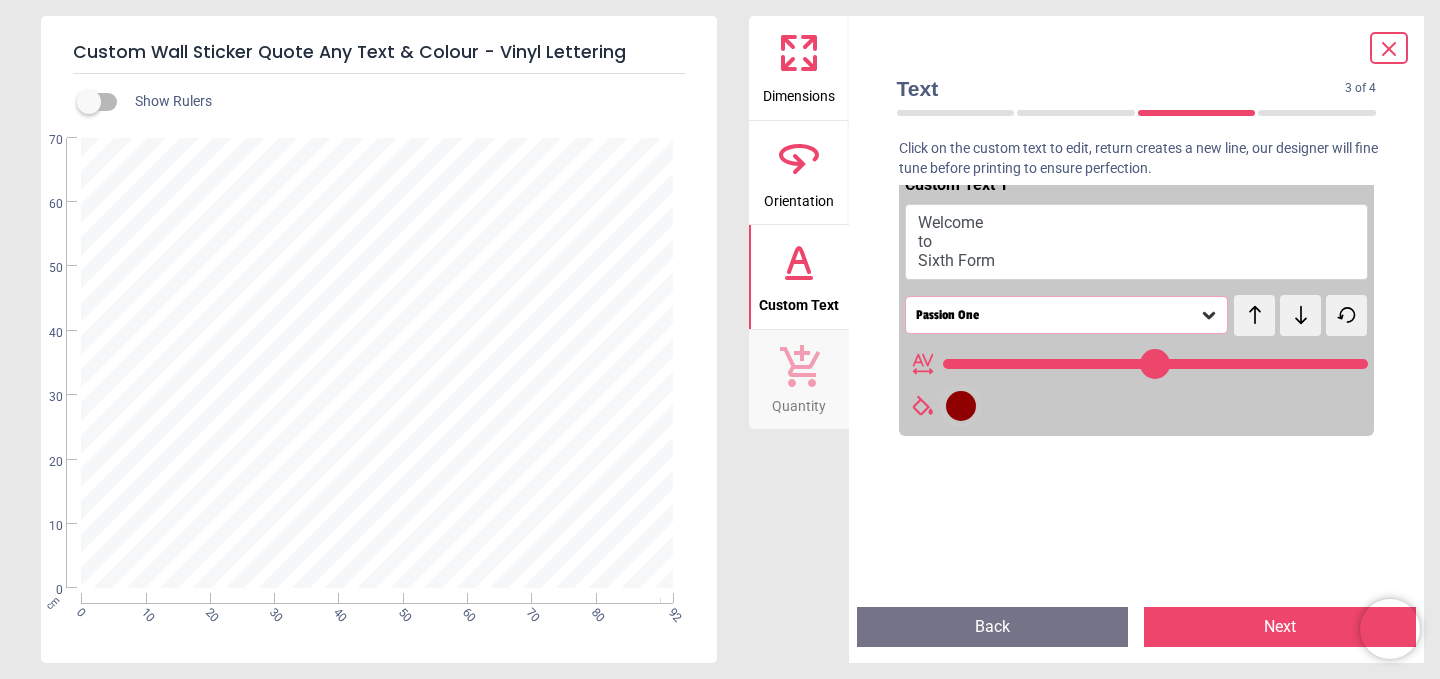 click at bounding box center (961, 406) 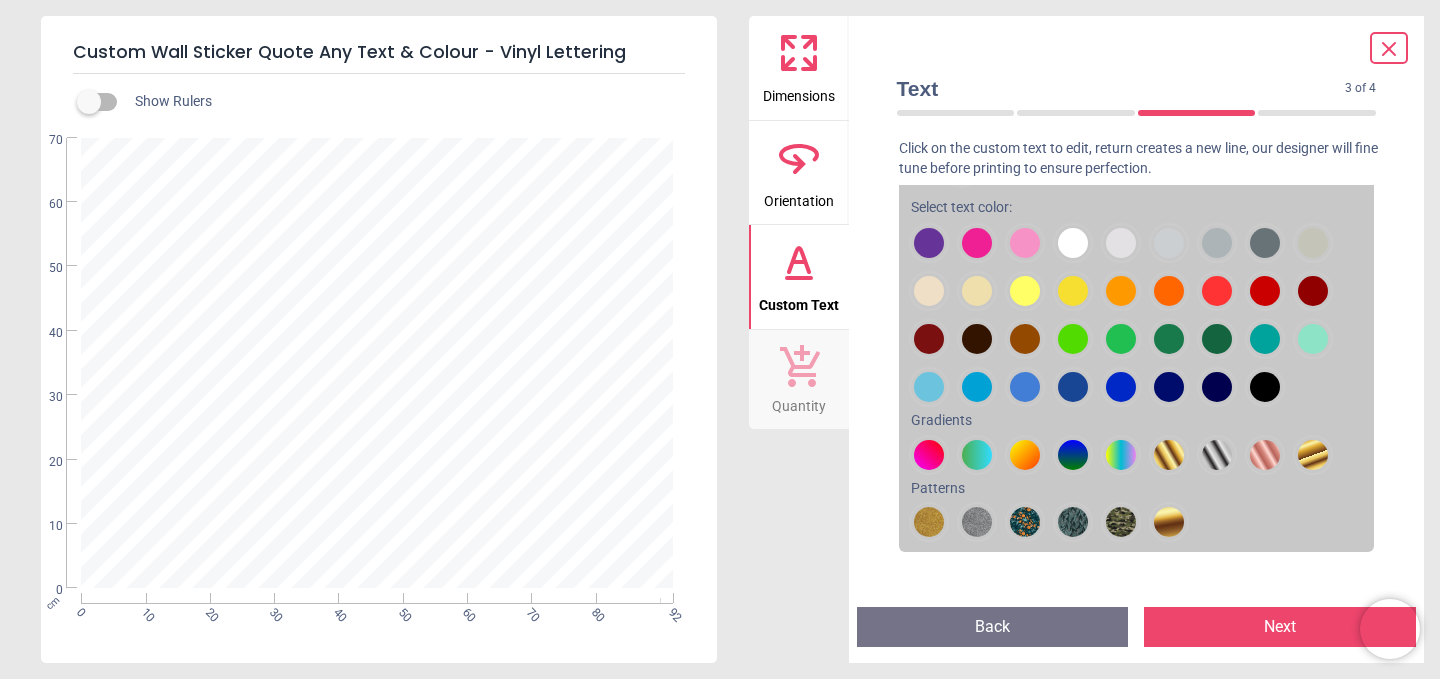 scroll, scrollTop: 299, scrollLeft: 0, axis: vertical 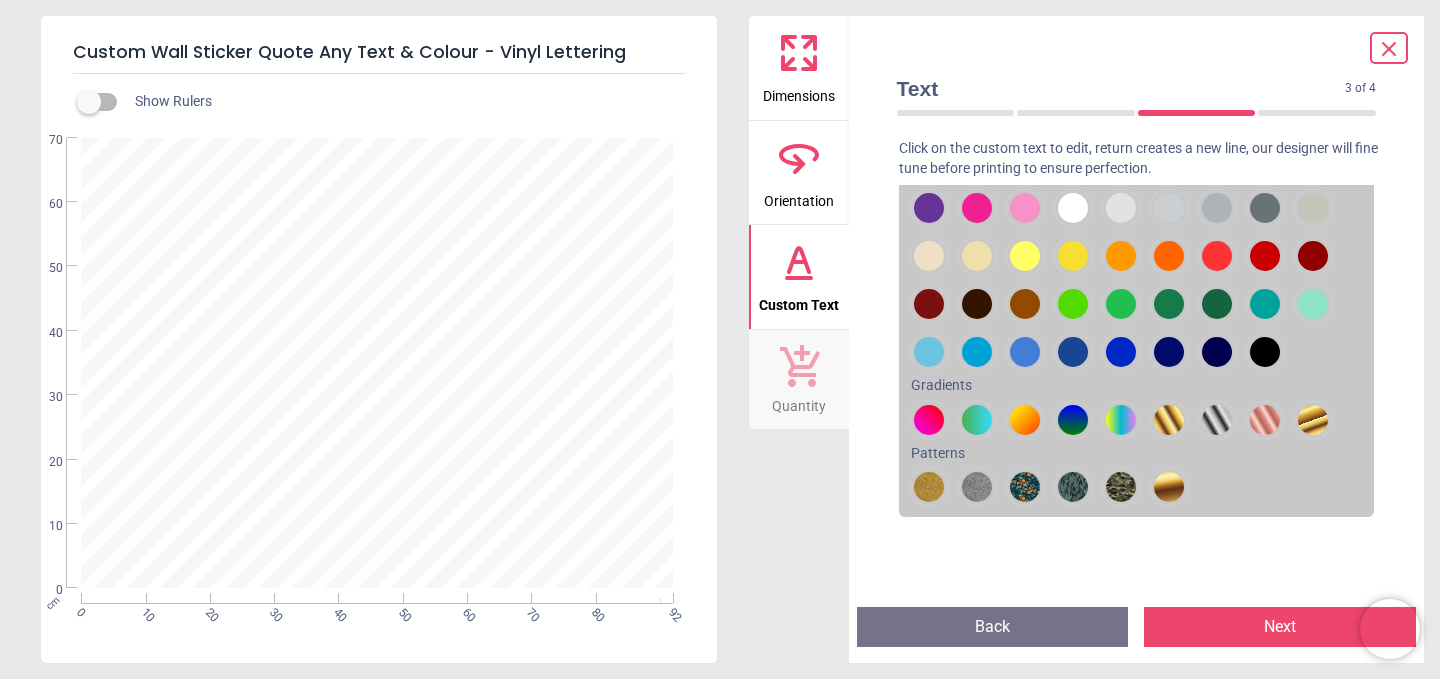 click at bounding box center [929, 208] 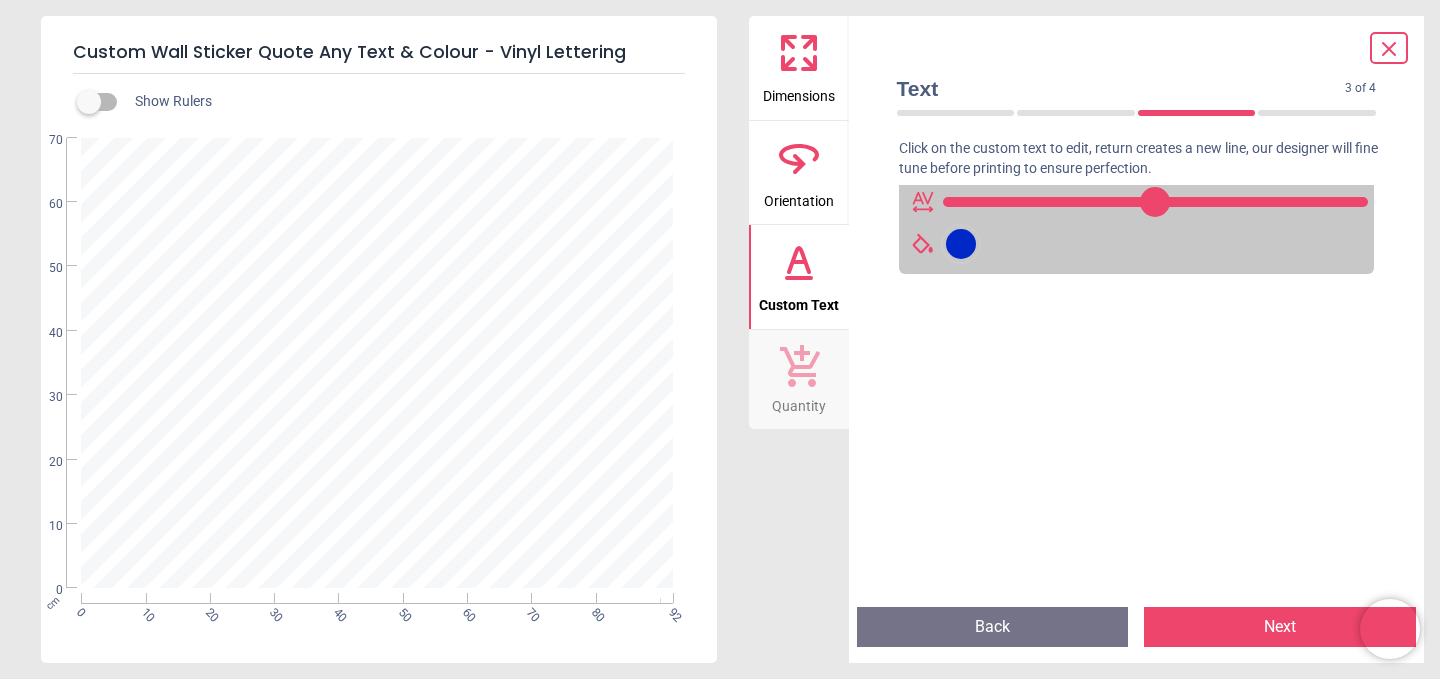 scroll, scrollTop: 92, scrollLeft: 0, axis: vertical 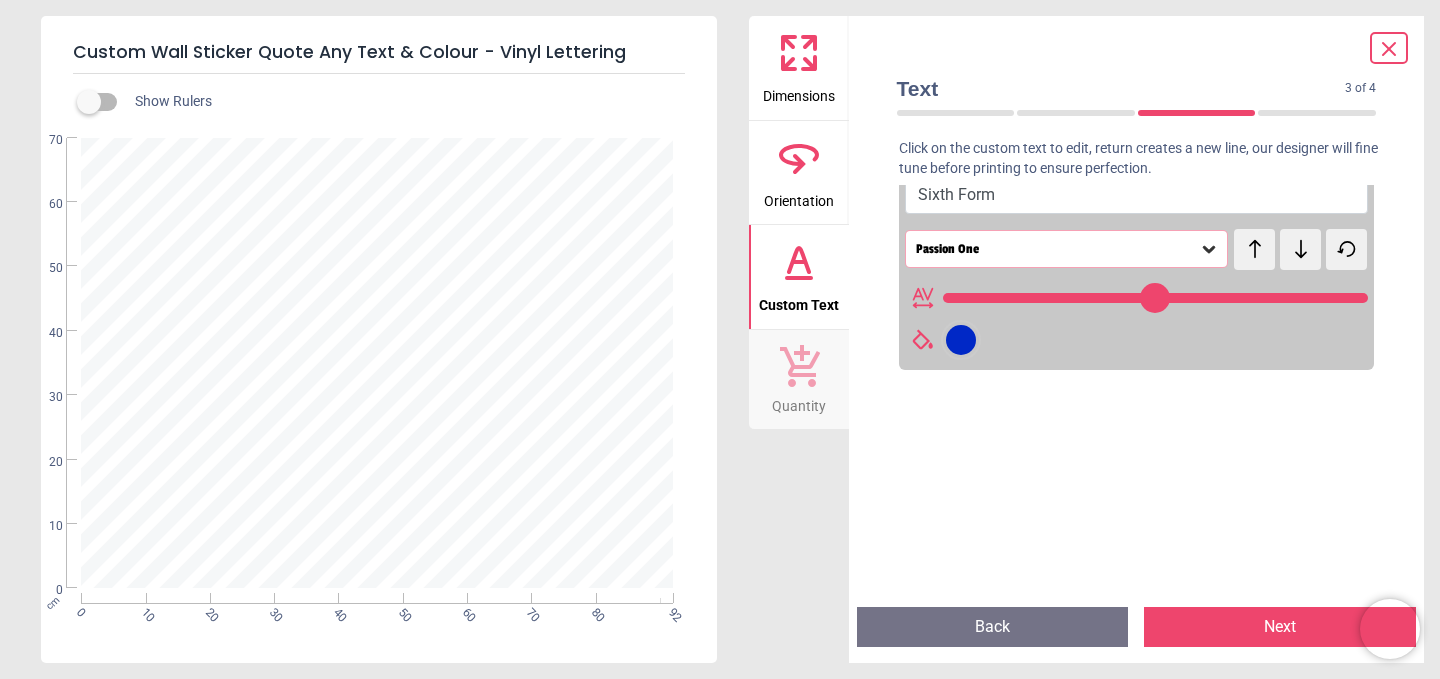 click at bounding box center [961, 340] 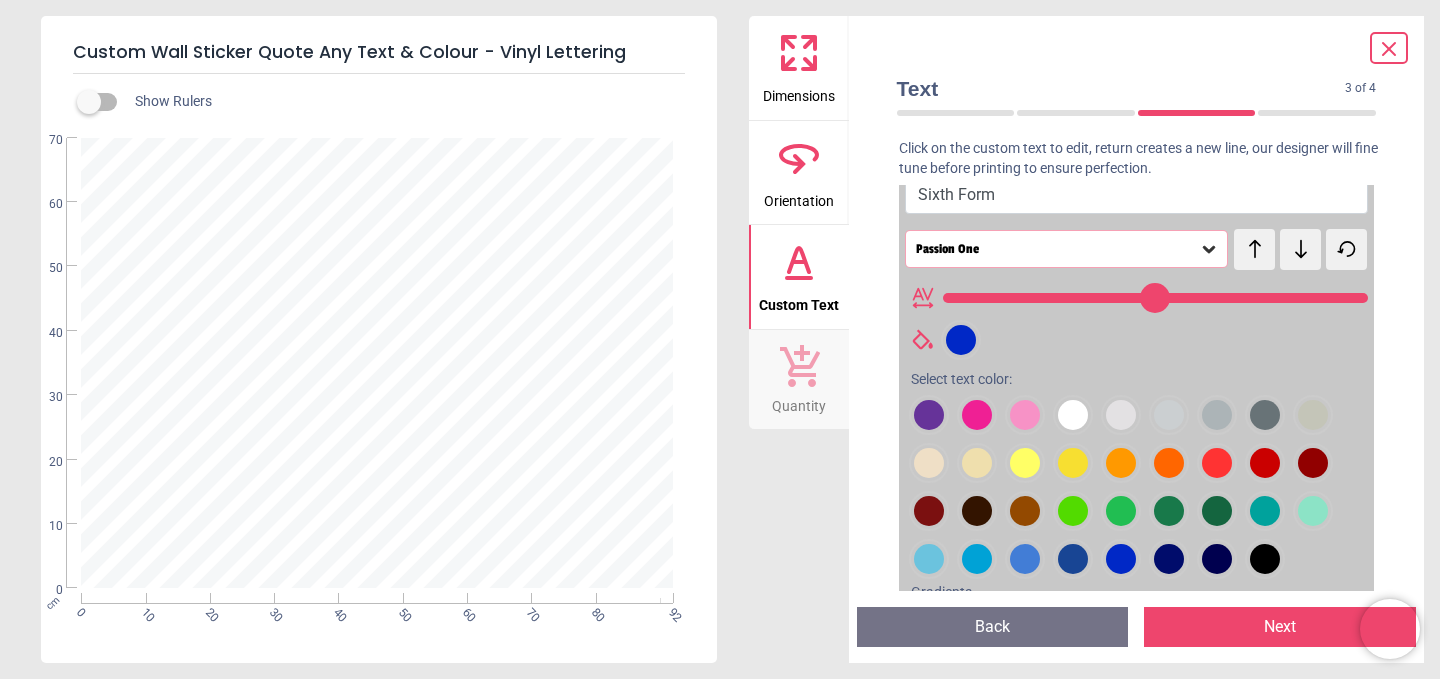 click at bounding box center (929, 415) 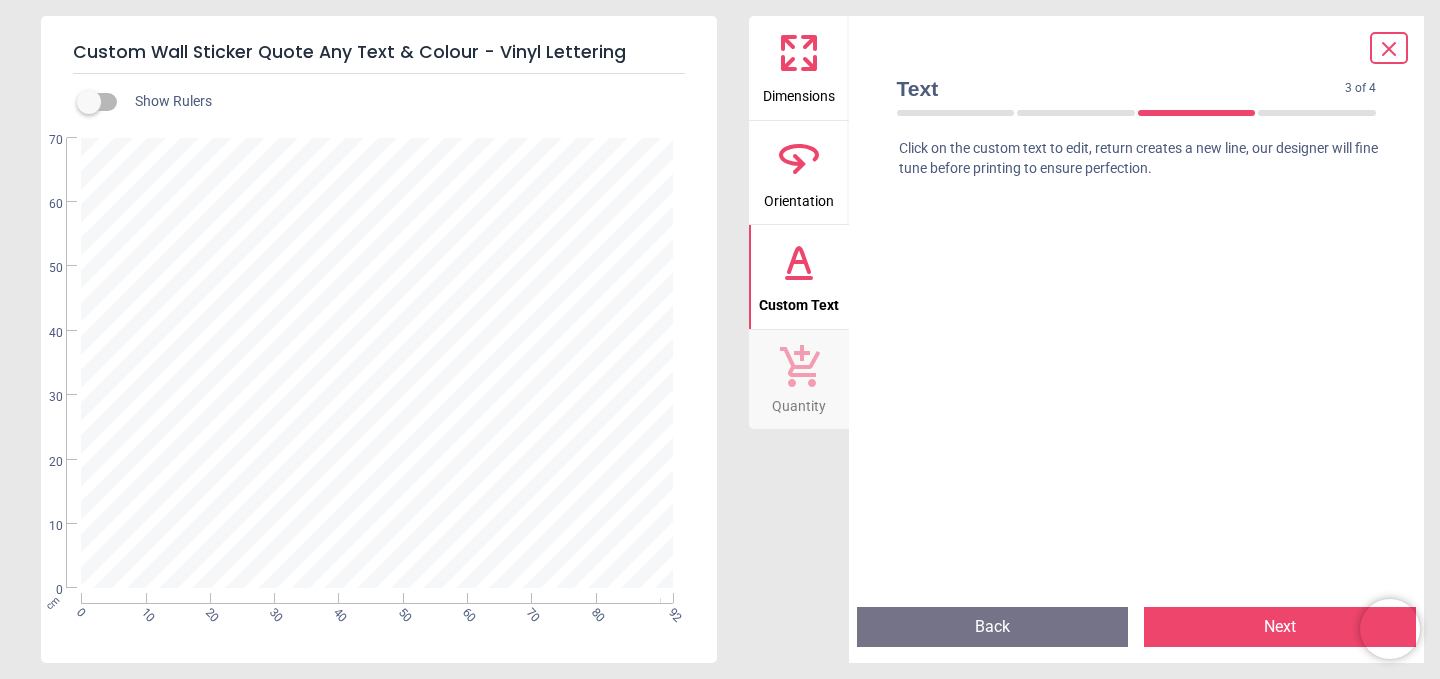 scroll, scrollTop: 0, scrollLeft: 0, axis: both 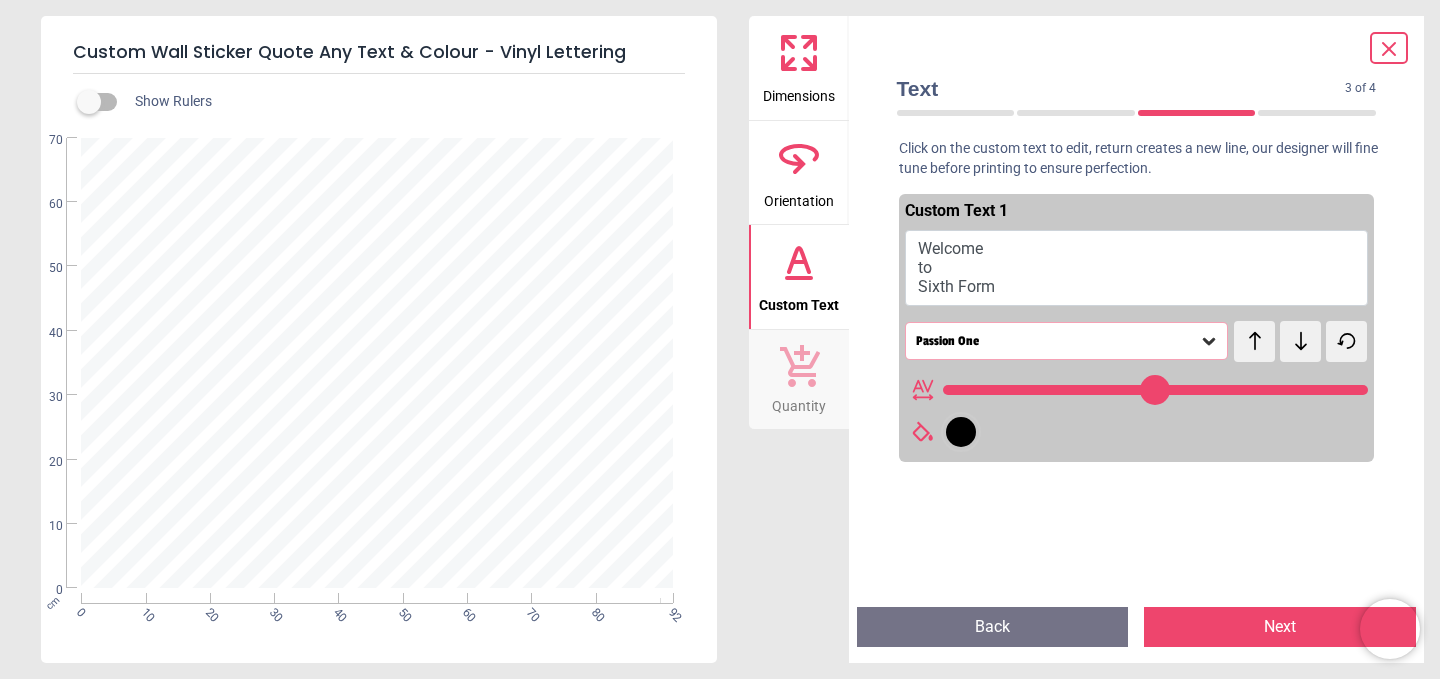 click 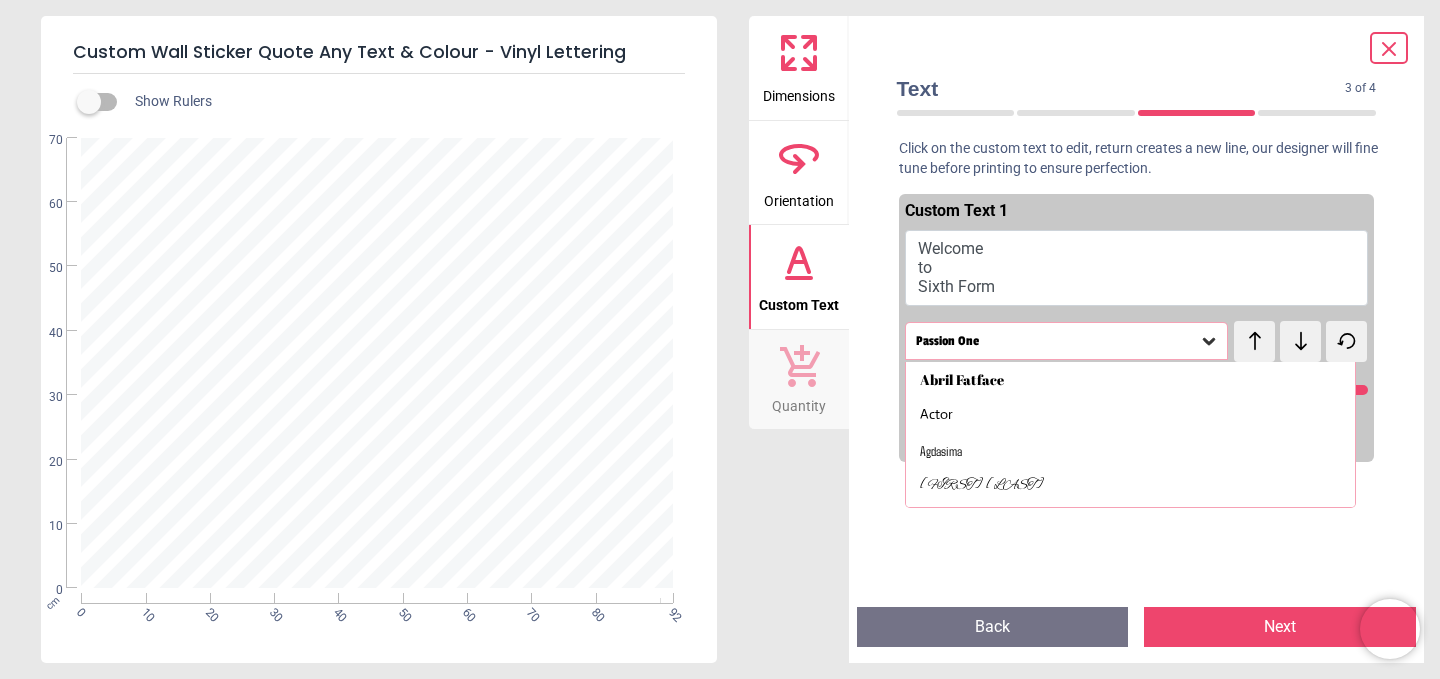 scroll, scrollTop: 780, scrollLeft: 0, axis: vertical 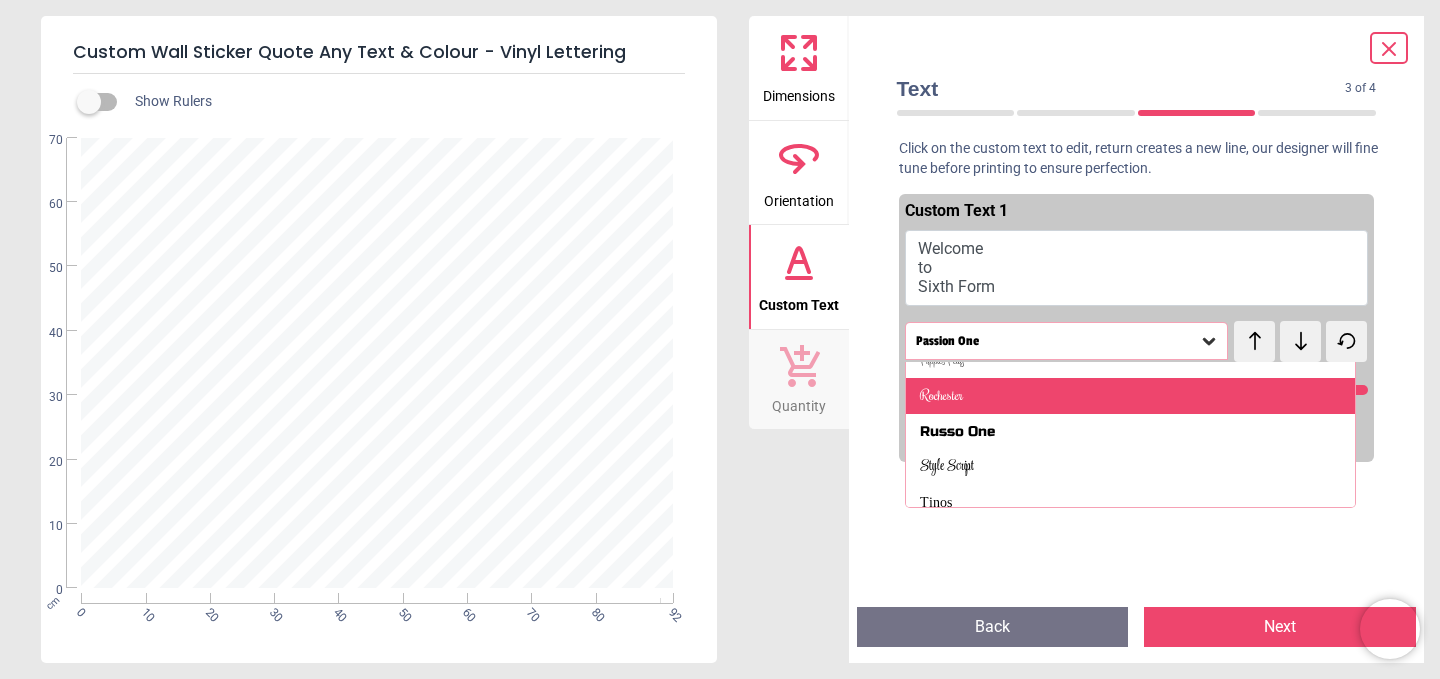 click on "Rochester" at bounding box center [941, 396] 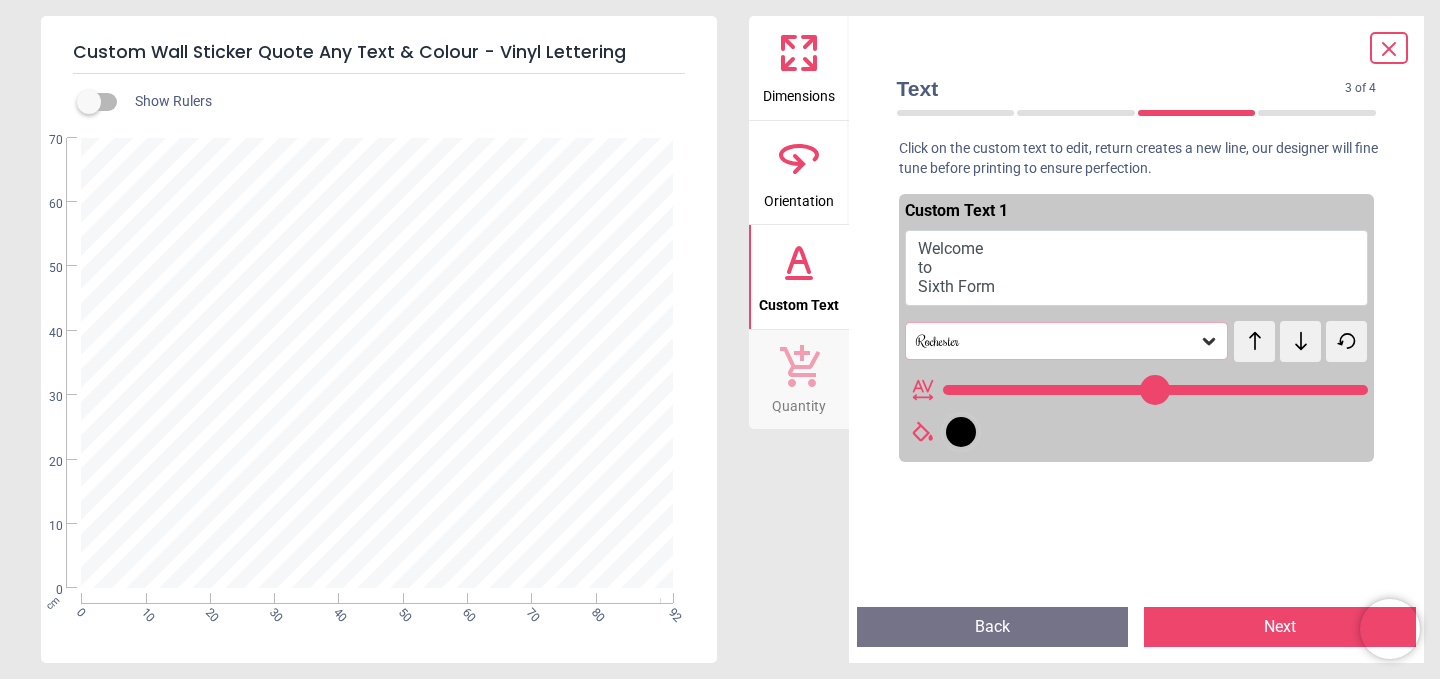 click 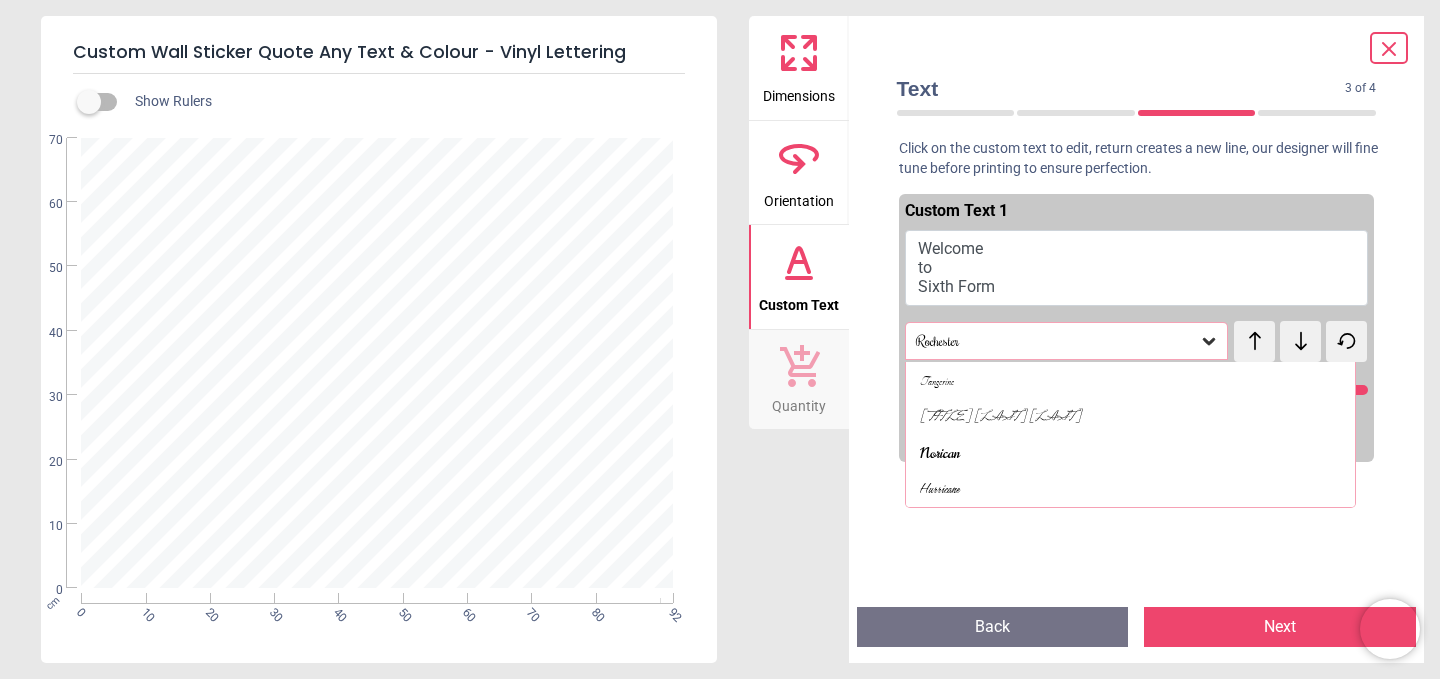 scroll, scrollTop: 1567, scrollLeft: 0, axis: vertical 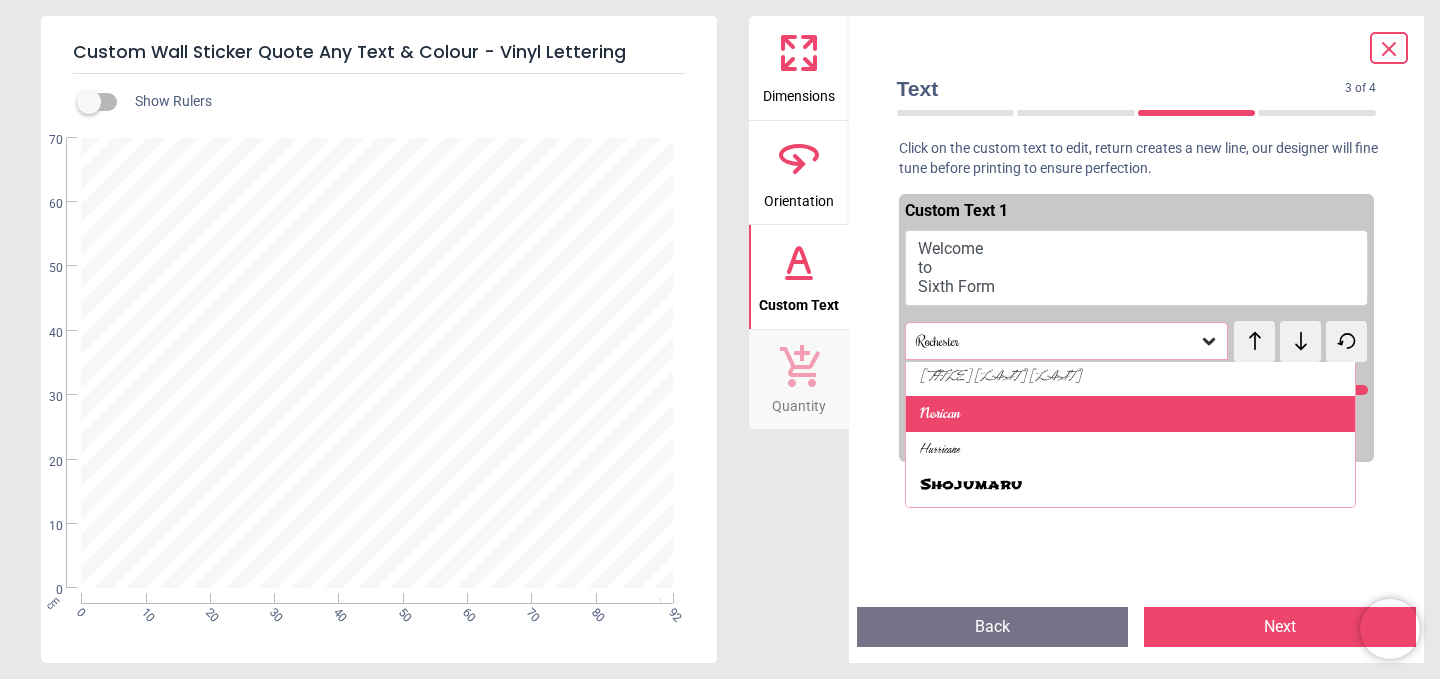 click on "Norican" at bounding box center [940, 414] 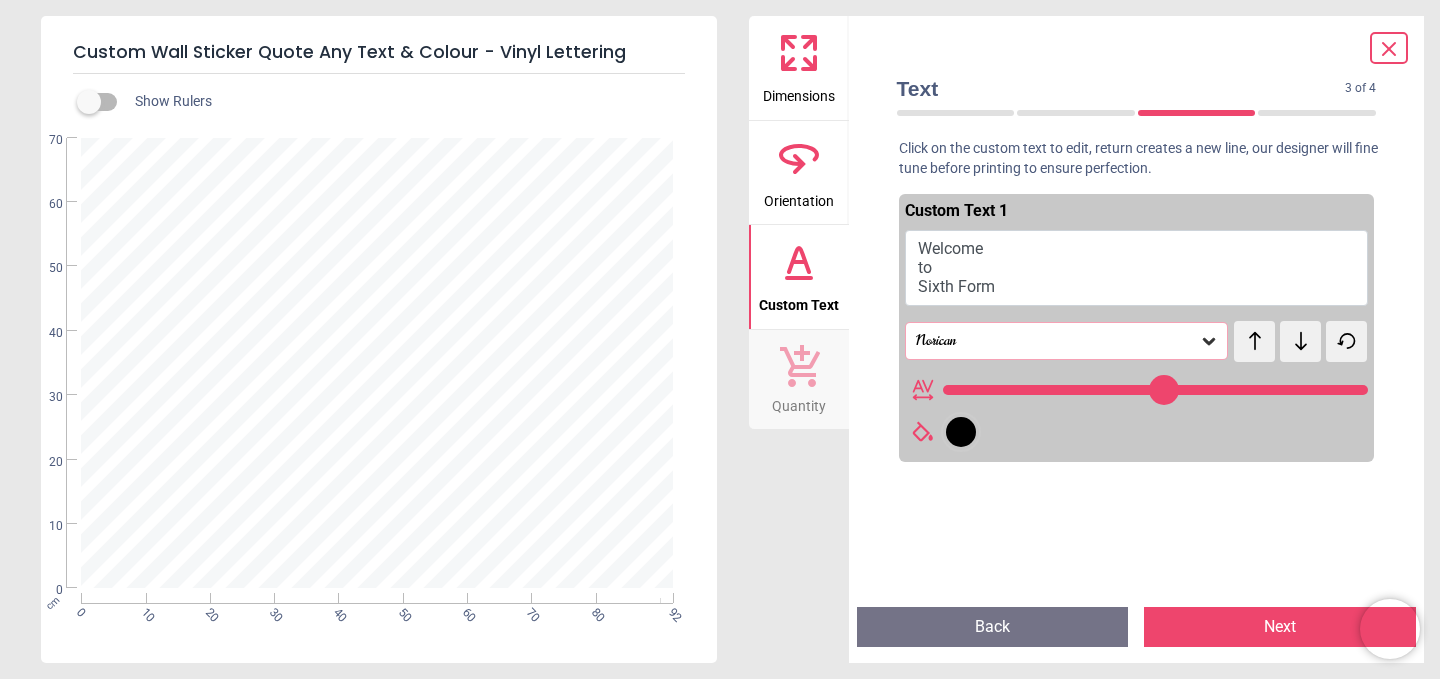 click 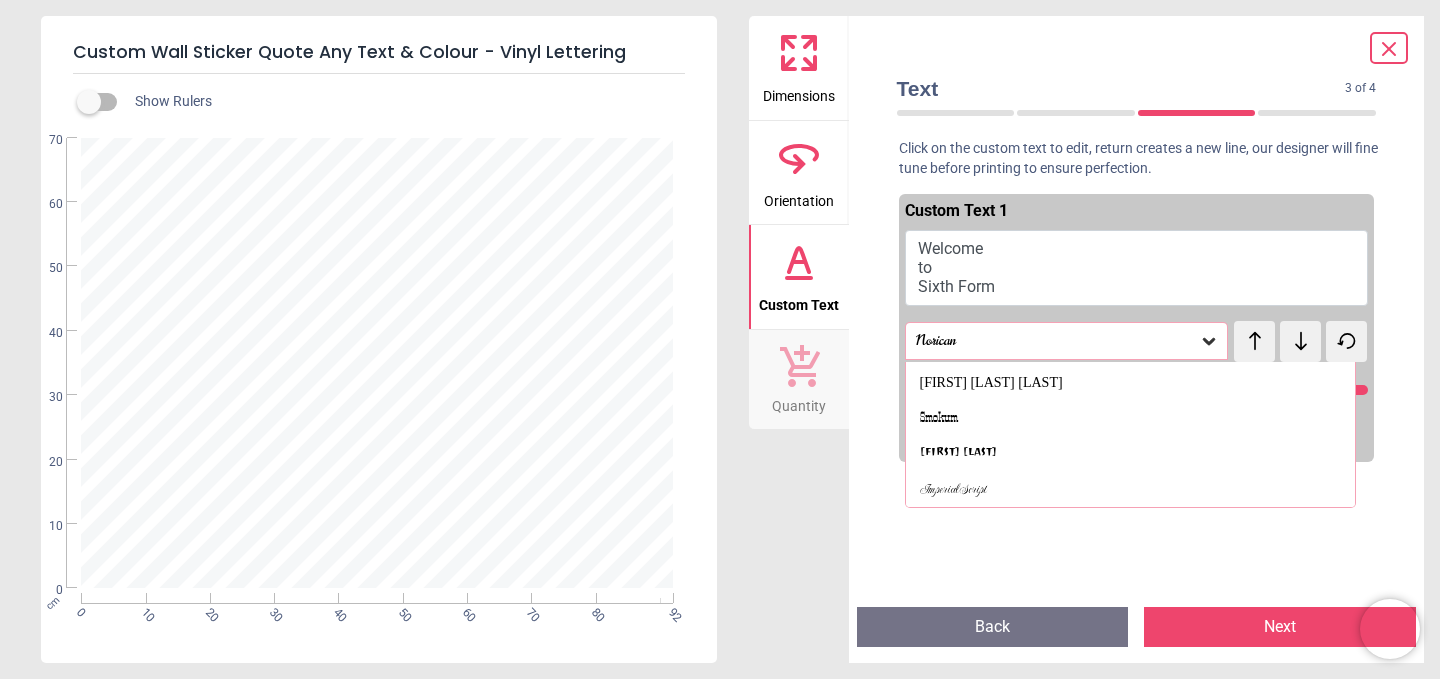 scroll, scrollTop: 1852, scrollLeft: 0, axis: vertical 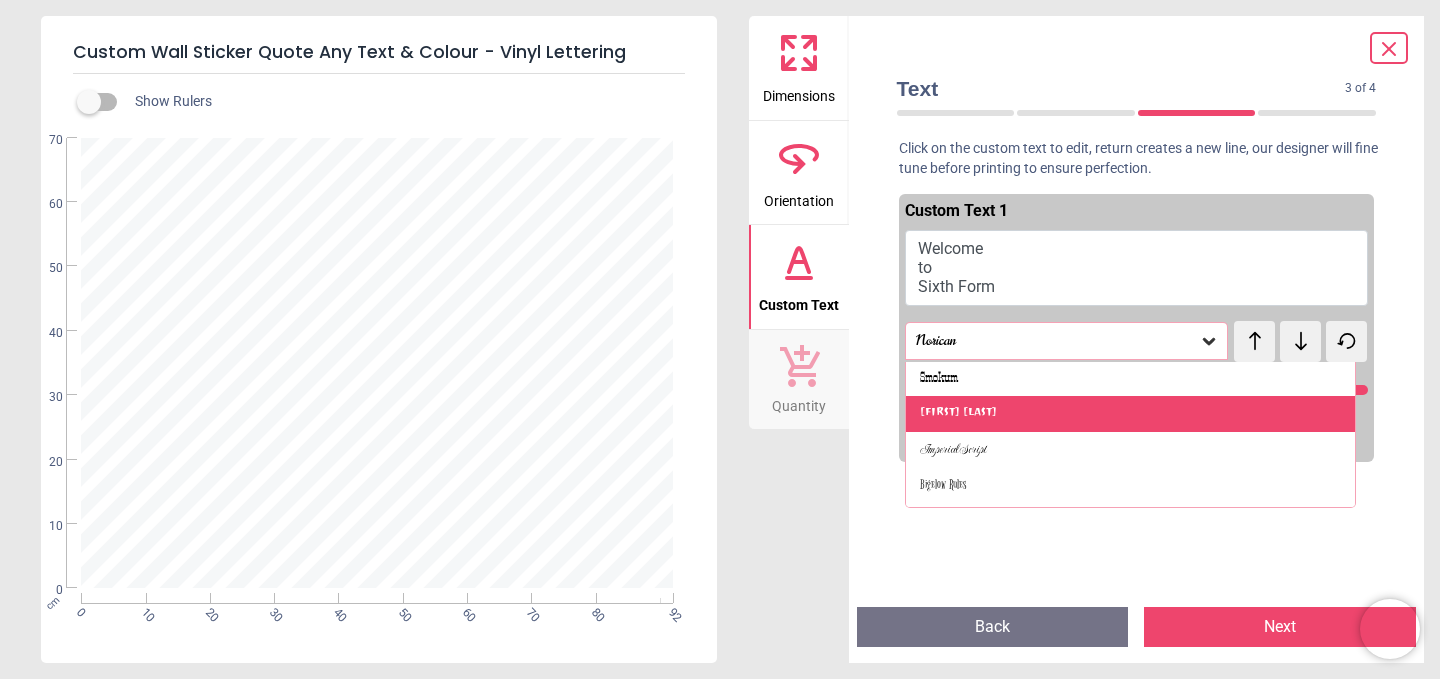 click on "[FIRST] [LAST]" at bounding box center [958, 414] 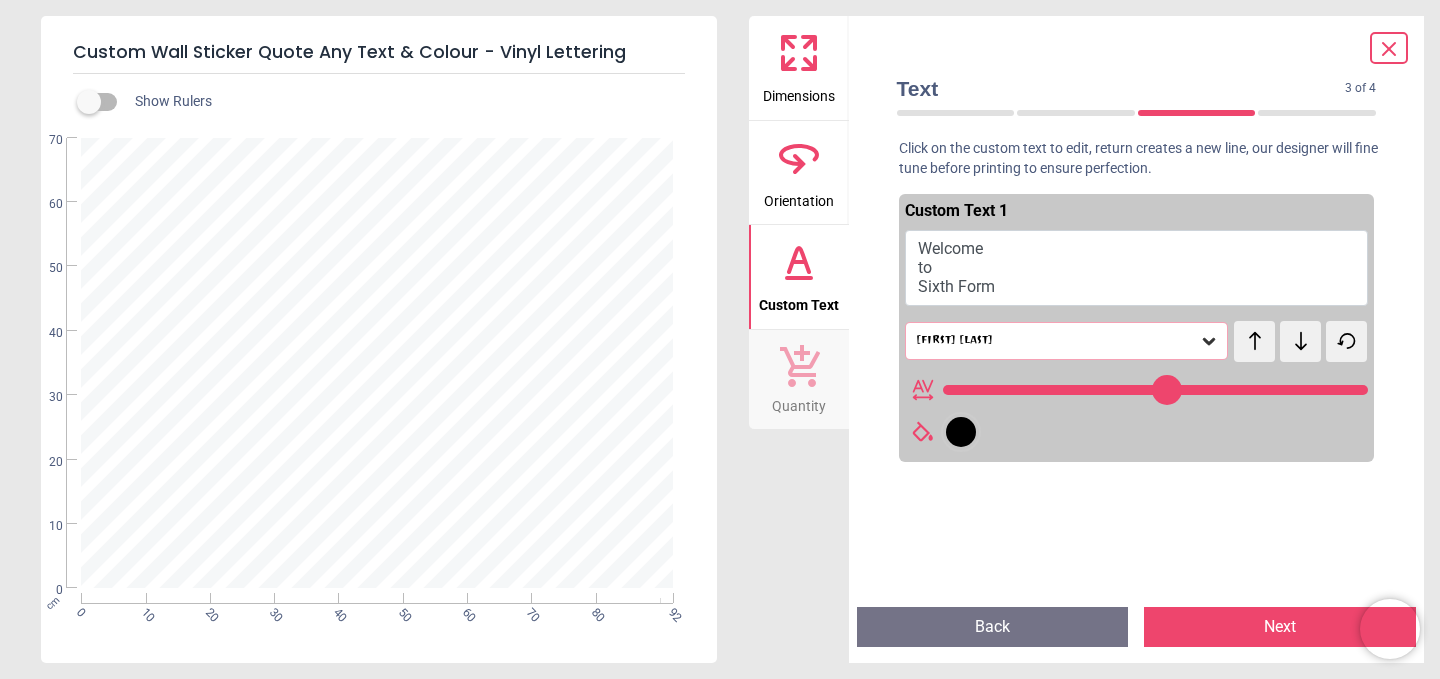 click 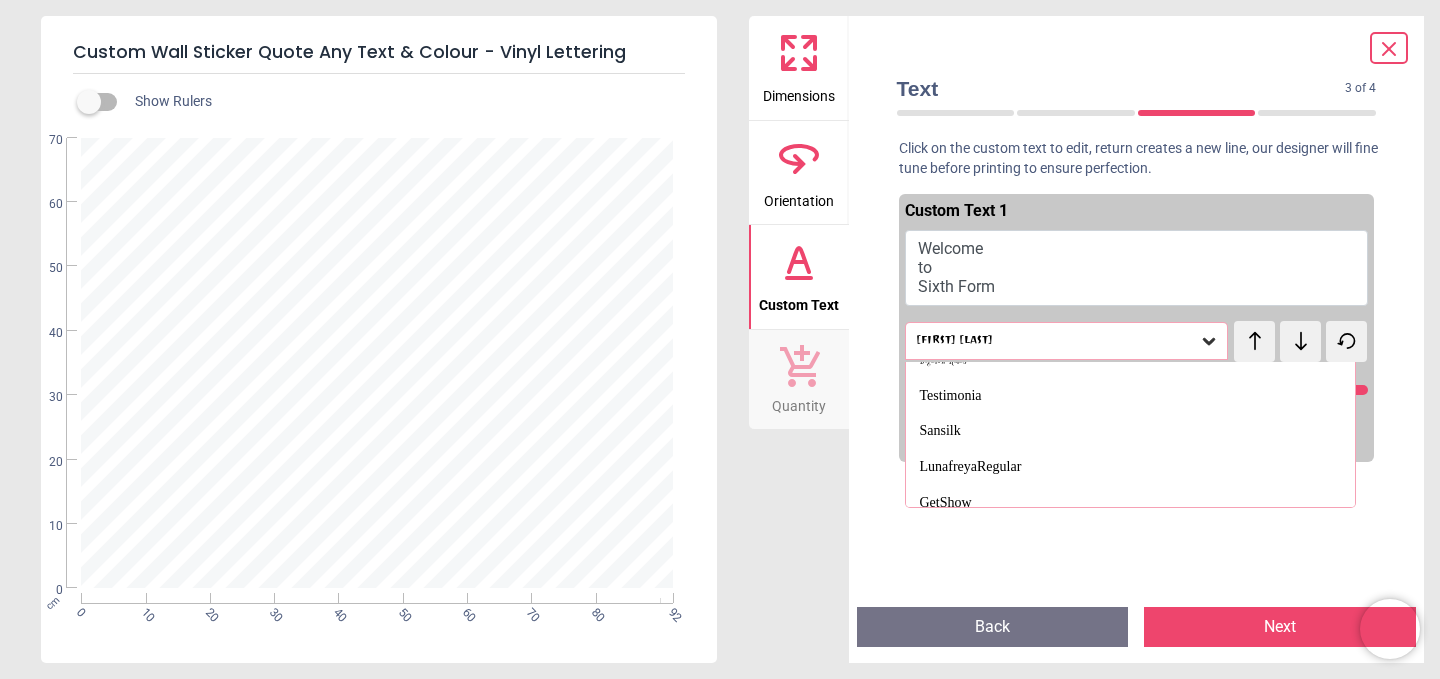 scroll, scrollTop: 2017, scrollLeft: 0, axis: vertical 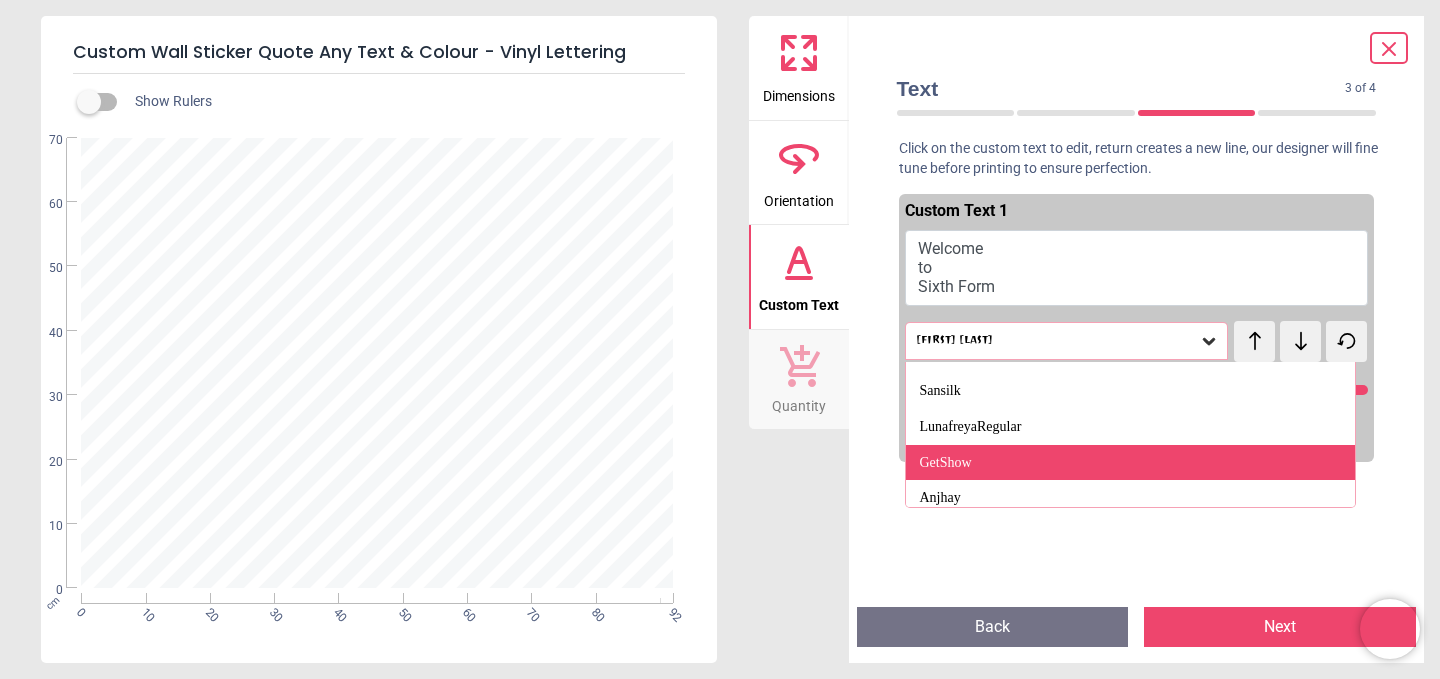 click on "GetShow" at bounding box center [1131, 463] 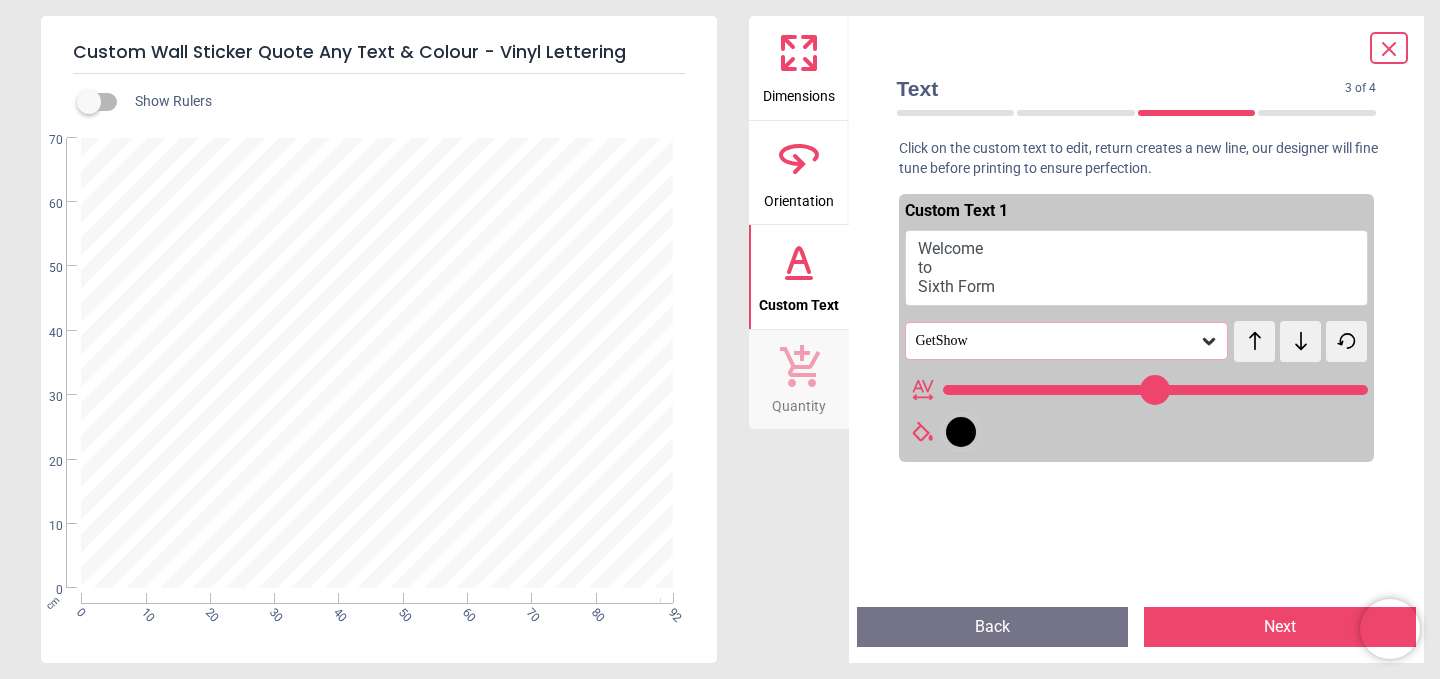 click at bounding box center (961, 432) 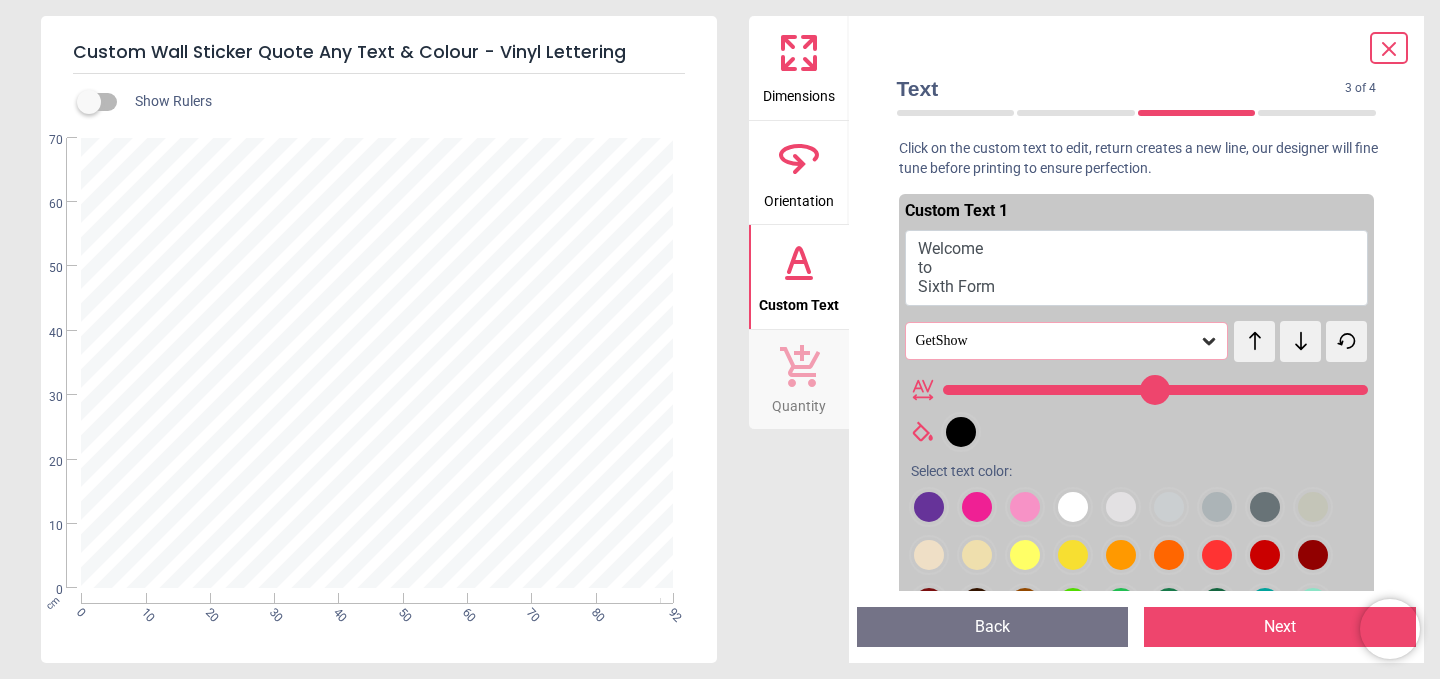 click at bounding box center (929, 507) 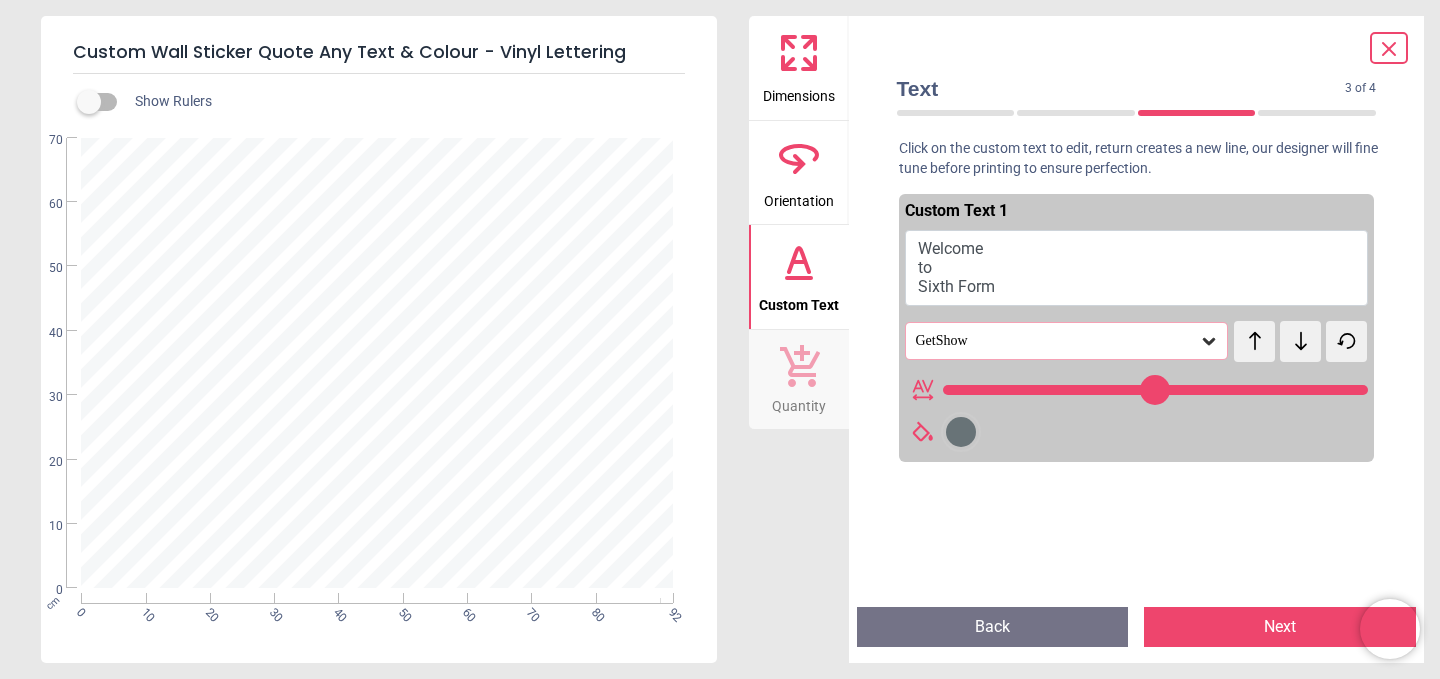click at bounding box center [961, 432] 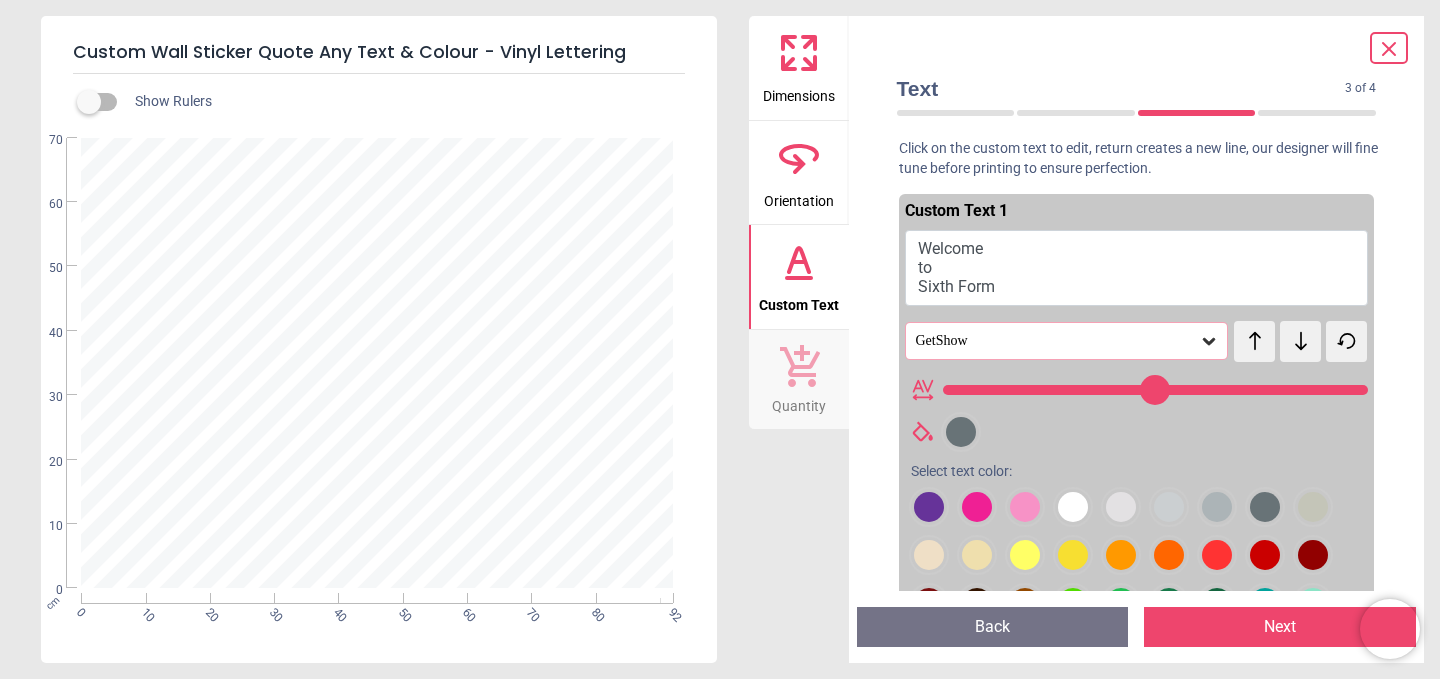 click at bounding box center [929, 507] 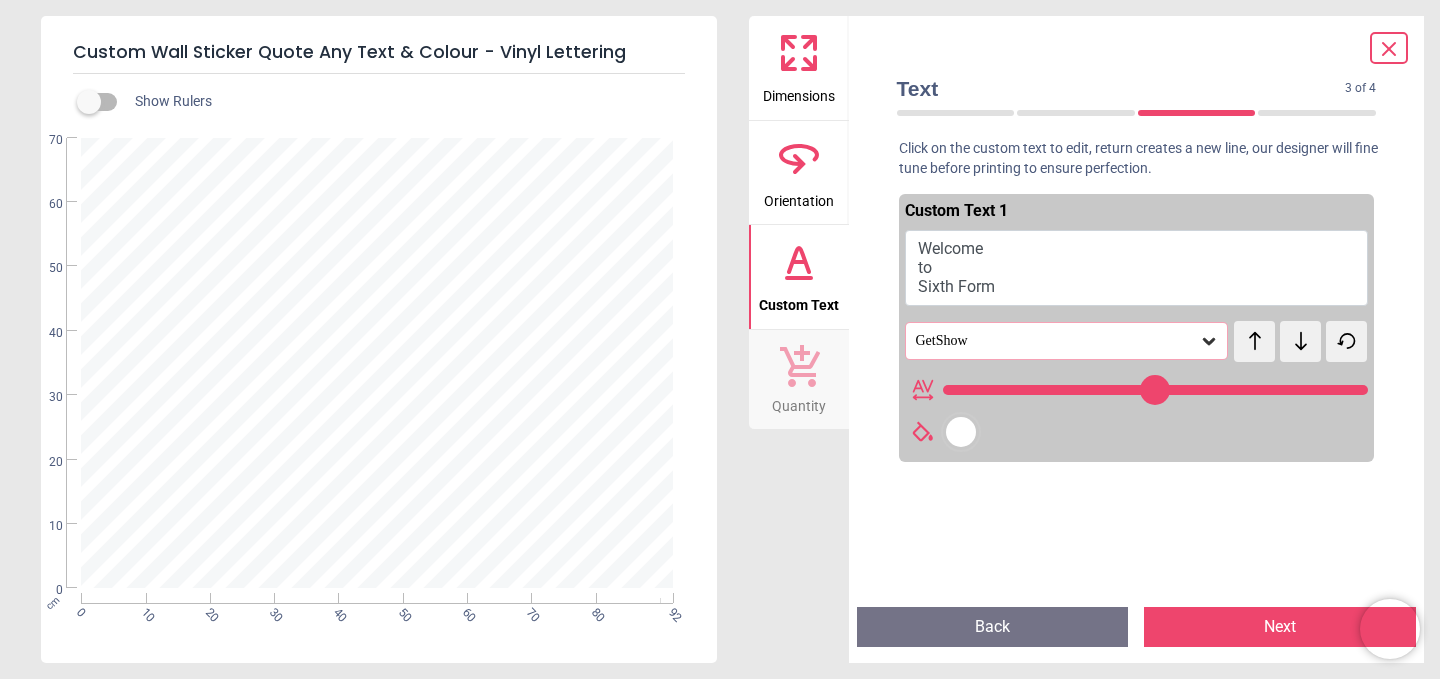 click at bounding box center (961, 432) 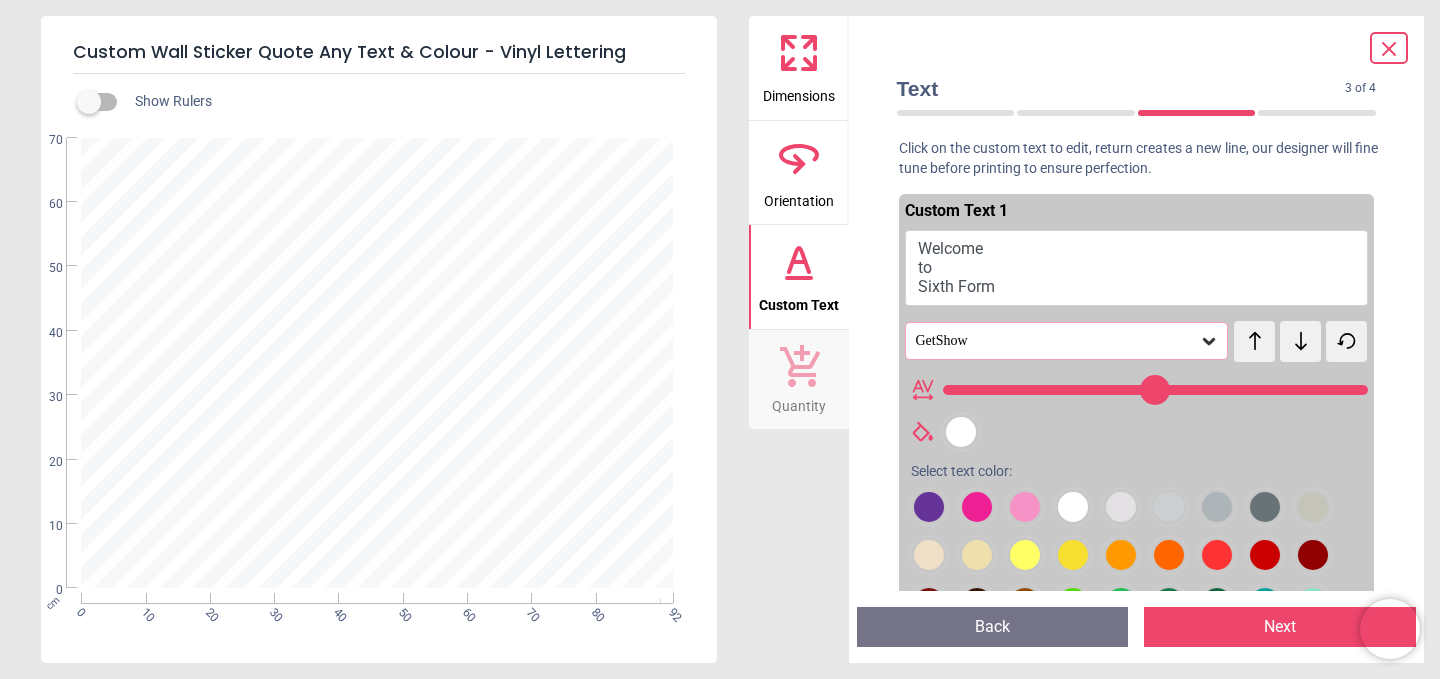 click at bounding box center (929, 507) 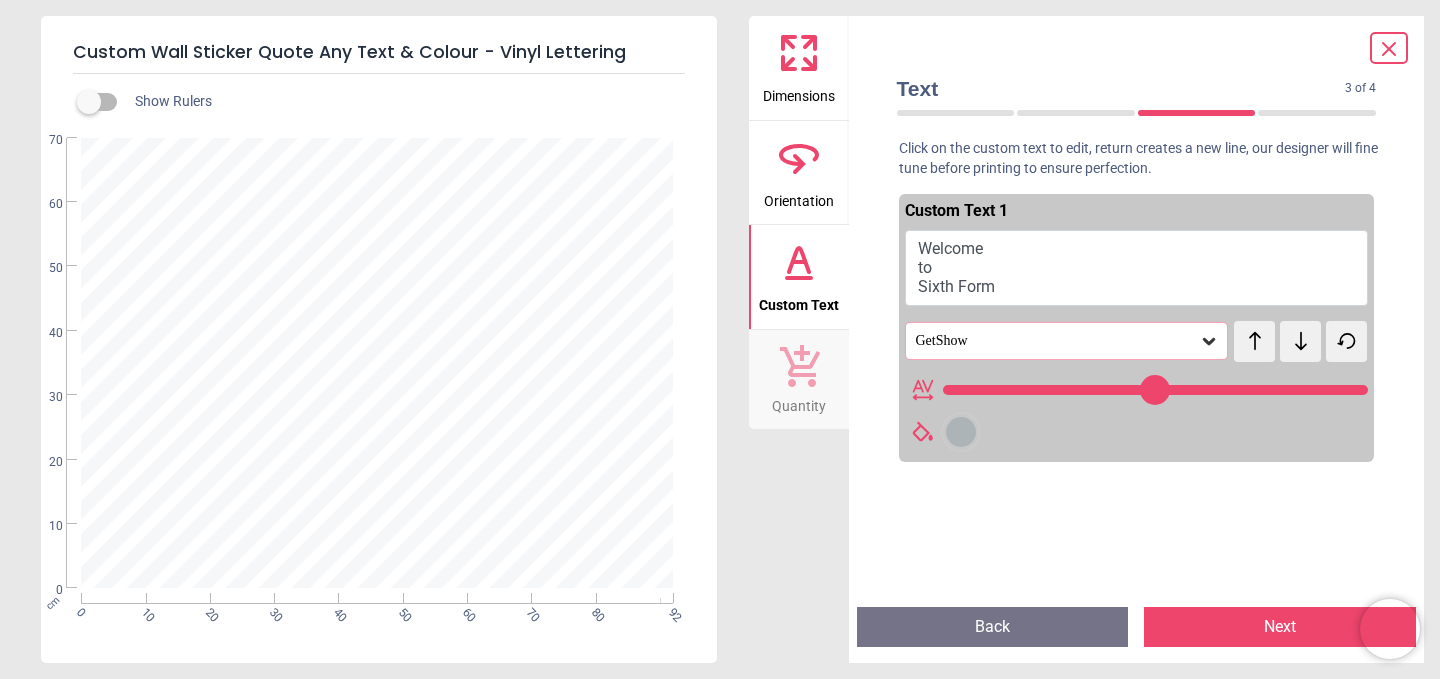 click at bounding box center (961, 432) 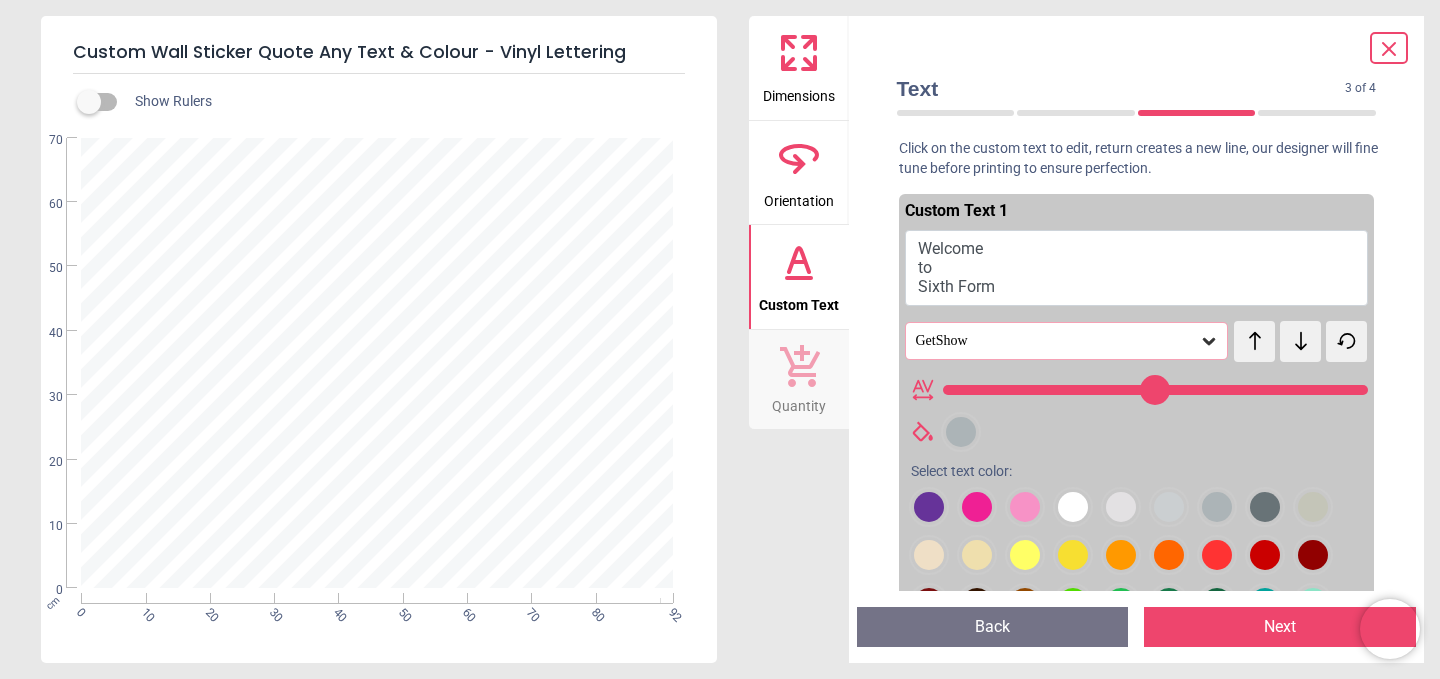 click at bounding box center (929, 507) 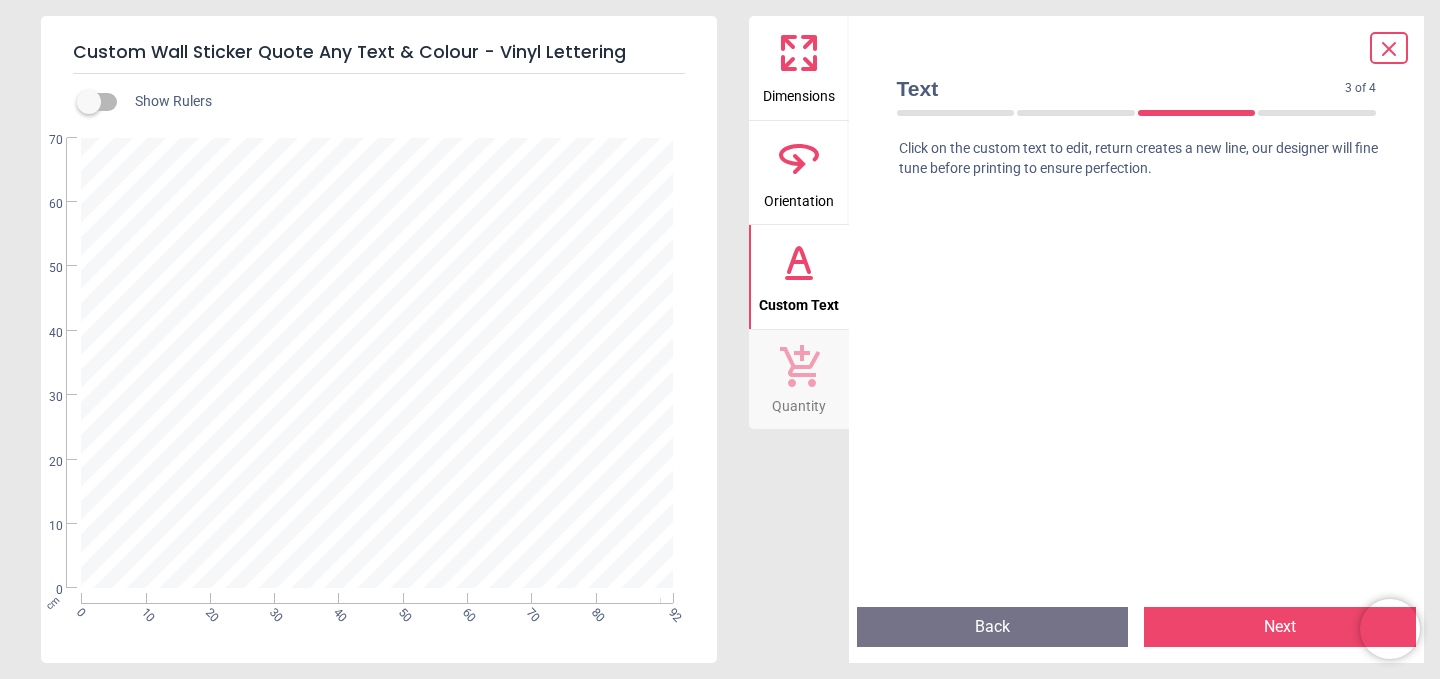 scroll, scrollTop: 0, scrollLeft: 0, axis: both 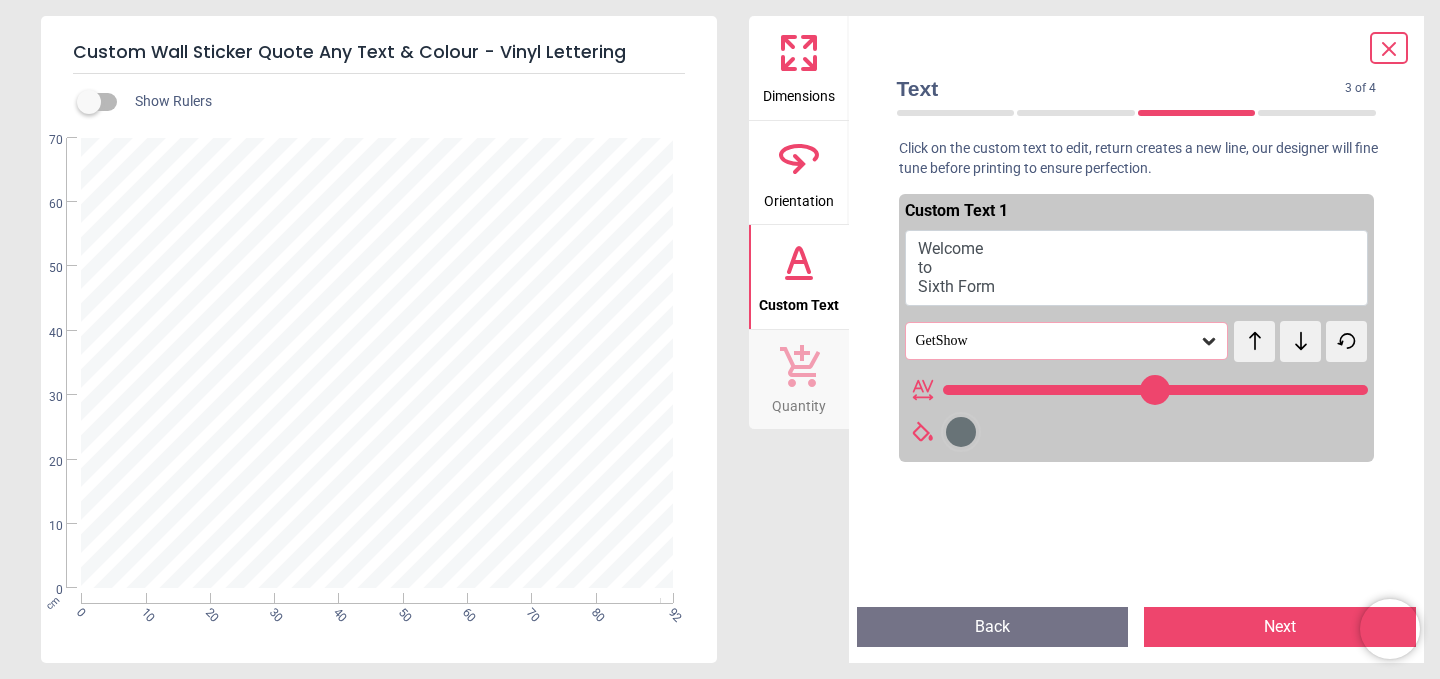 click 